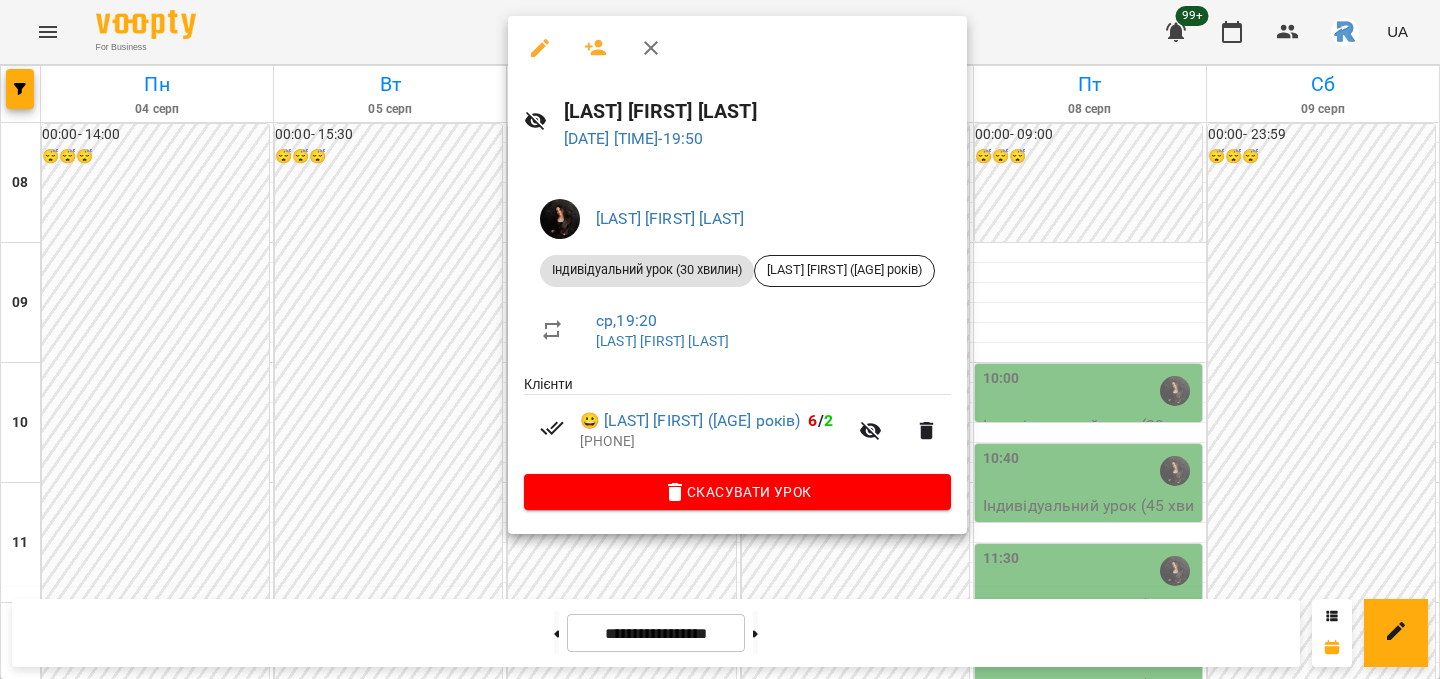 scroll, scrollTop: 0, scrollLeft: 0, axis: both 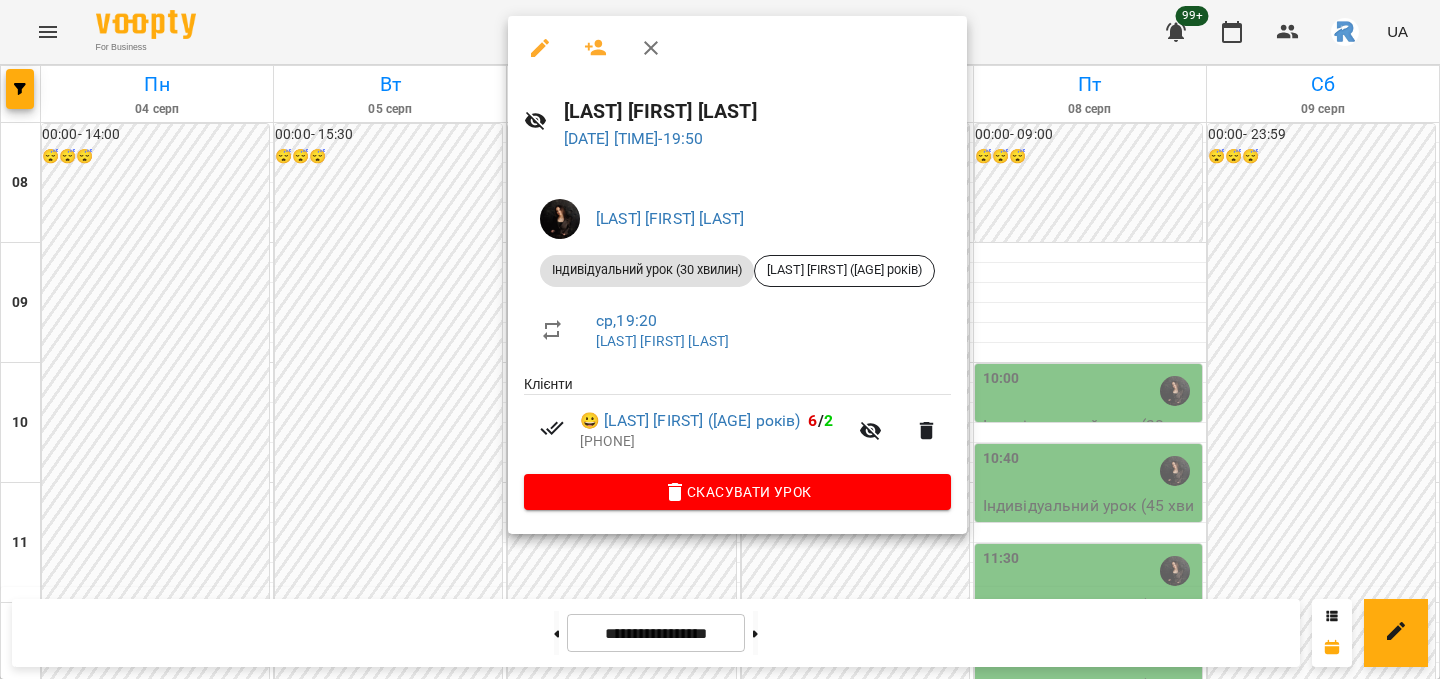 click at bounding box center [720, 339] 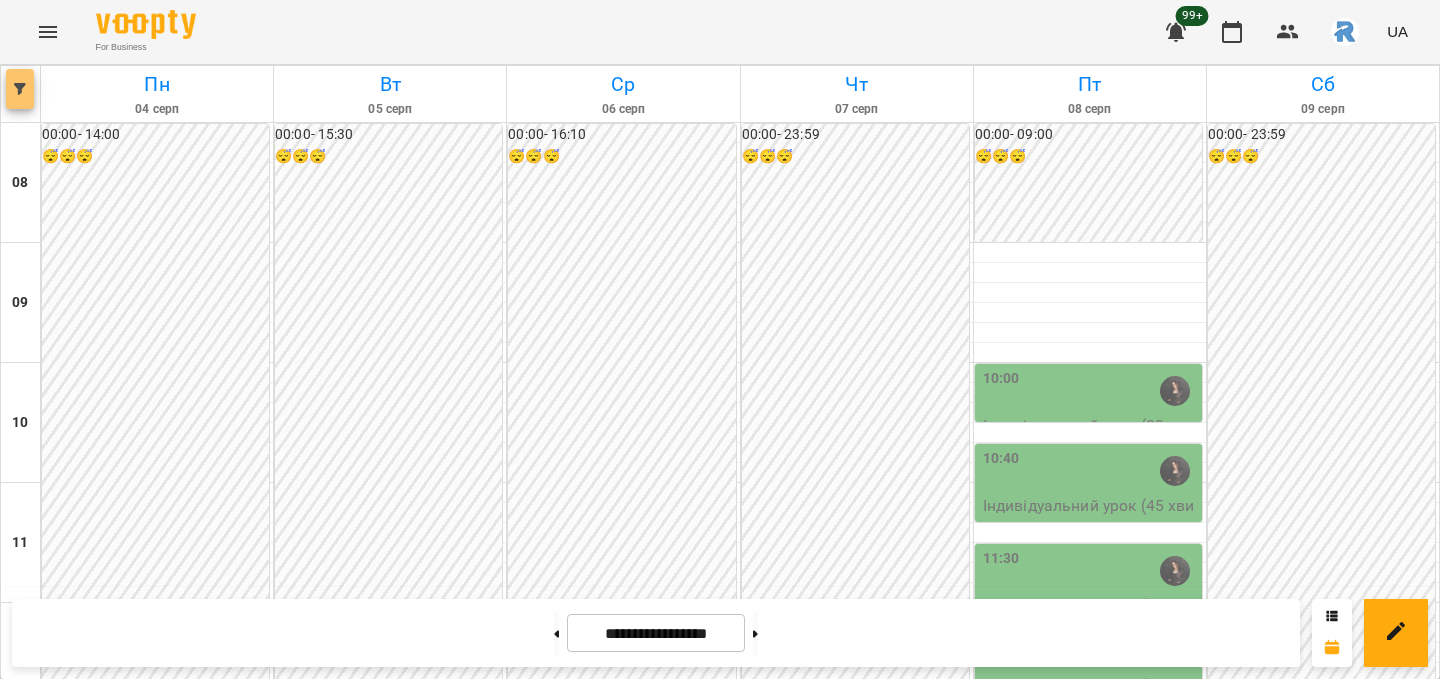 click at bounding box center [20, 89] 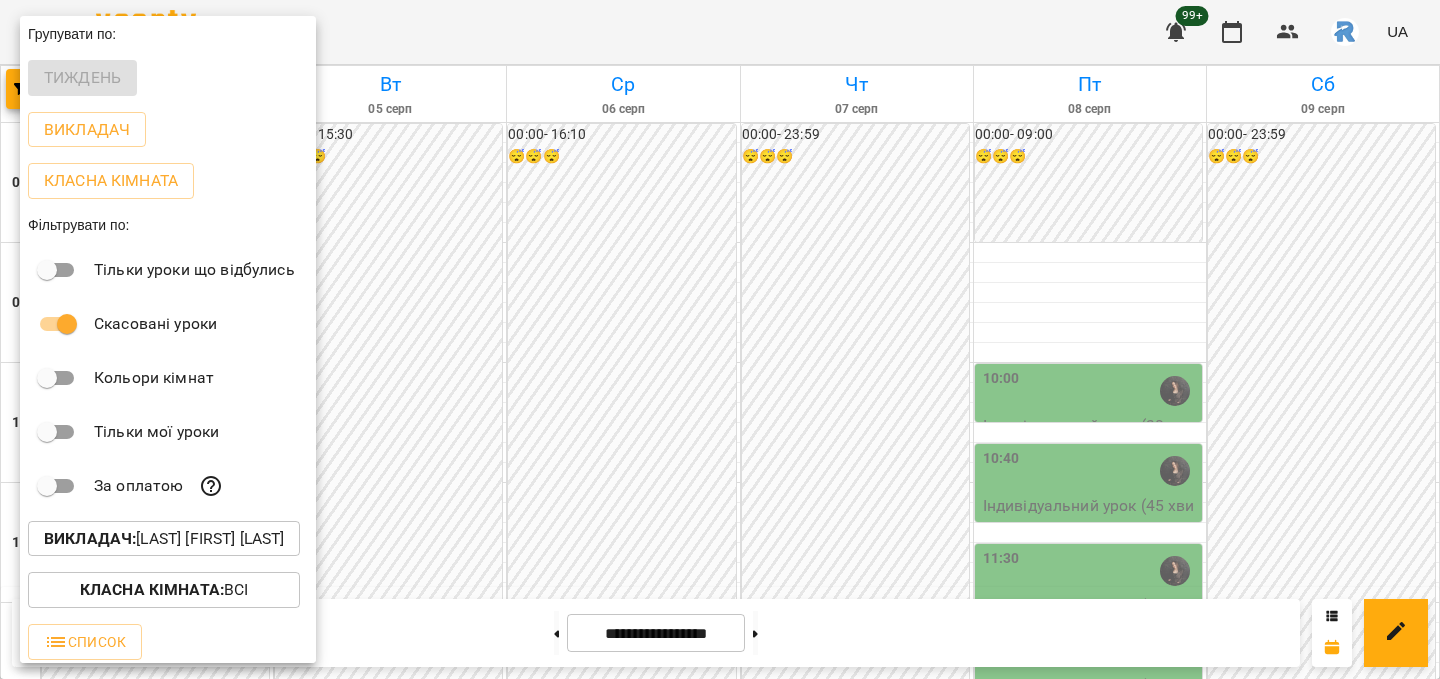 click on "Викладач : [FIRST] [MIDDLE] [LAST]" at bounding box center [164, 539] 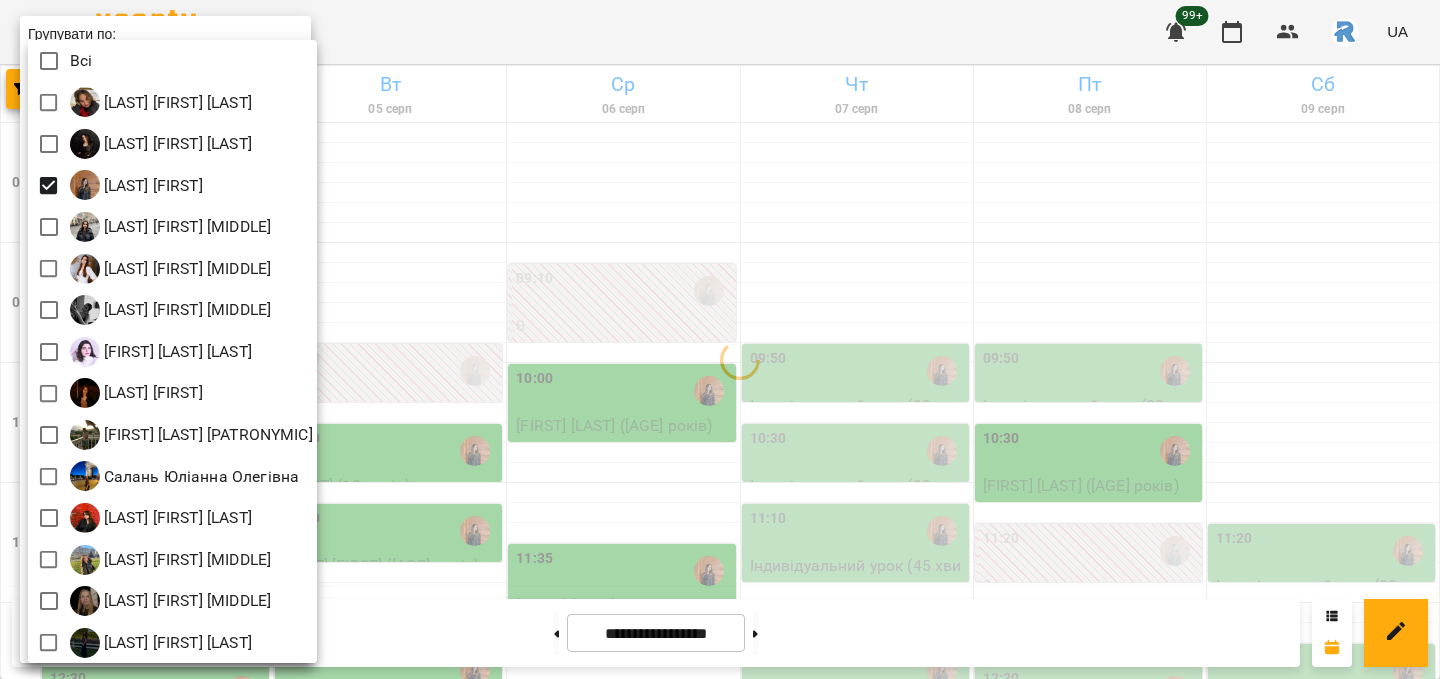 click at bounding box center [720, 339] 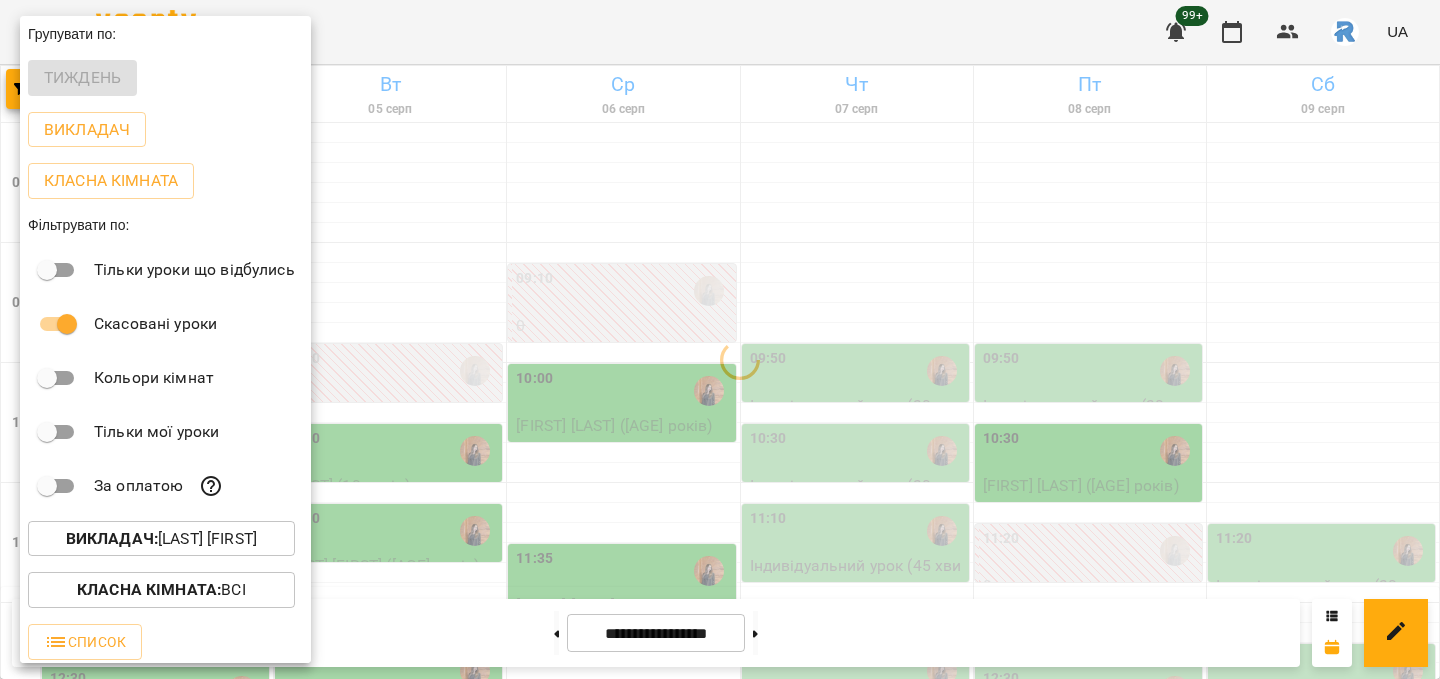 click at bounding box center (720, 339) 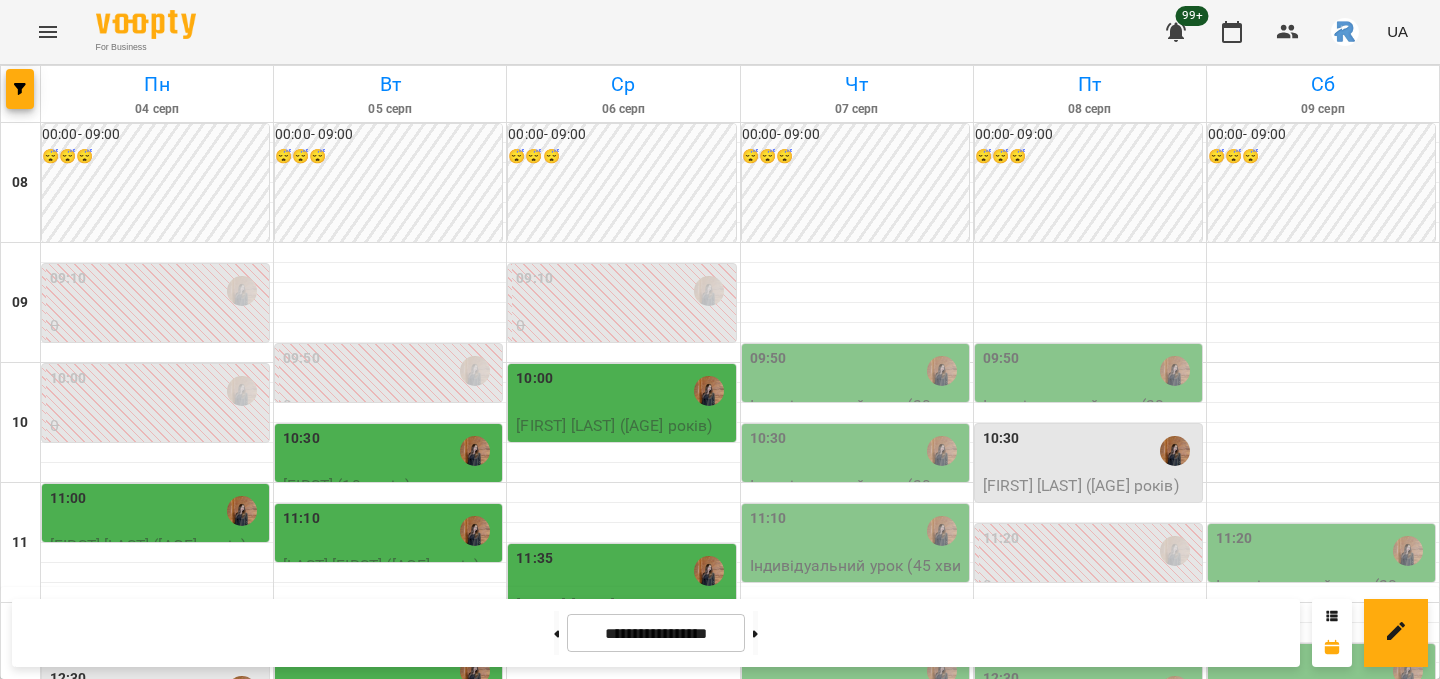 scroll, scrollTop: 622, scrollLeft: 0, axis: vertical 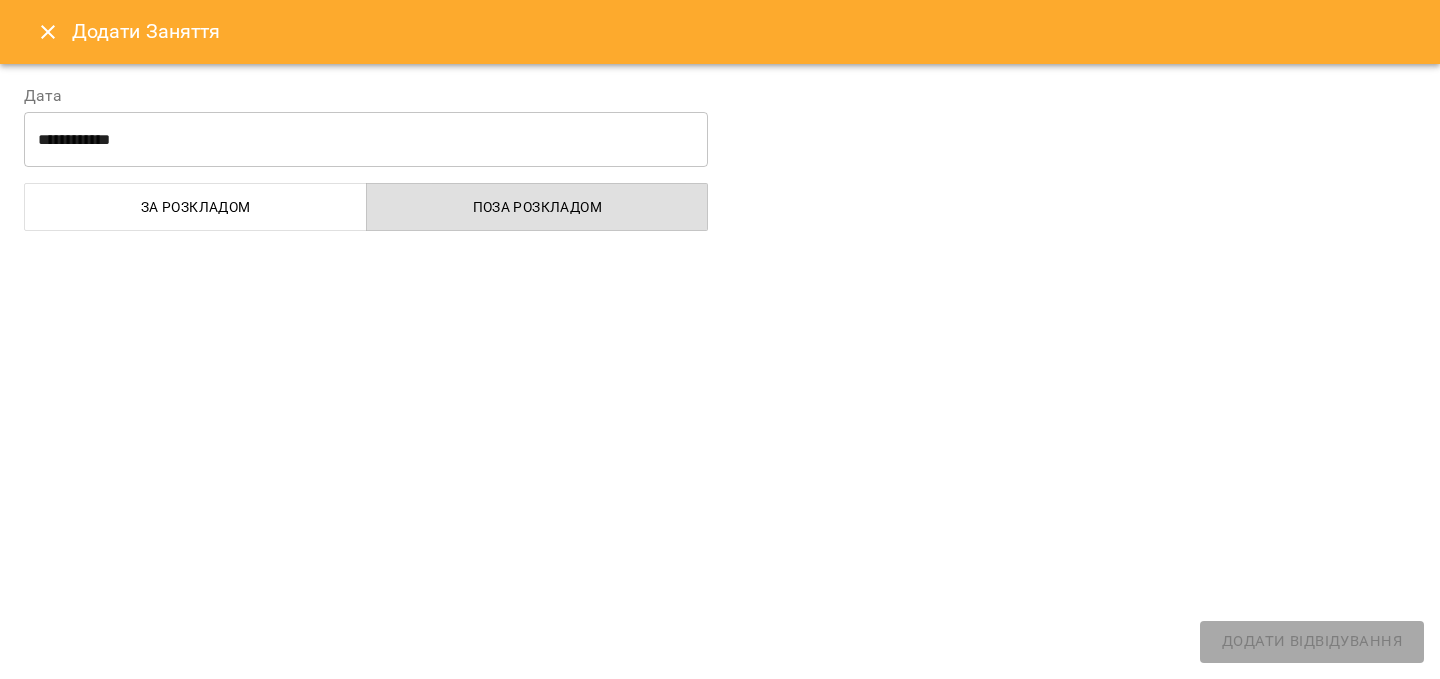 click on "**********" at bounding box center [366, 140] 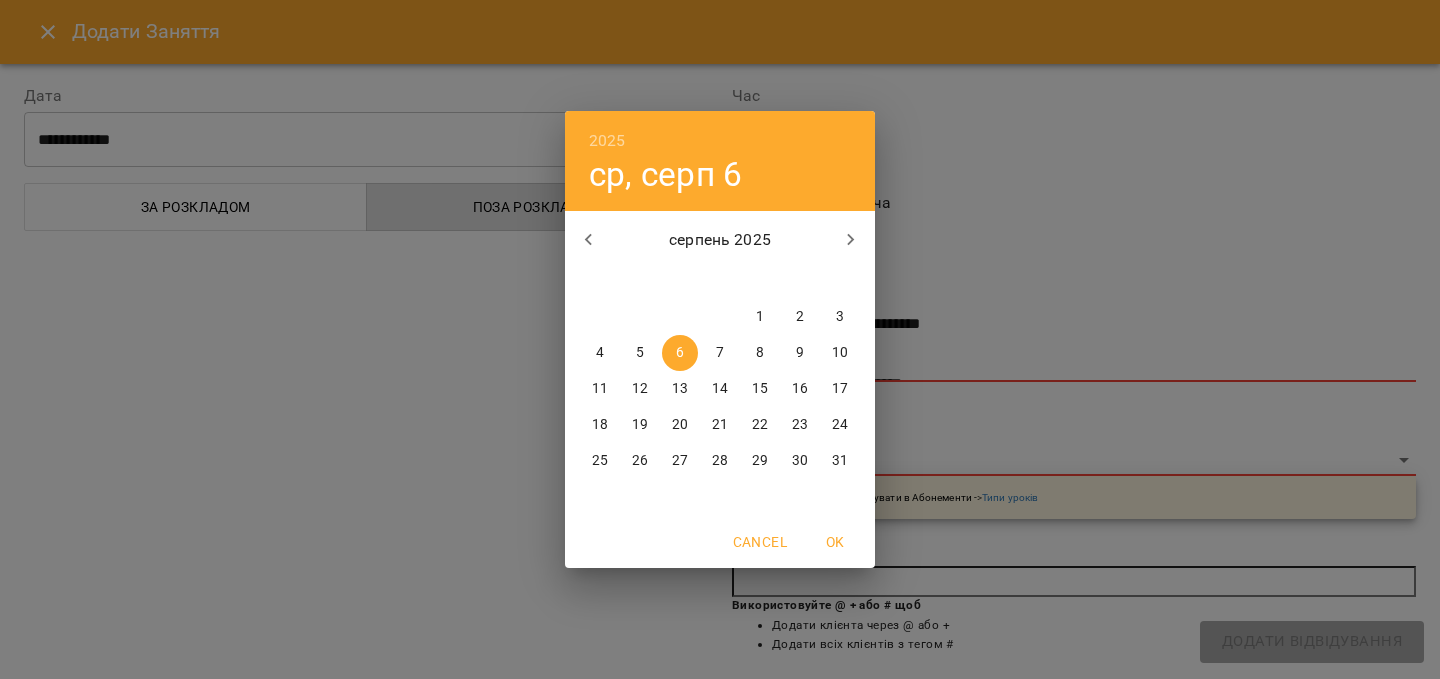 click on "2025 ср, серп 6 серпень 2025 пн вт ср чт пт сб нд 28 29 30 31 1 2 3 4 5 6 7 8 9 10 11 12 13 14 15 16 17 18 19 20 21 22 23 24 25 26 27 28 29 30 31 Cancel OK" at bounding box center (720, 339) 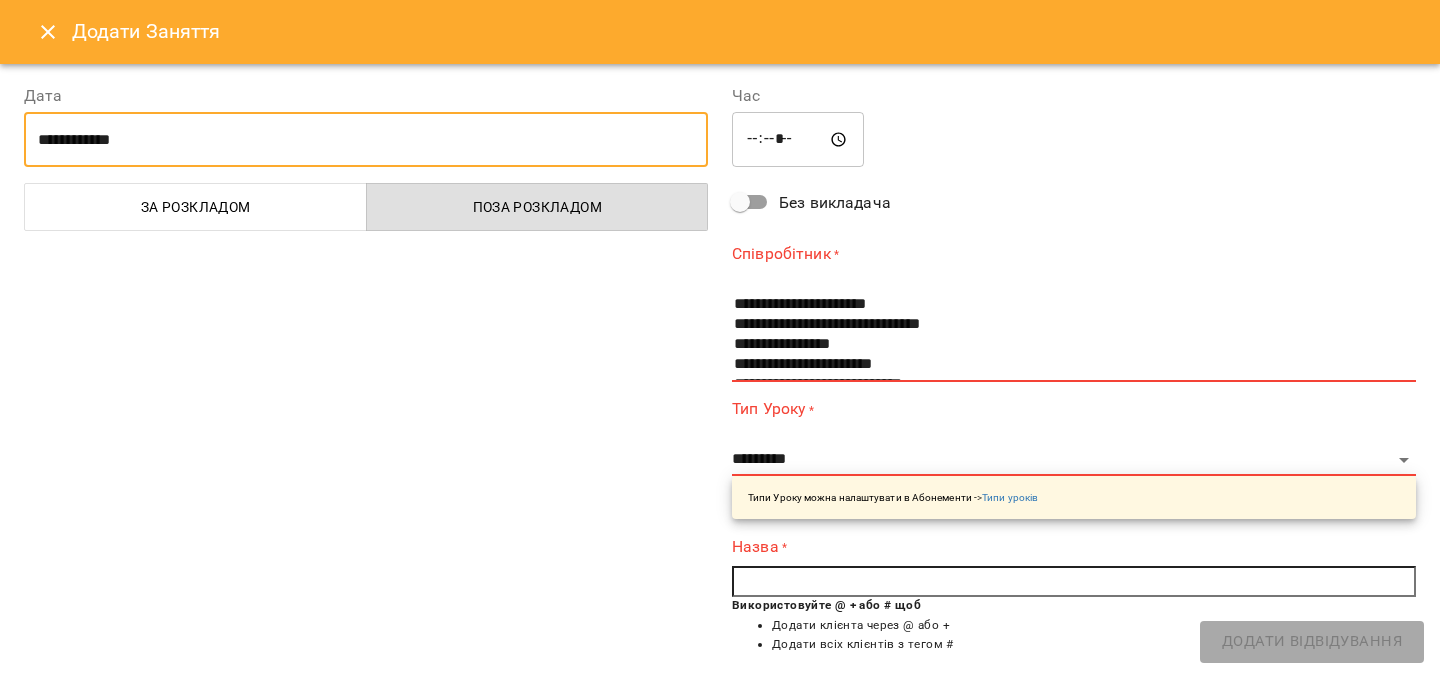 click 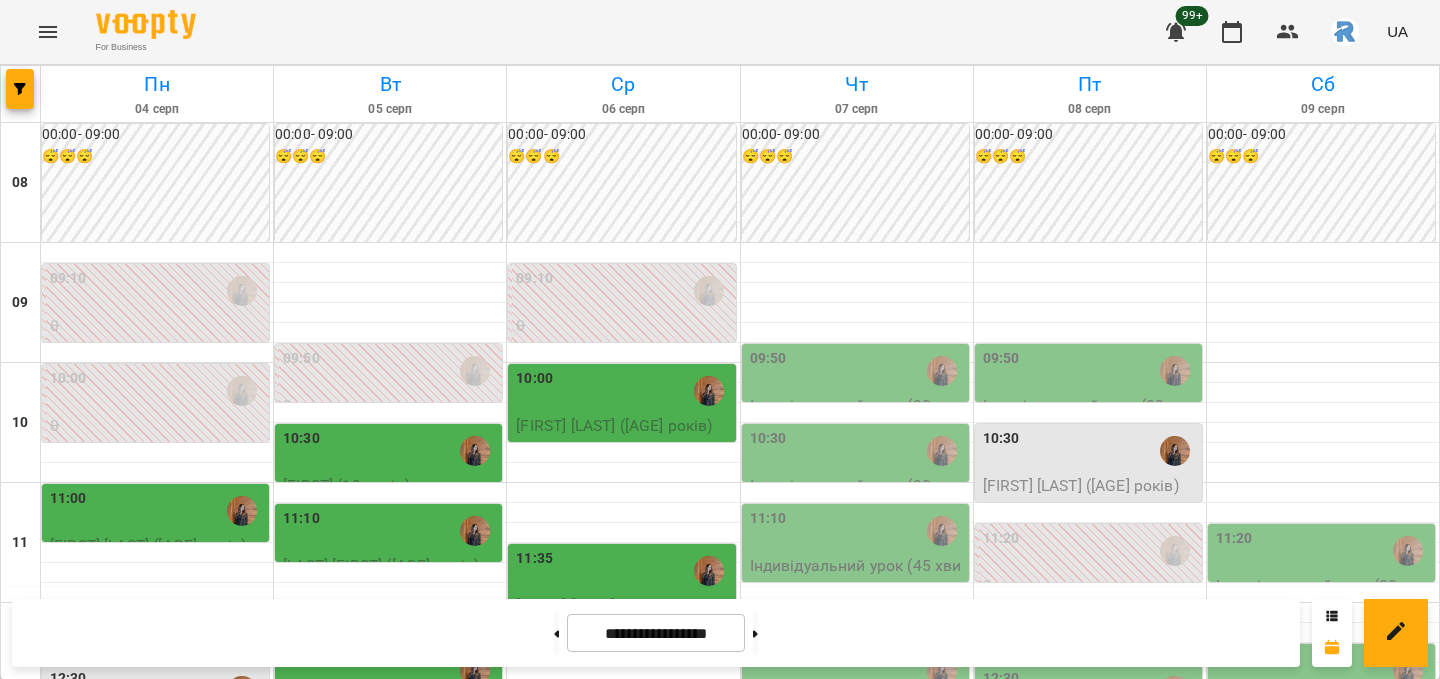 scroll, scrollTop: 475, scrollLeft: 0, axis: vertical 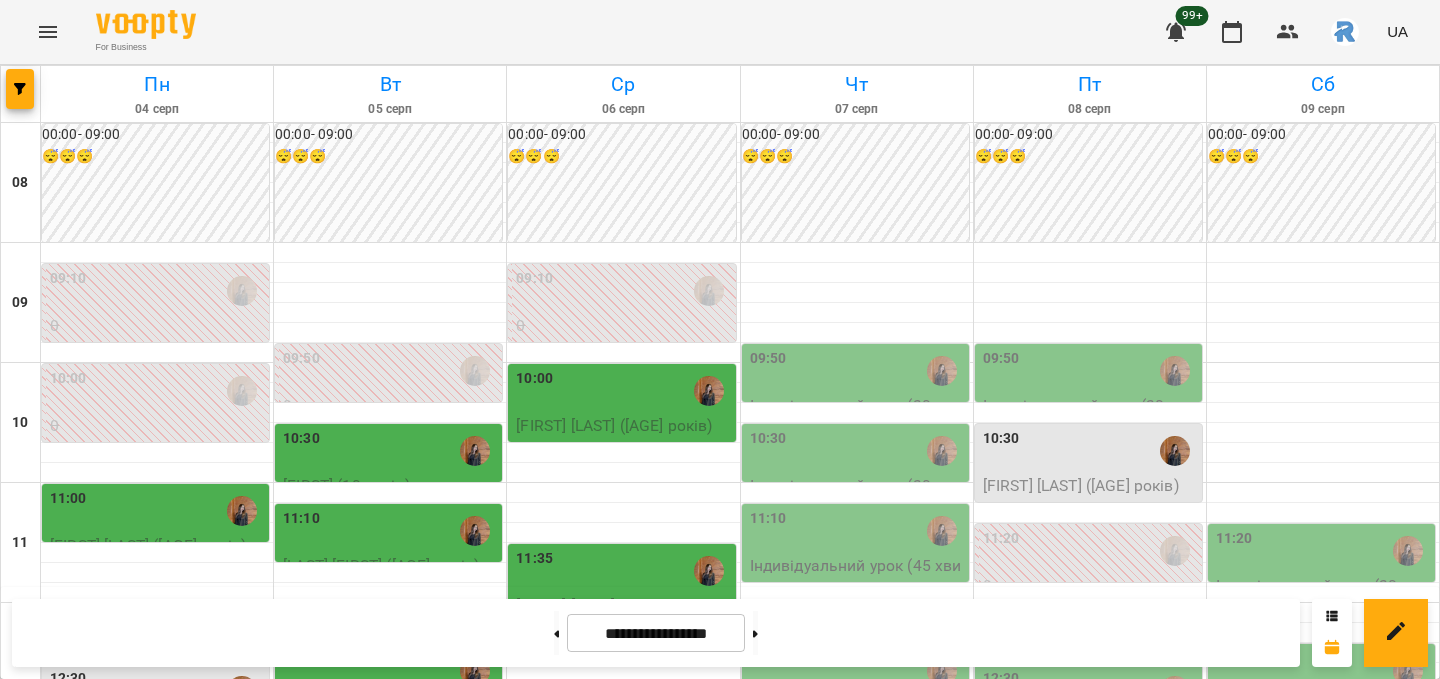 click on "13:10" at bounding box center (623, 771) 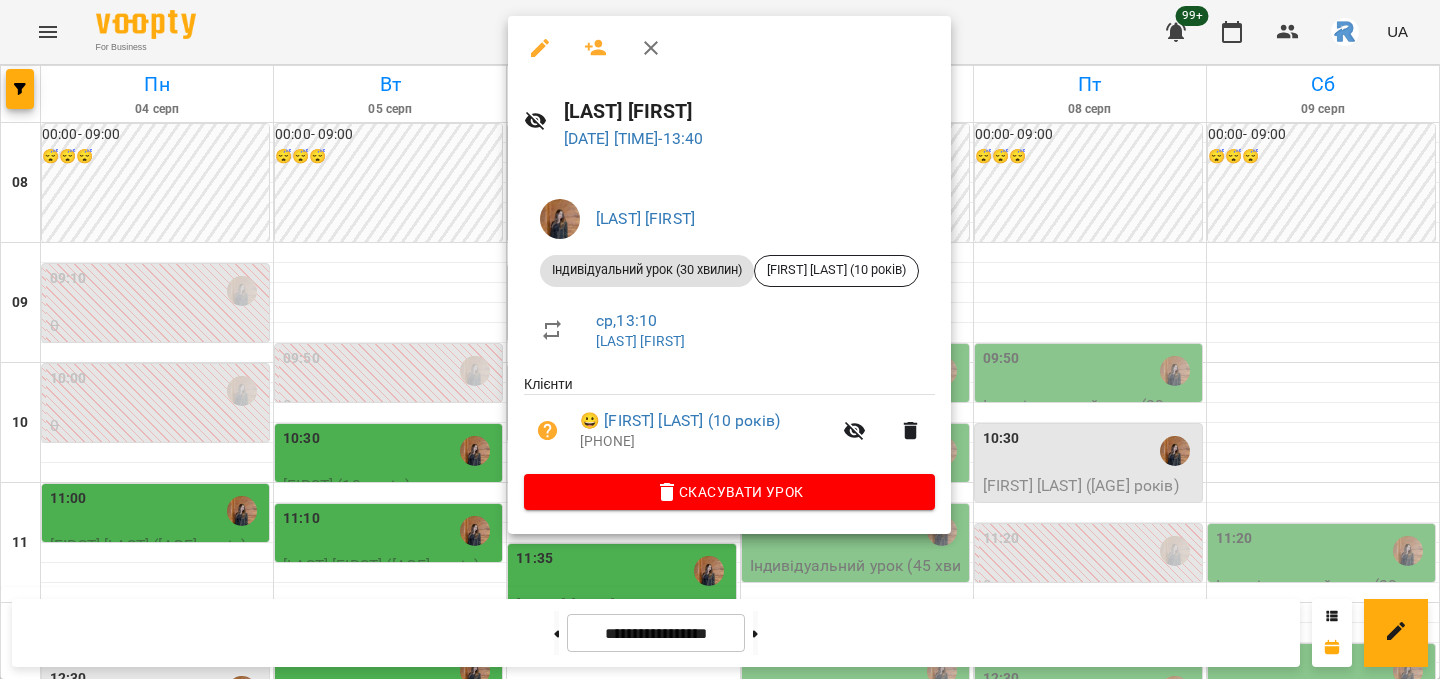 click at bounding box center [720, 339] 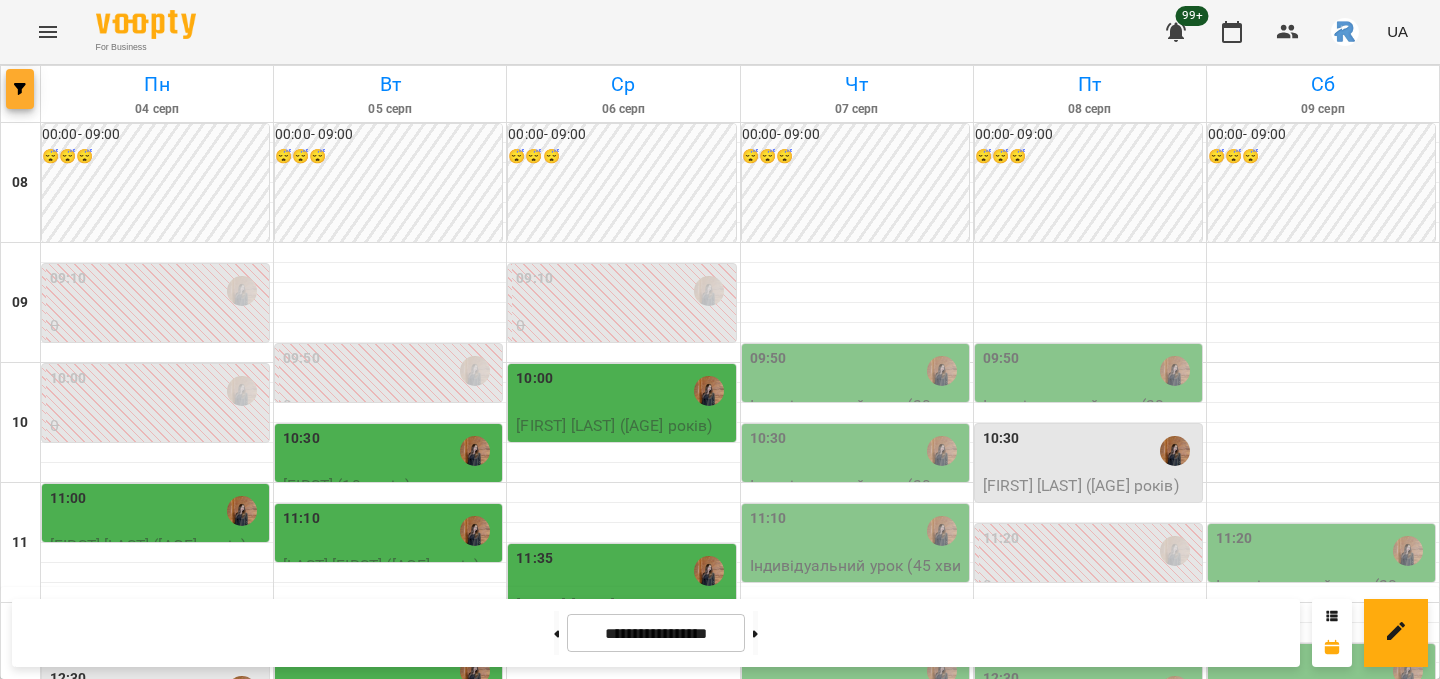 click 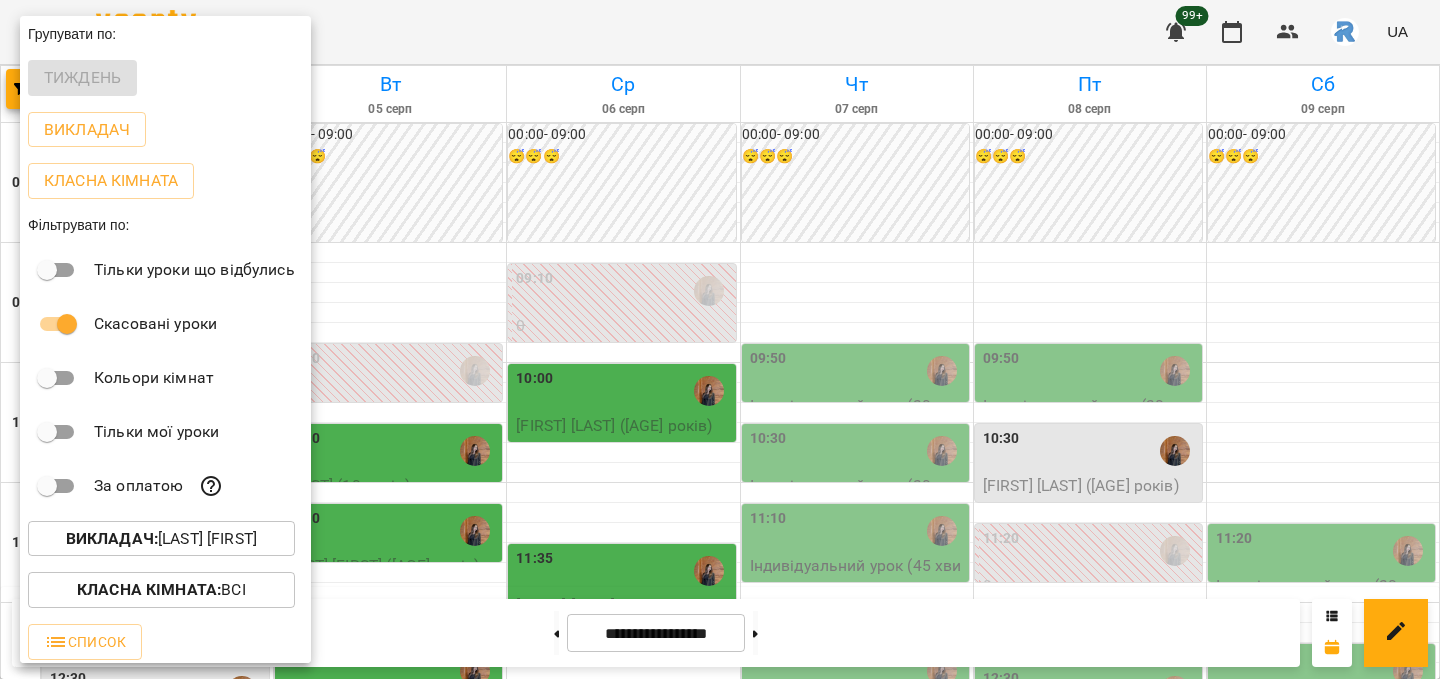 click on "Викладач : [LAST] [FIRST]" at bounding box center [161, 539] 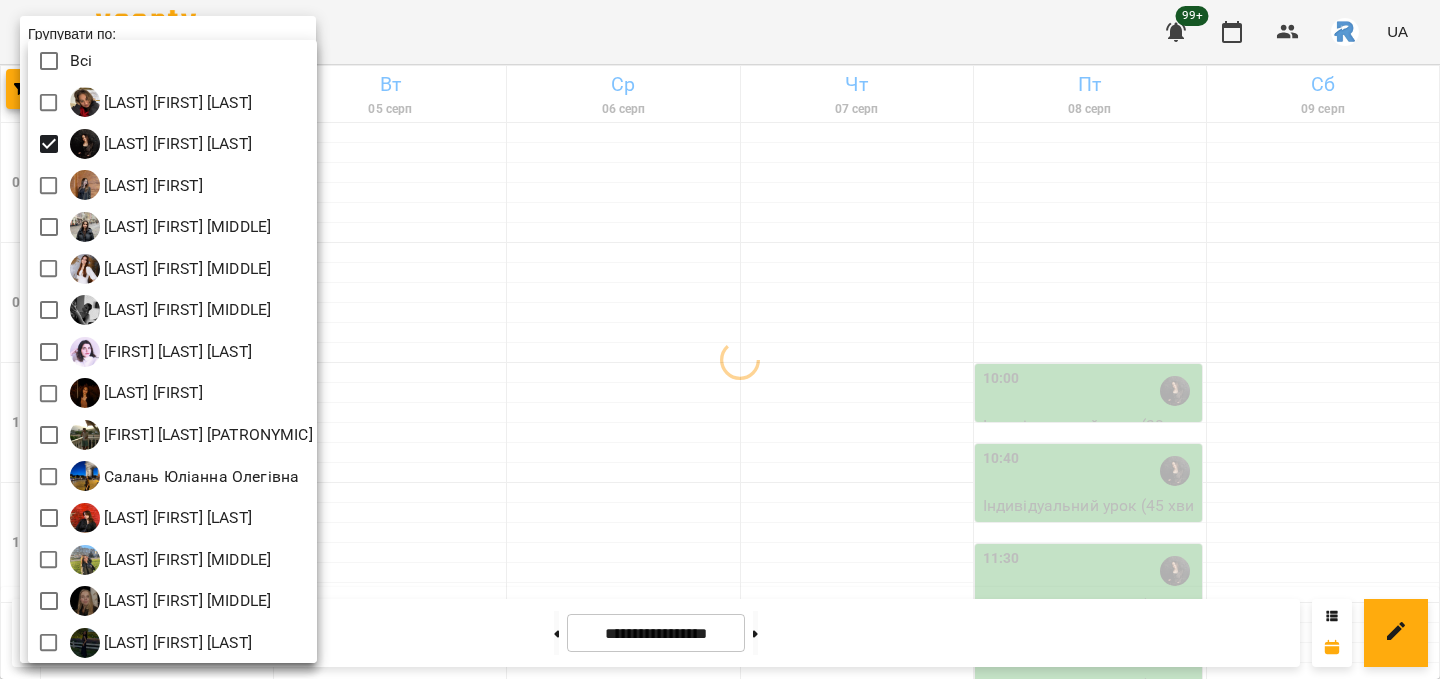 click at bounding box center [720, 339] 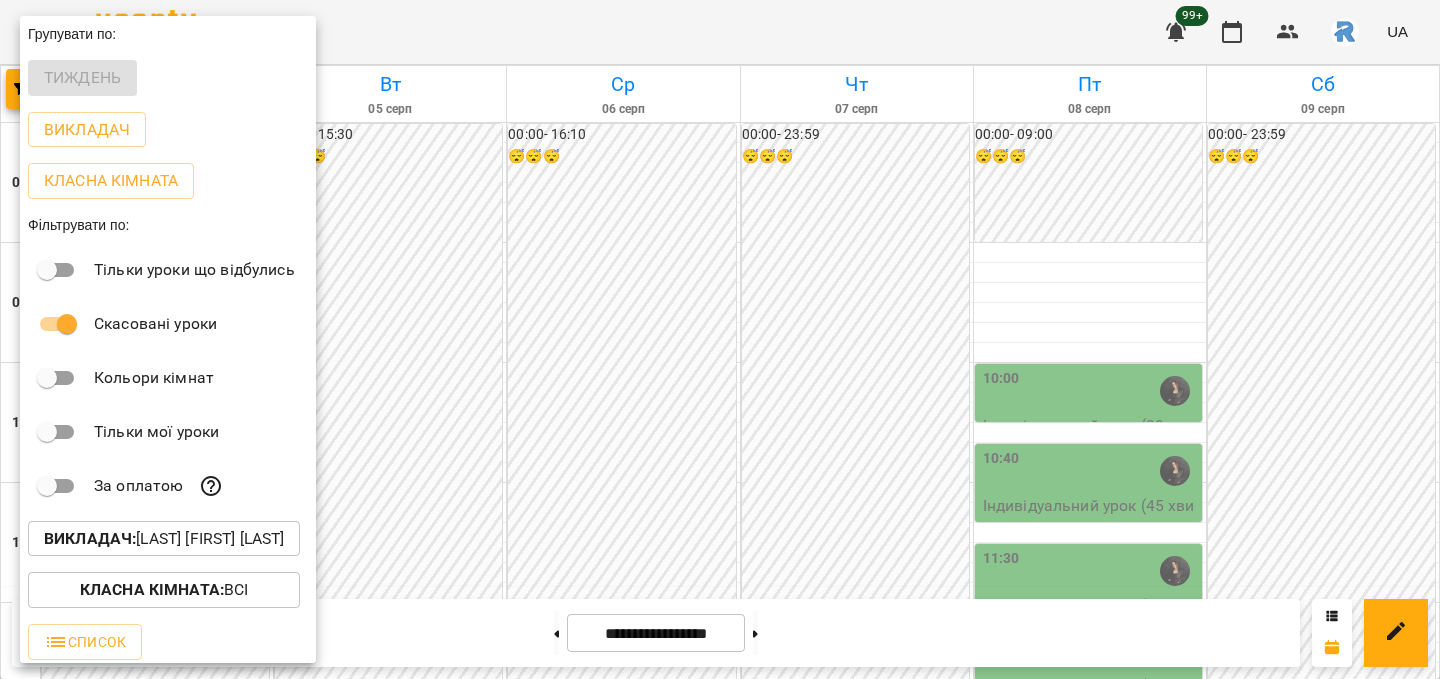click on "Викладач : [FIRST] [MIDDLE] [LAST]" at bounding box center (164, 539) 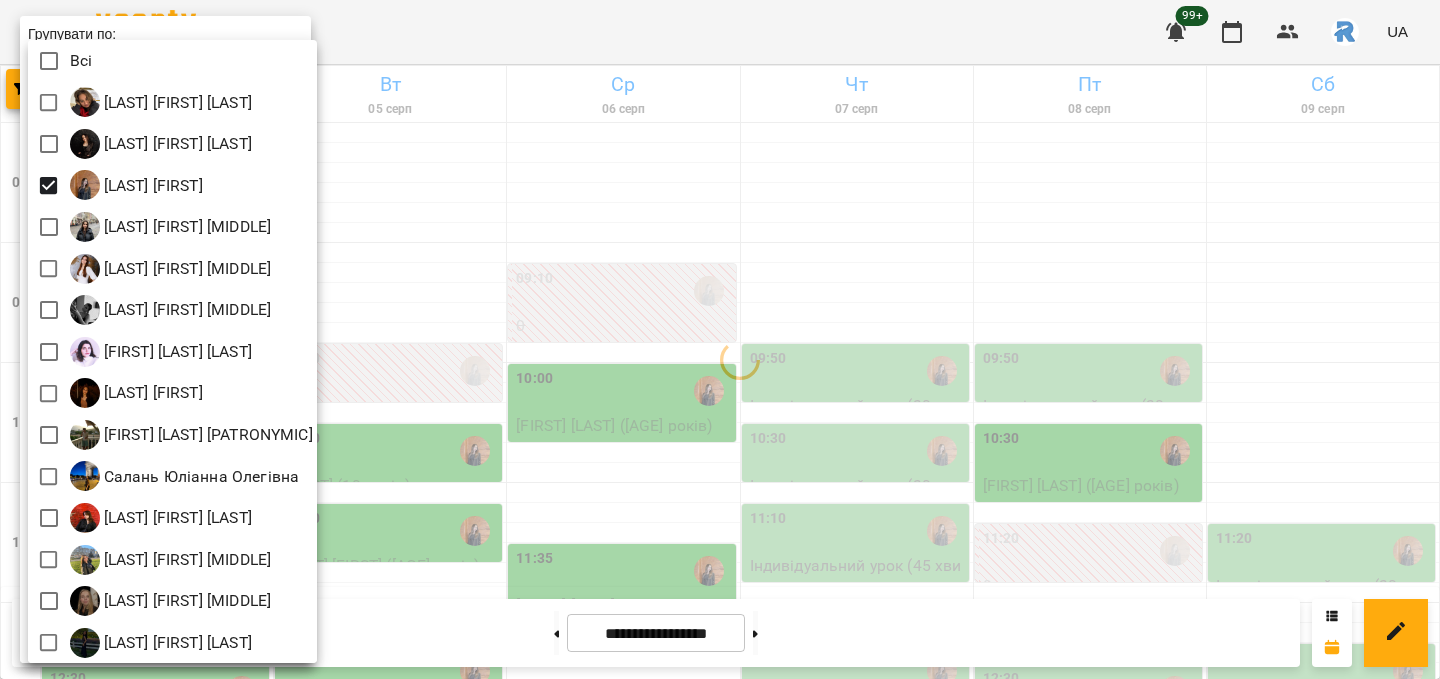 click at bounding box center (720, 339) 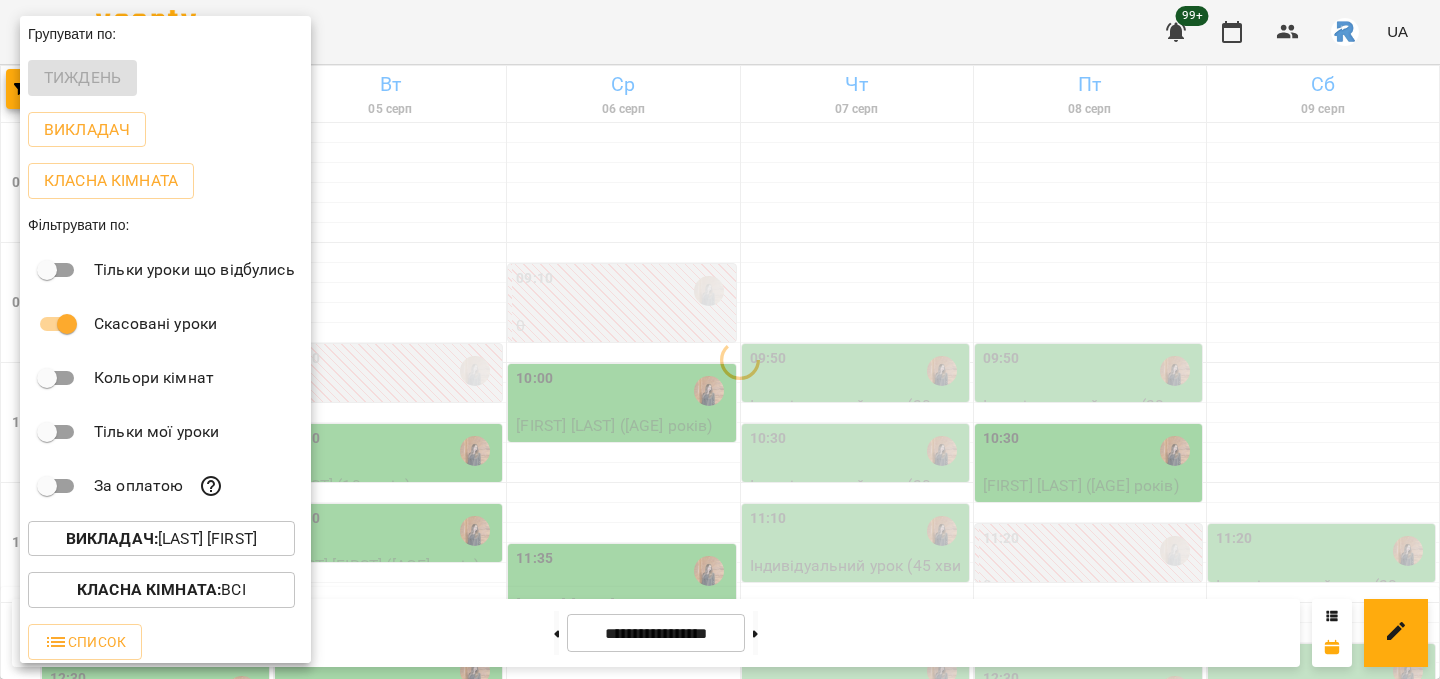 click at bounding box center [720, 339] 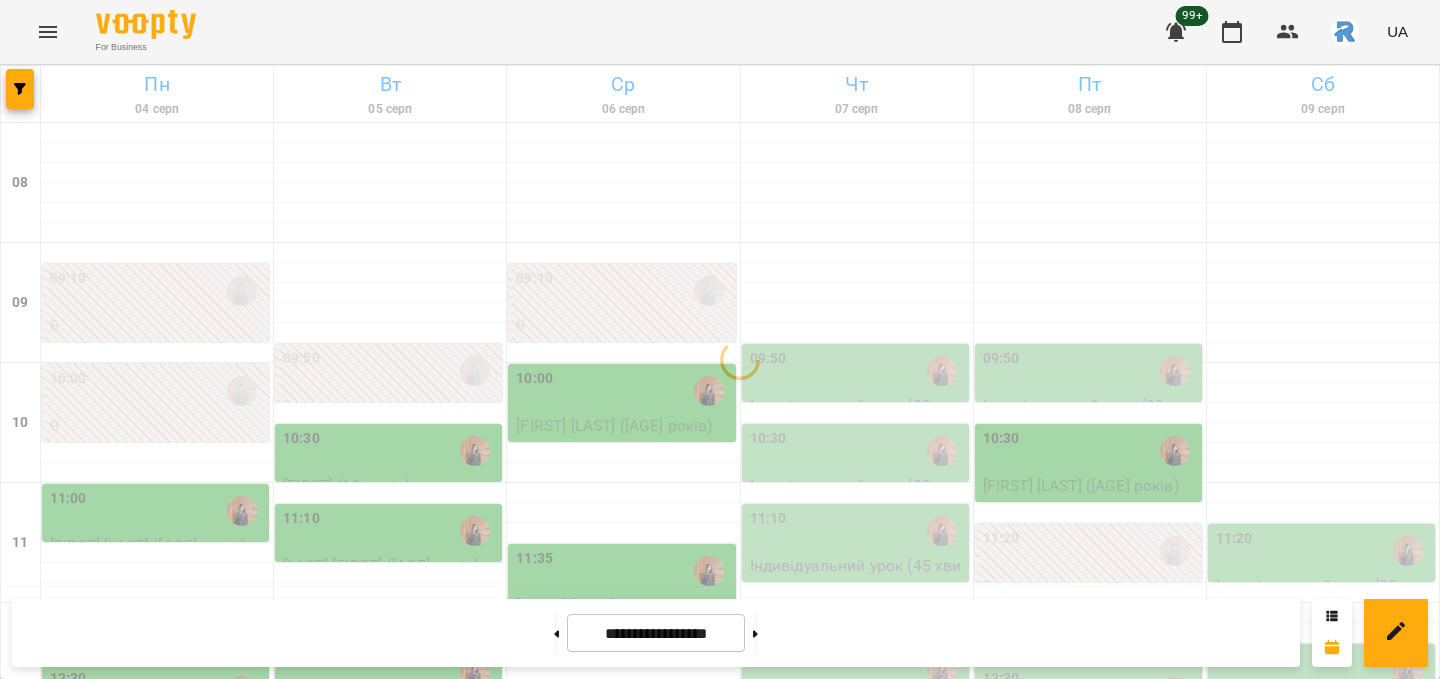 scroll, scrollTop: 516, scrollLeft: 0, axis: vertical 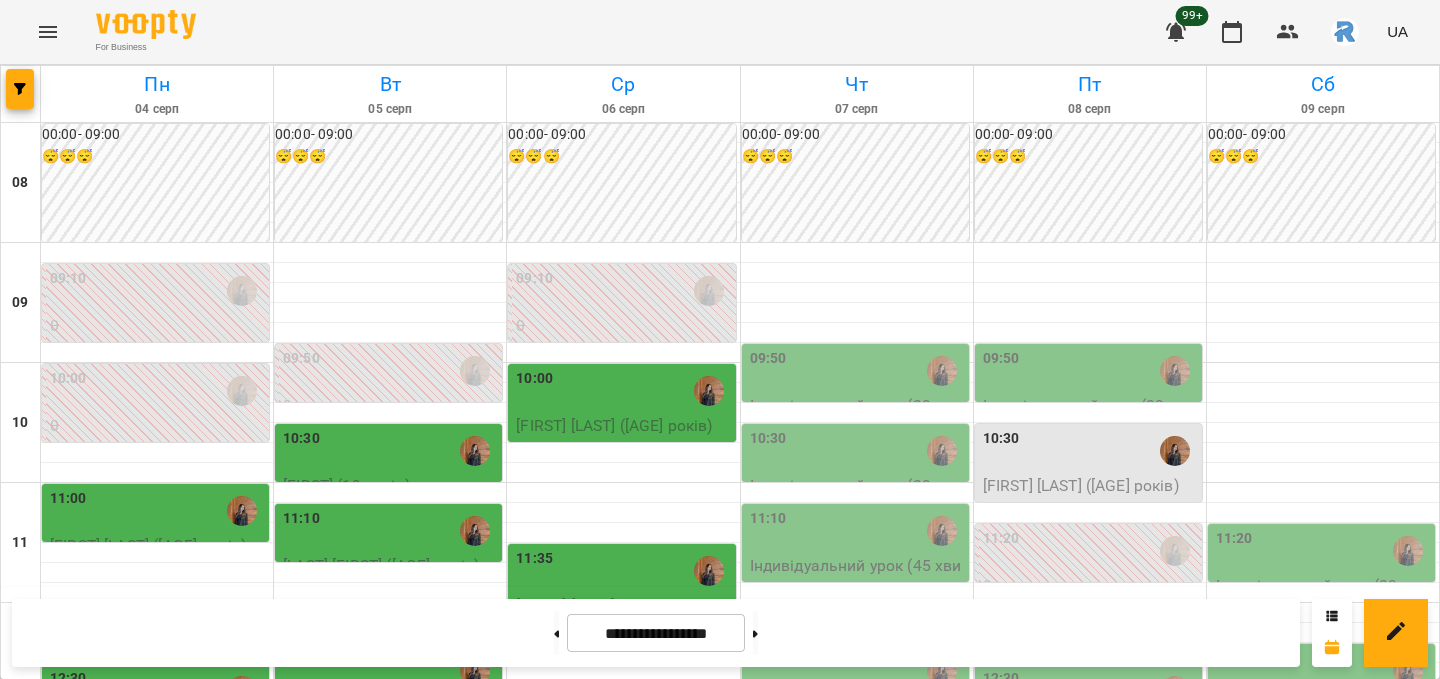 click on "13:40" at bounding box center (623, 831) 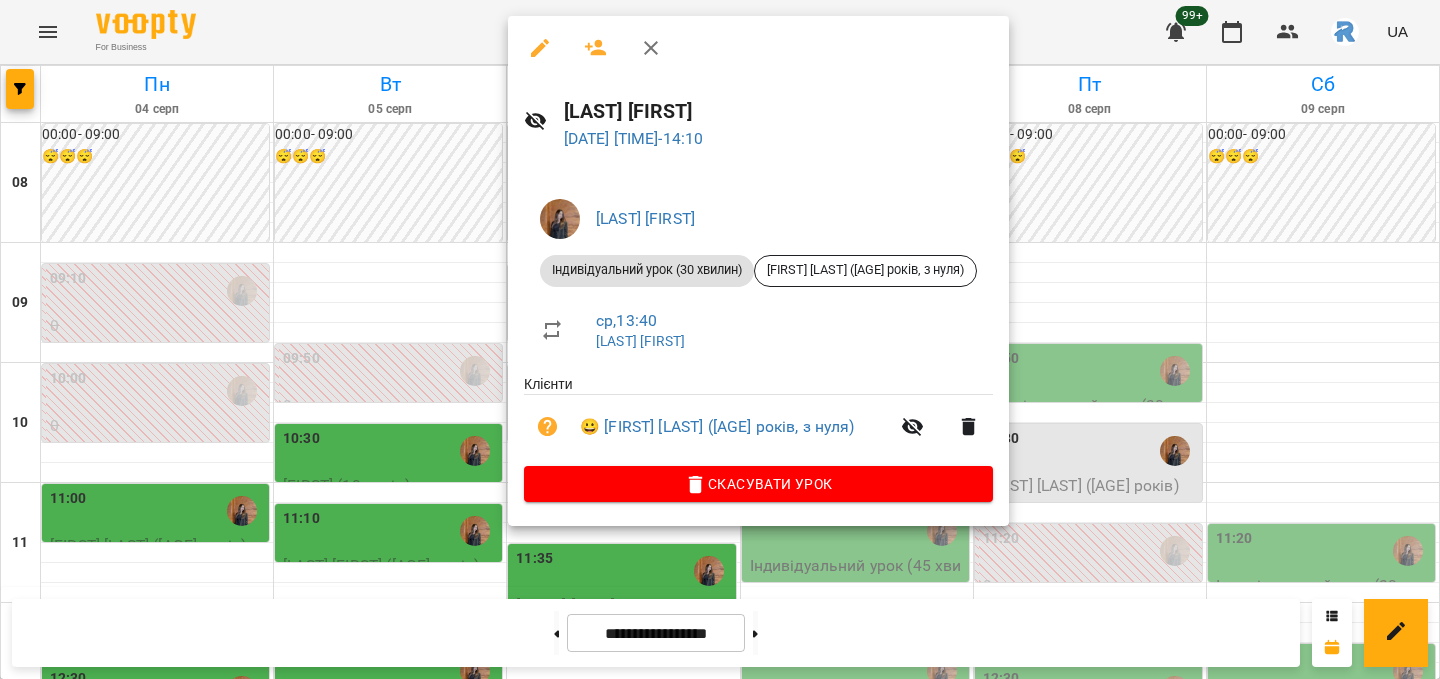 click at bounding box center [720, 339] 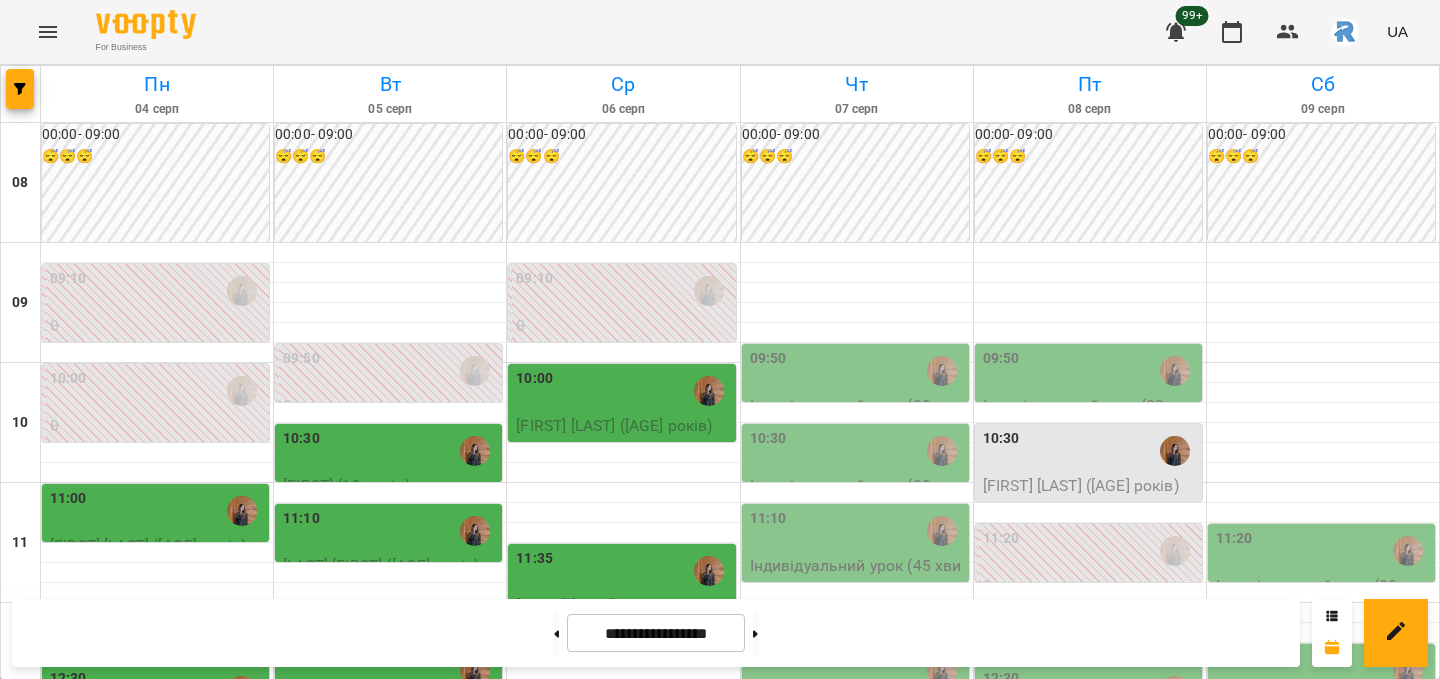 click on "13:10" at bounding box center [623, 771] 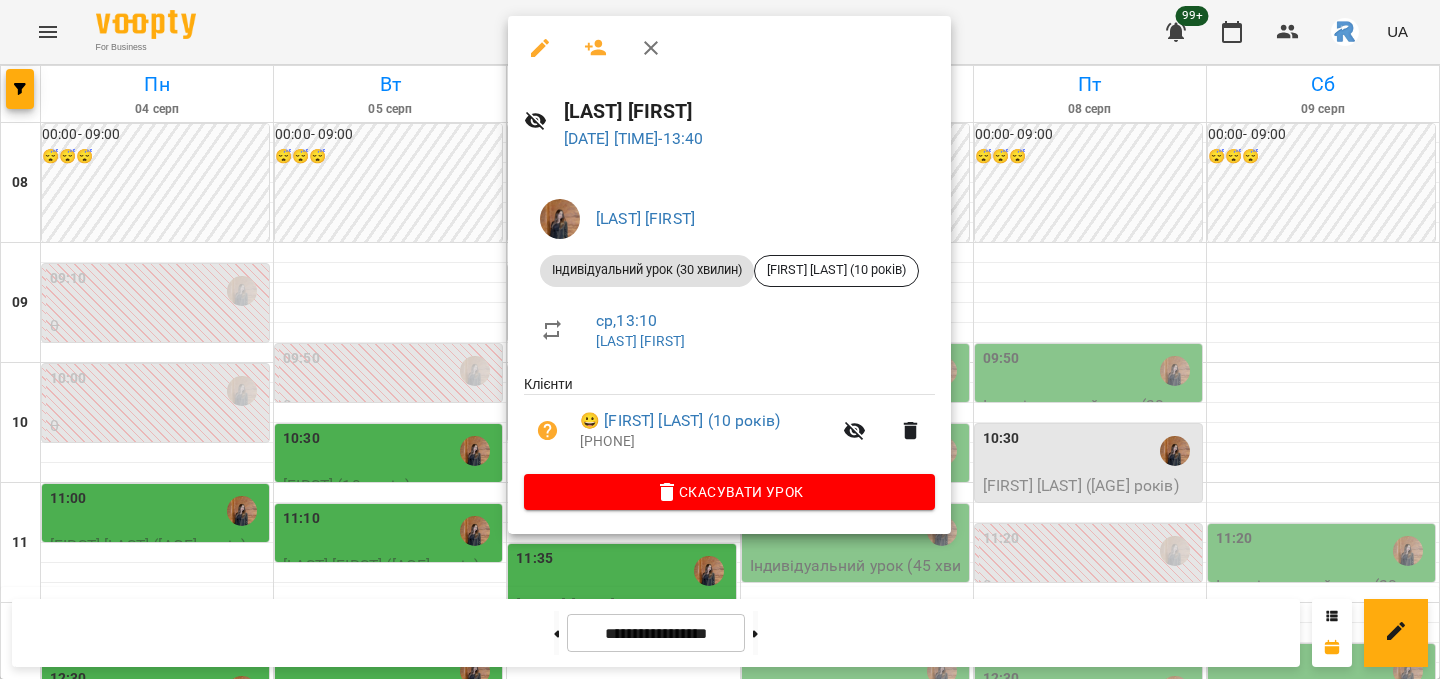 click on "Скасувати Урок" at bounding box center (729, 492) 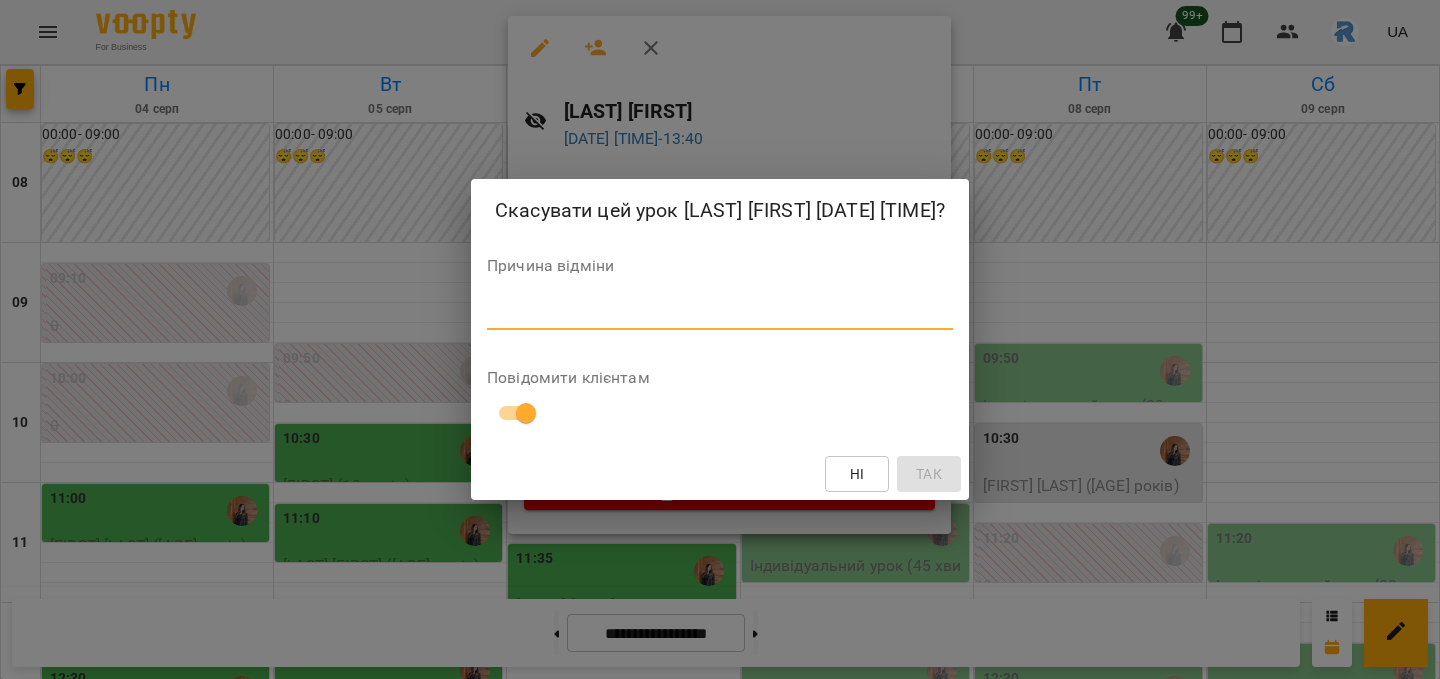 click at bounding box center (720, 313) 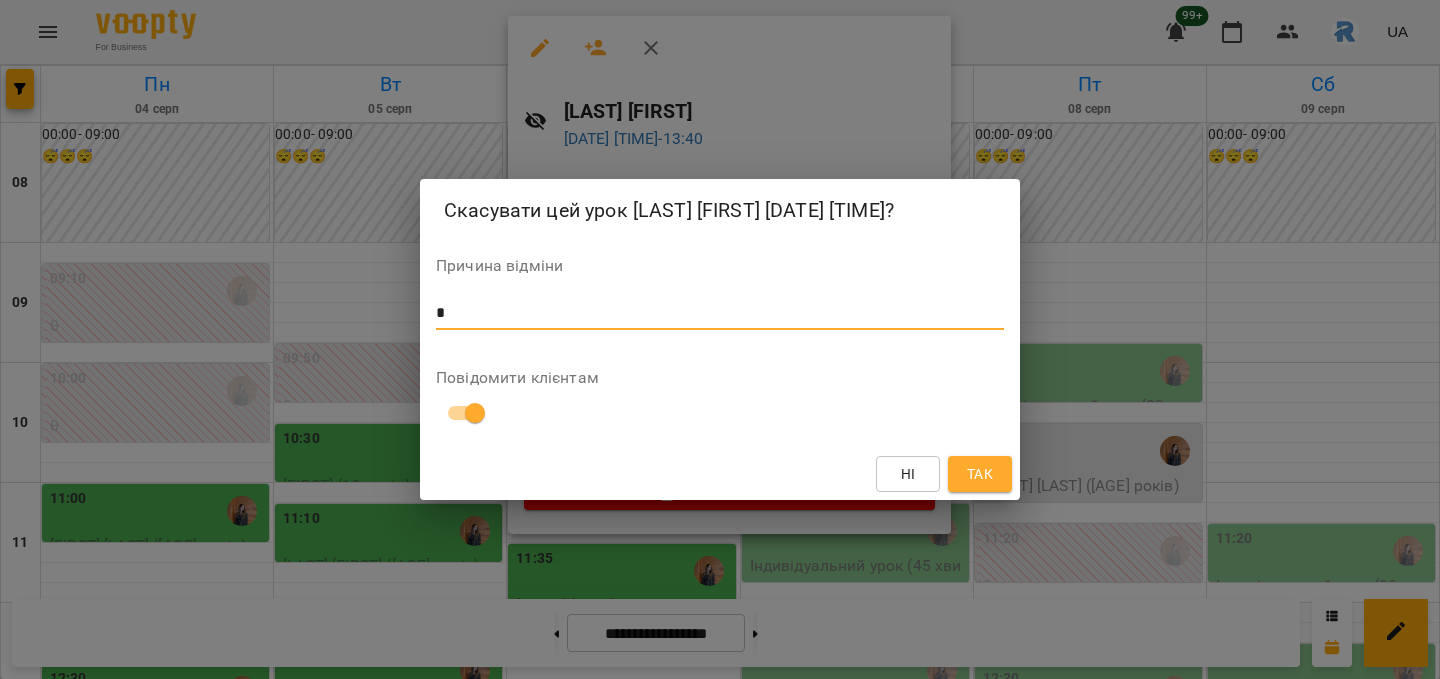 type on "*" 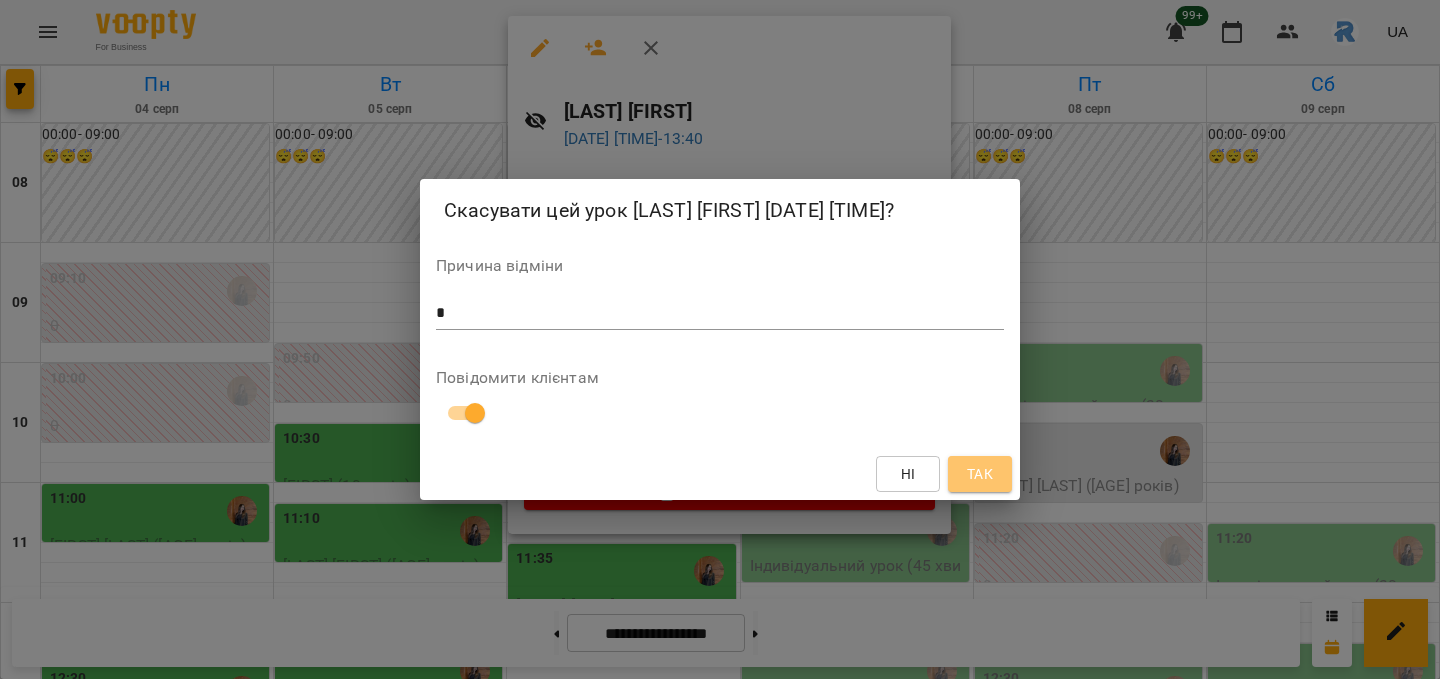 click on "Так" at bounding box center (980, 474) 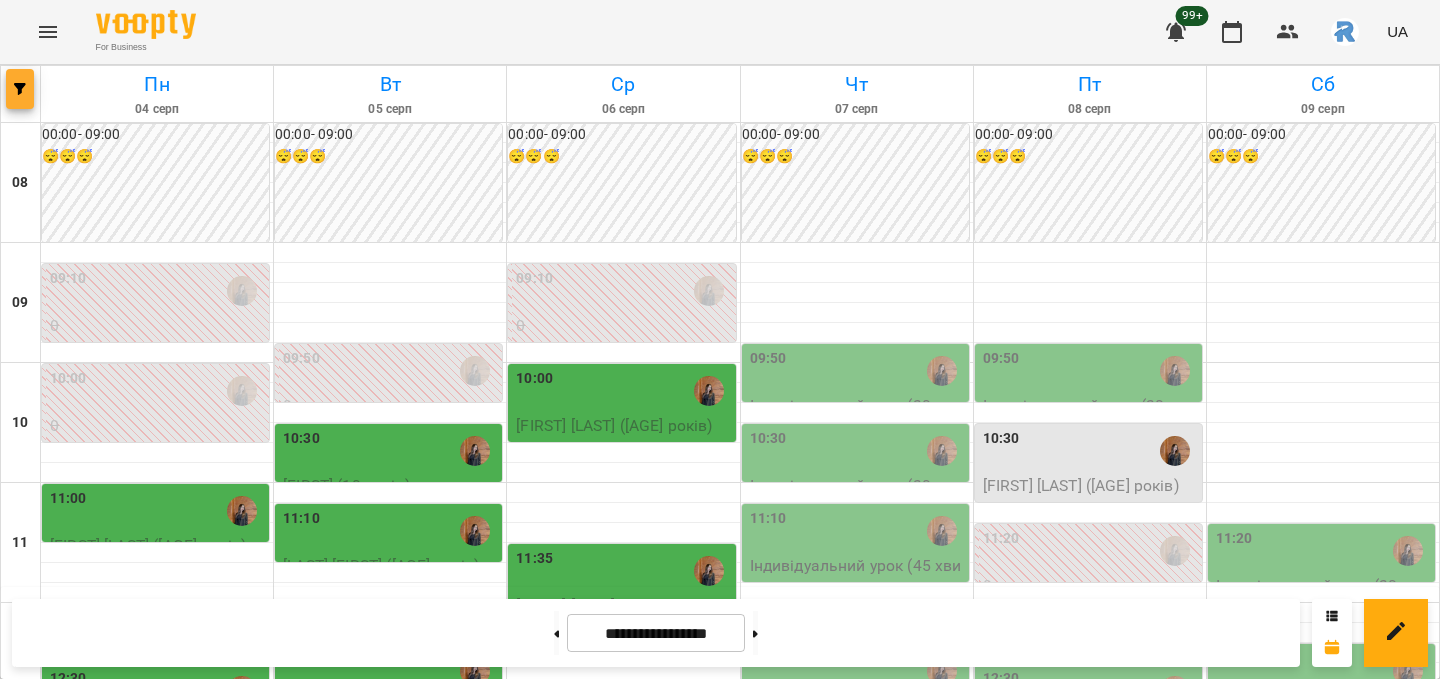 click at bounding box center (20, 89) 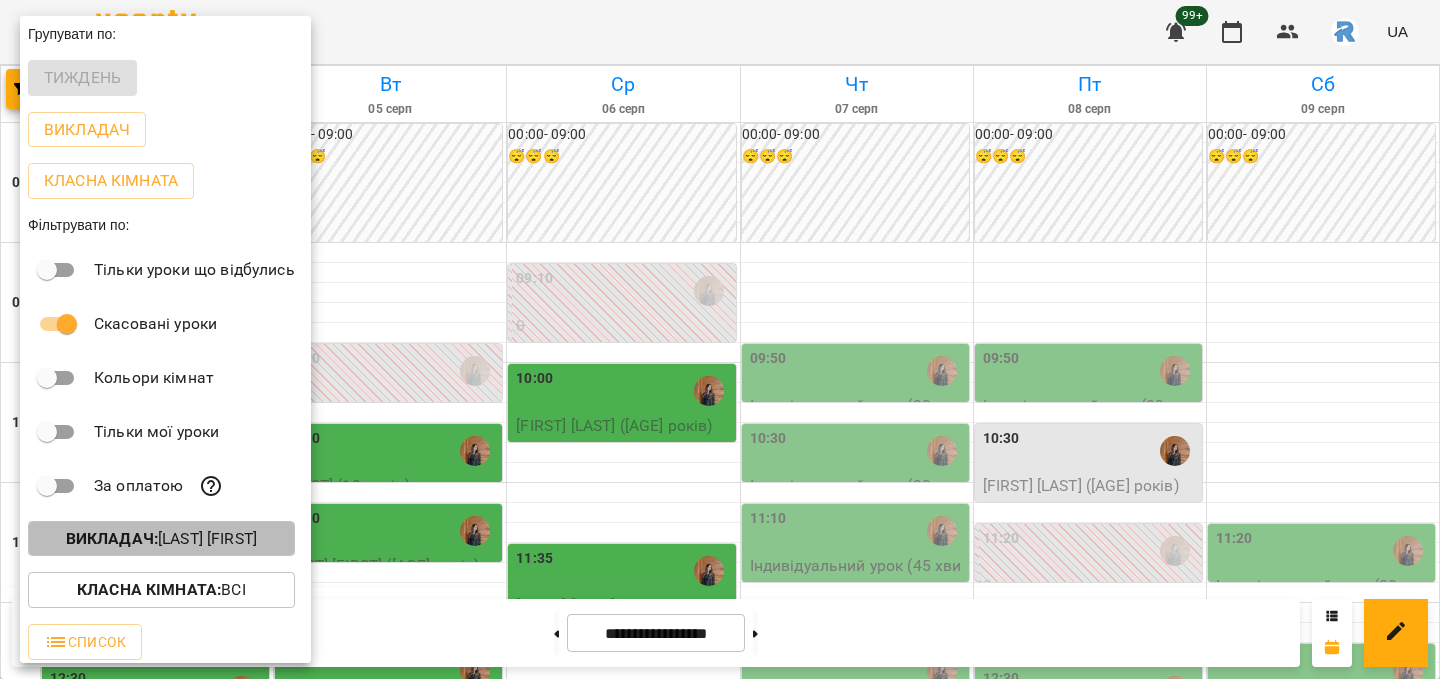 click on "Викладач : [LAST] [FIRST]" at bounding box center [161, 539] 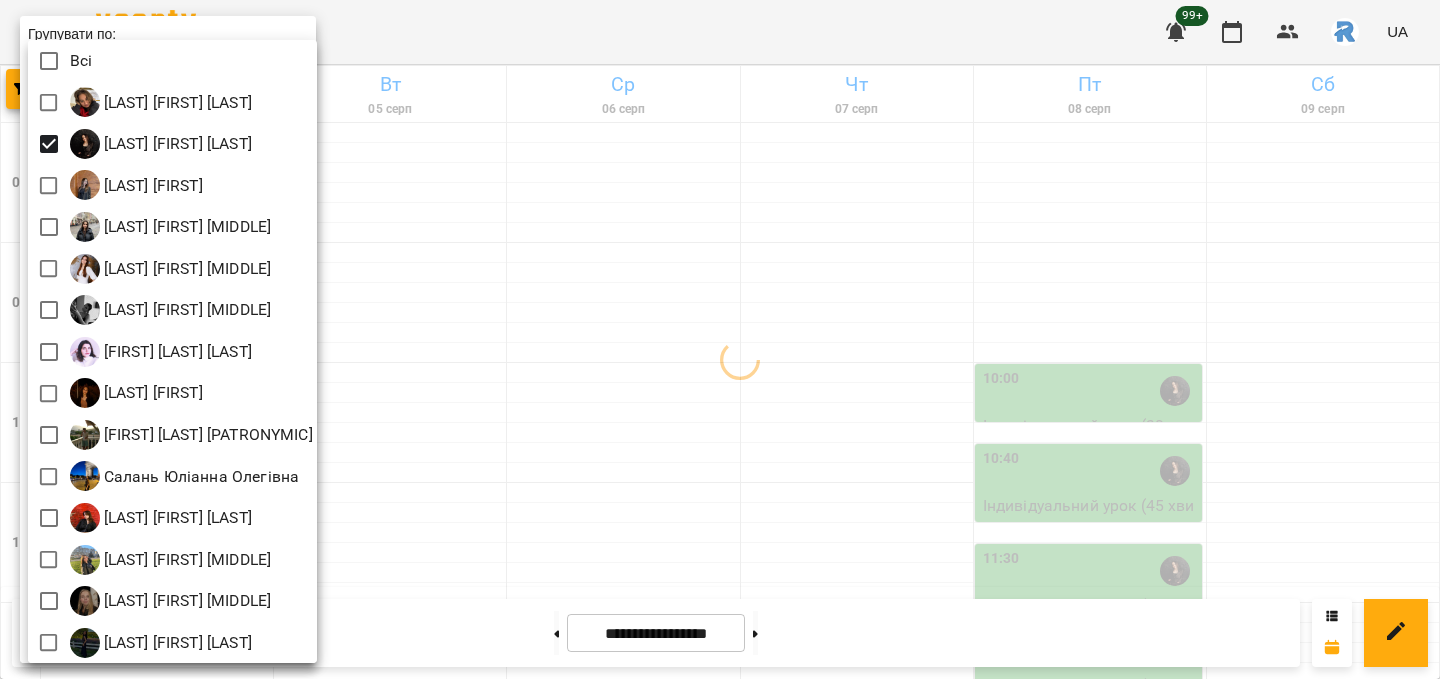click at bounding box center (720, 339) 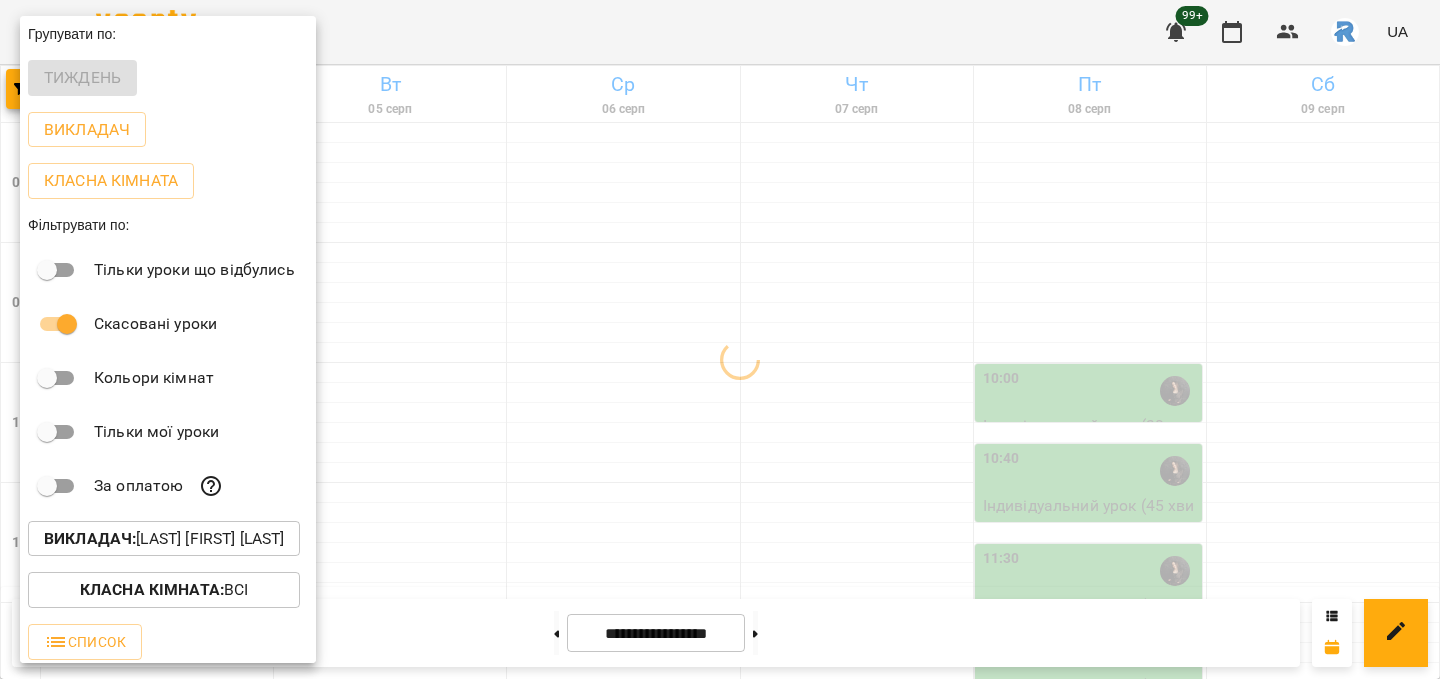 click at bounding box center (720, 339) 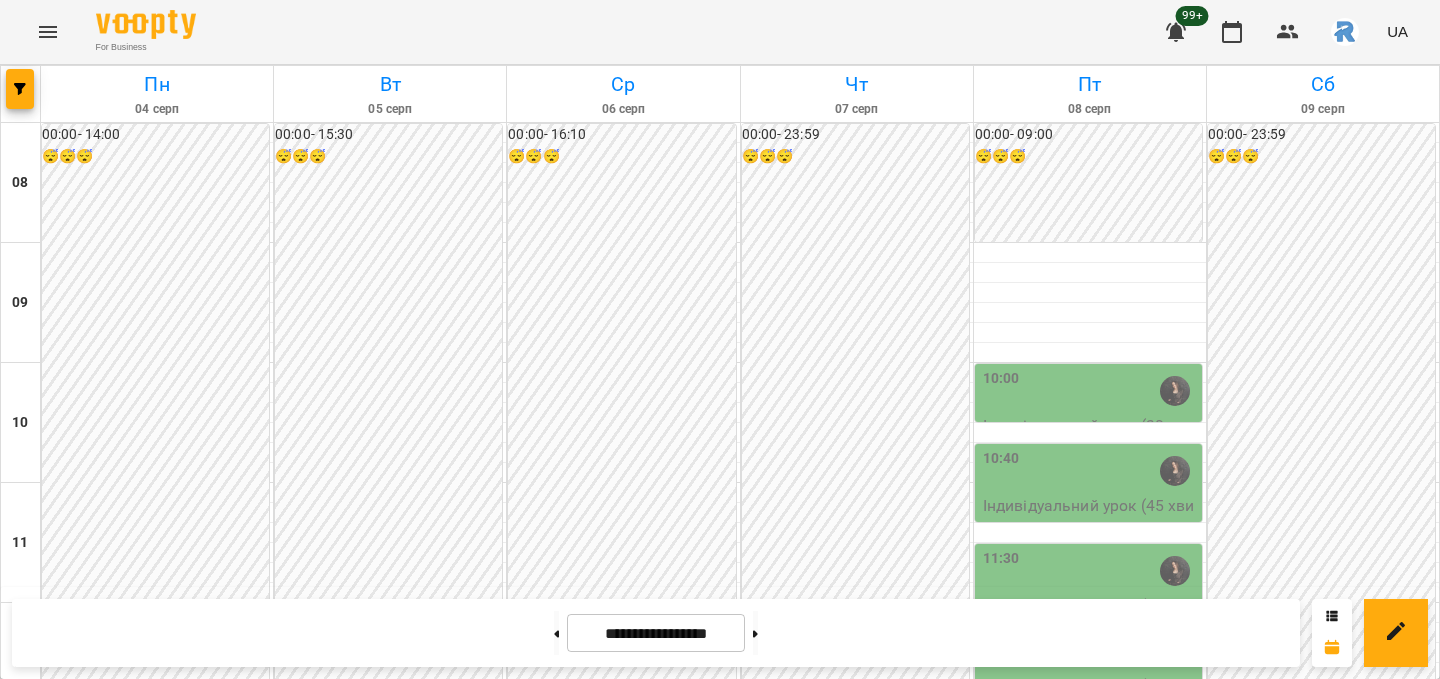 scroll, scrollTop: 984, scrollLeft: 0, axis: vertical 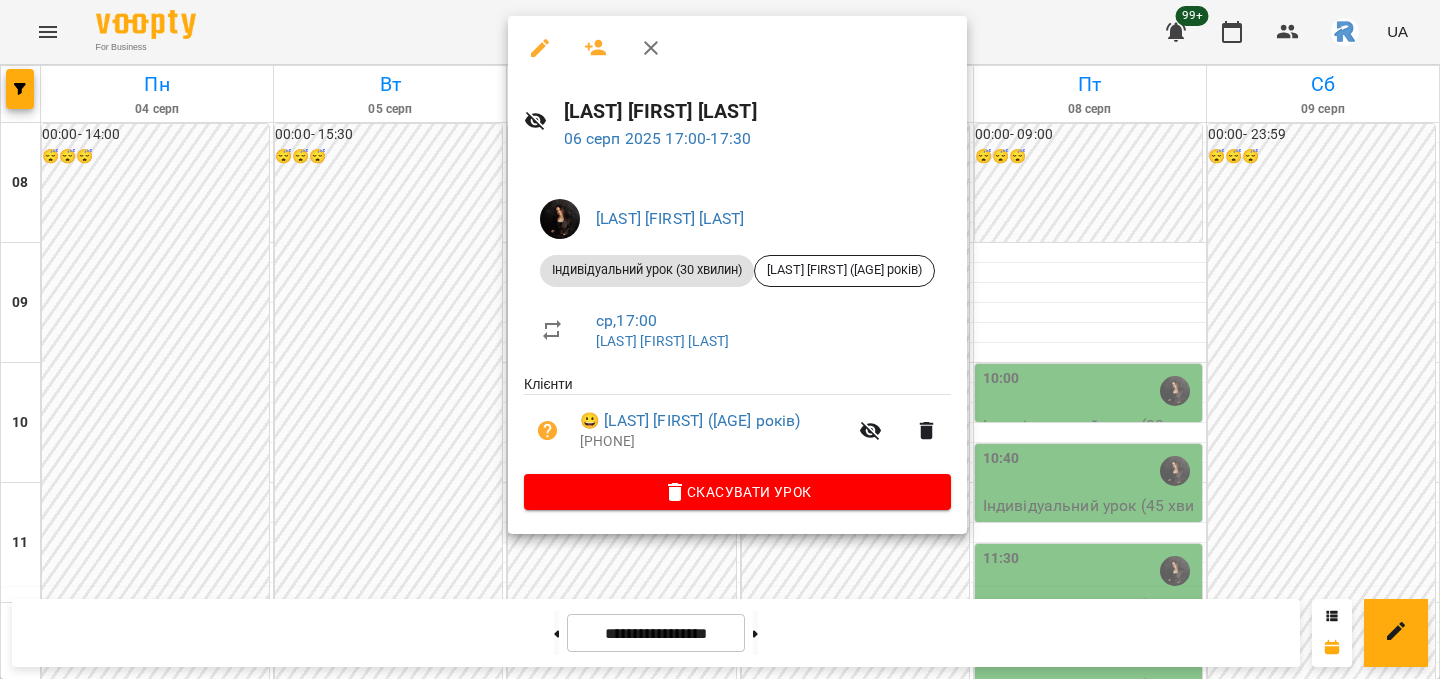 click at bounding box center [720, 339] 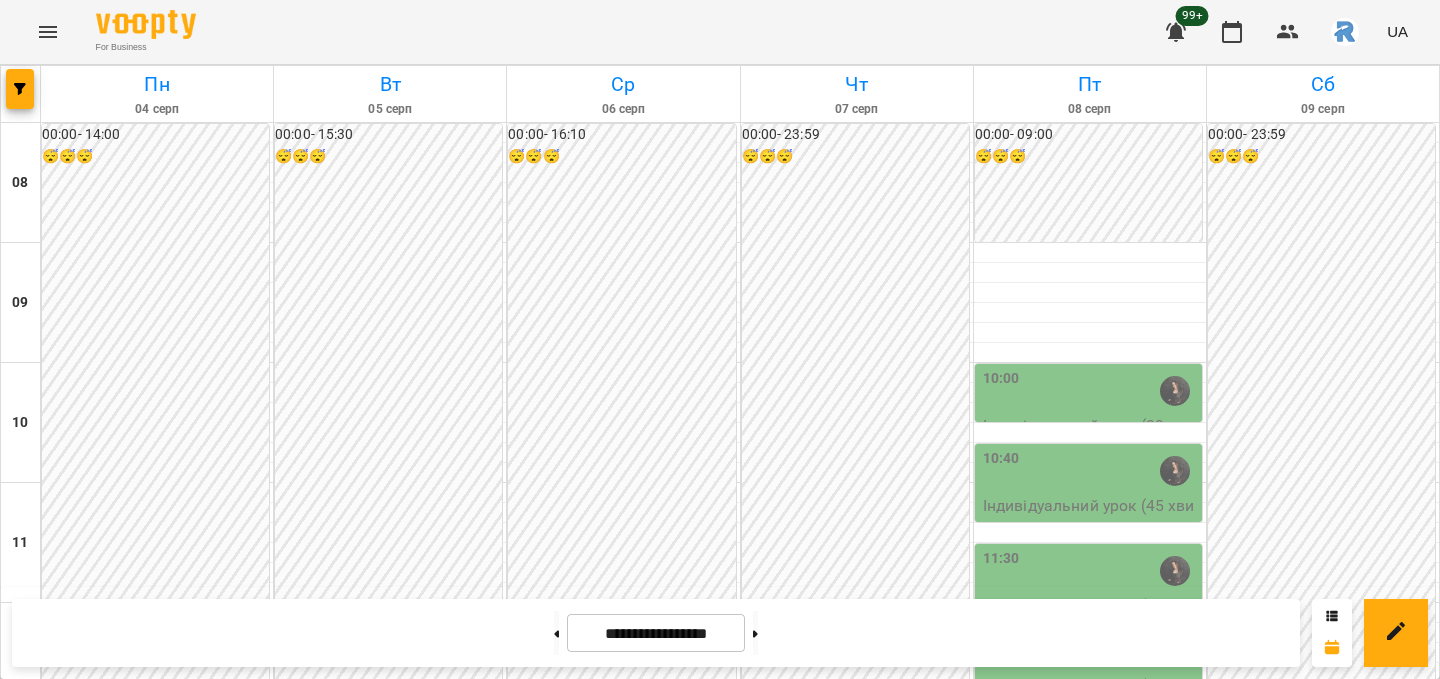 click on "17:35" at bounding box center (623, 1291) 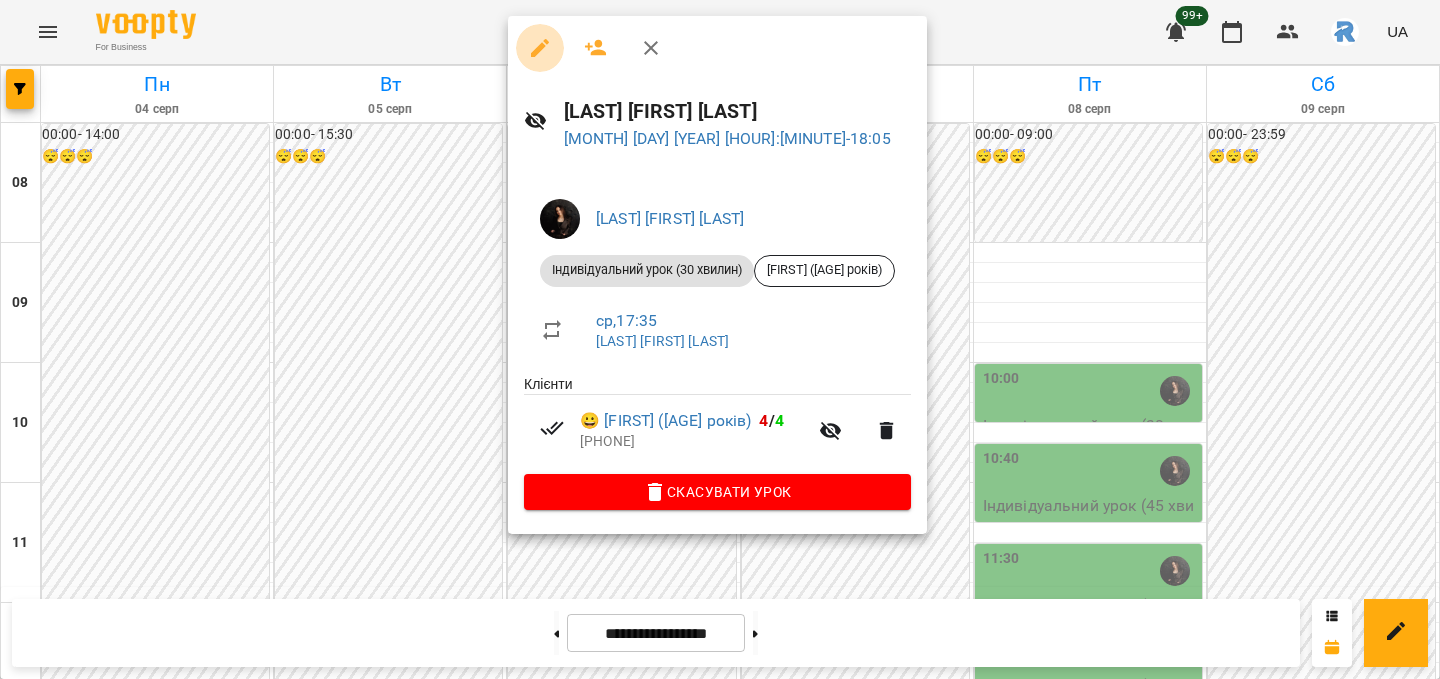 click 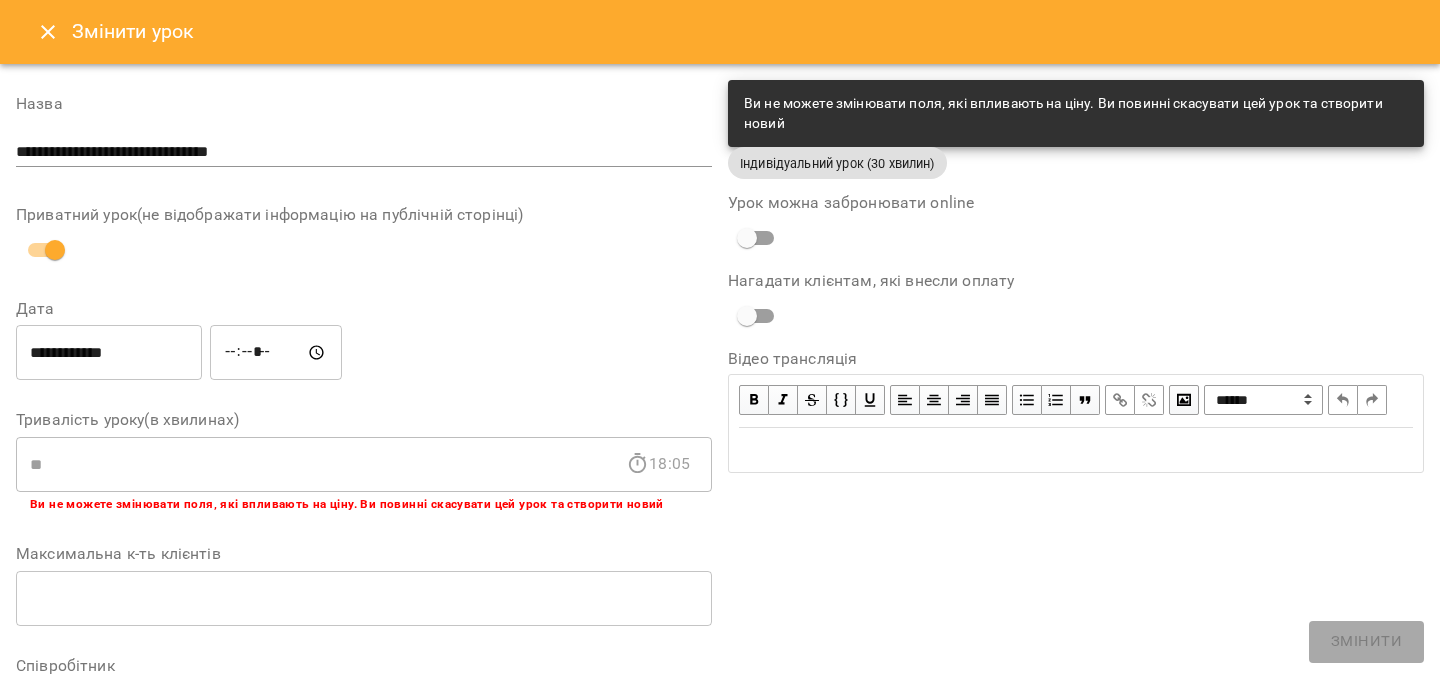 click on "**********" at bounding box center (109, 353) 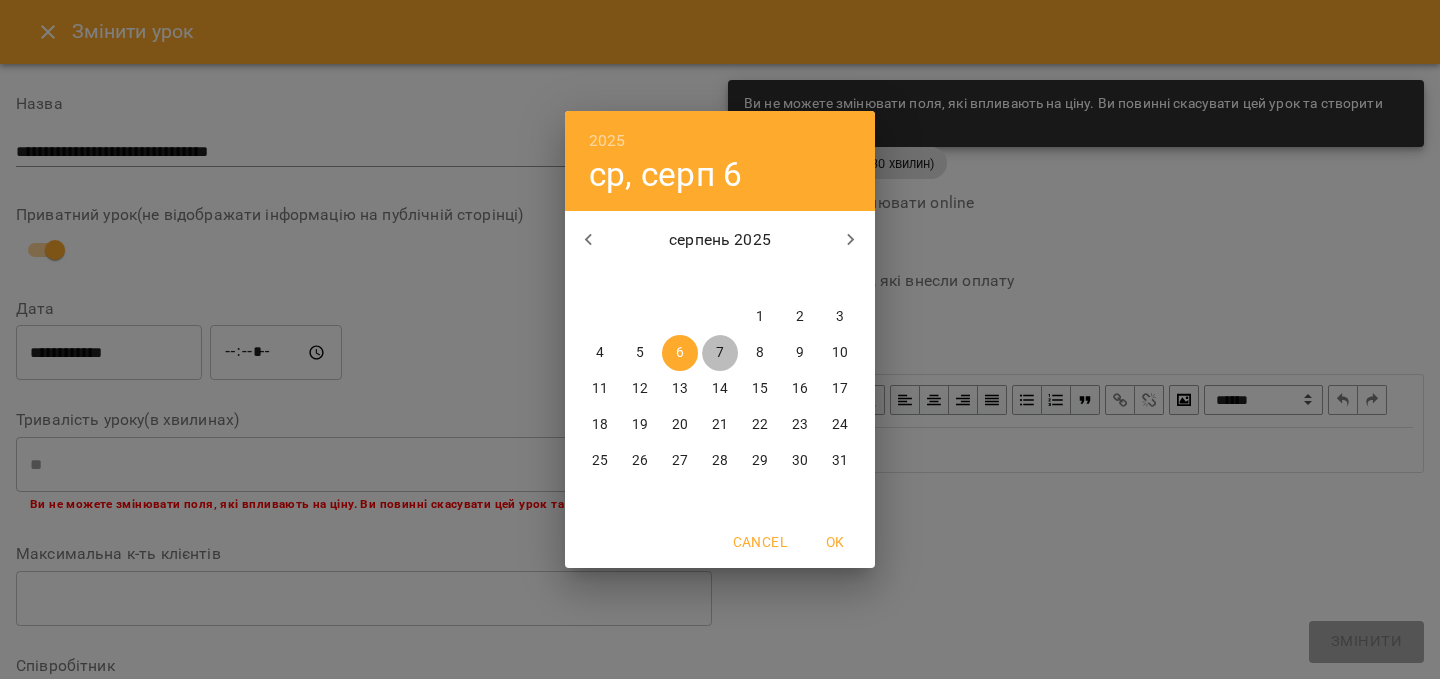 click on "7" at bounding box center [720, 353] 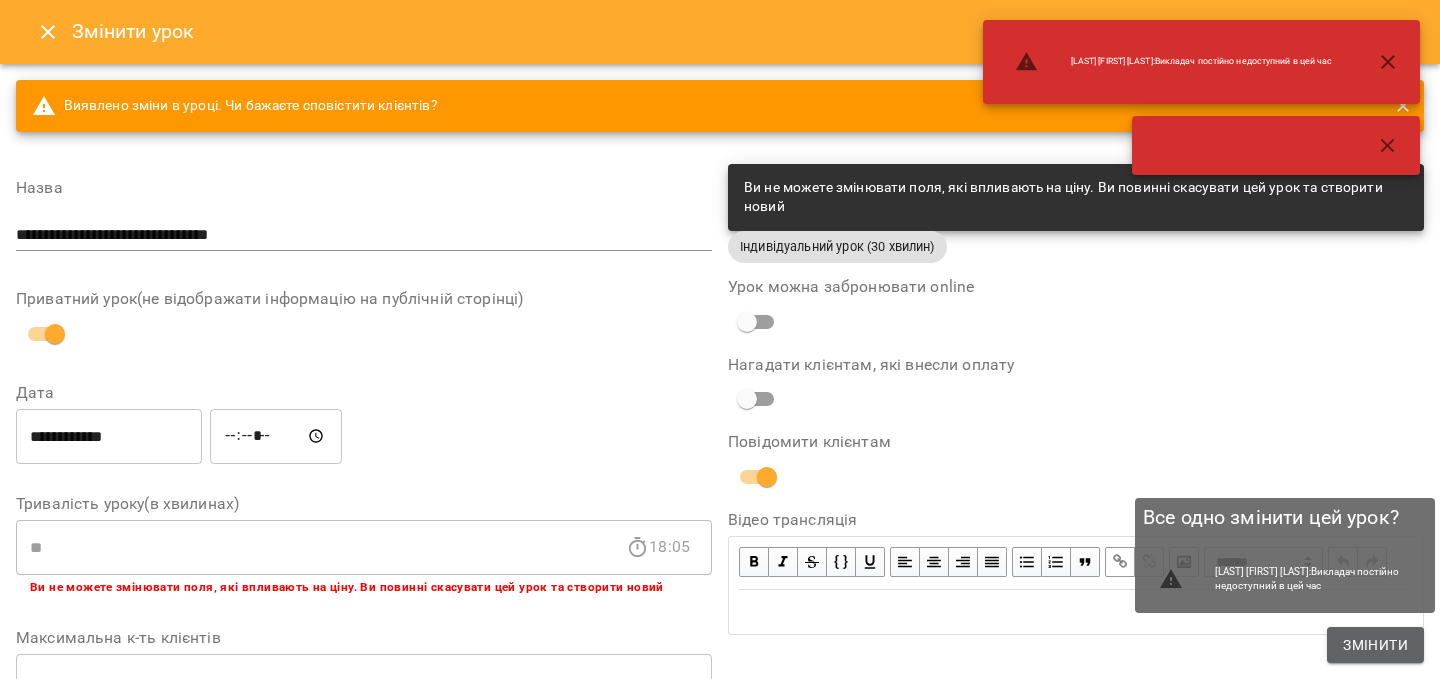 click on "Змінити" at bounding box center (1375, 645) 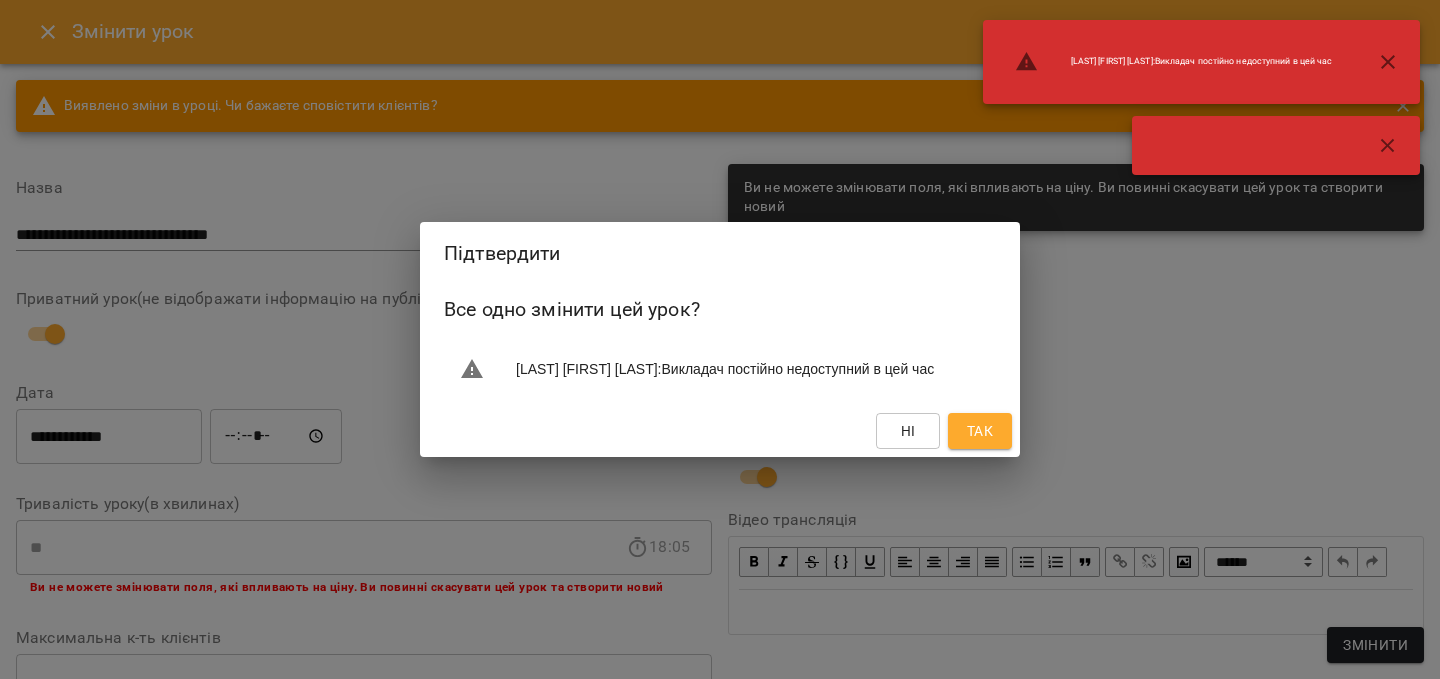 click on "Так" at bounding box center (980, 431) 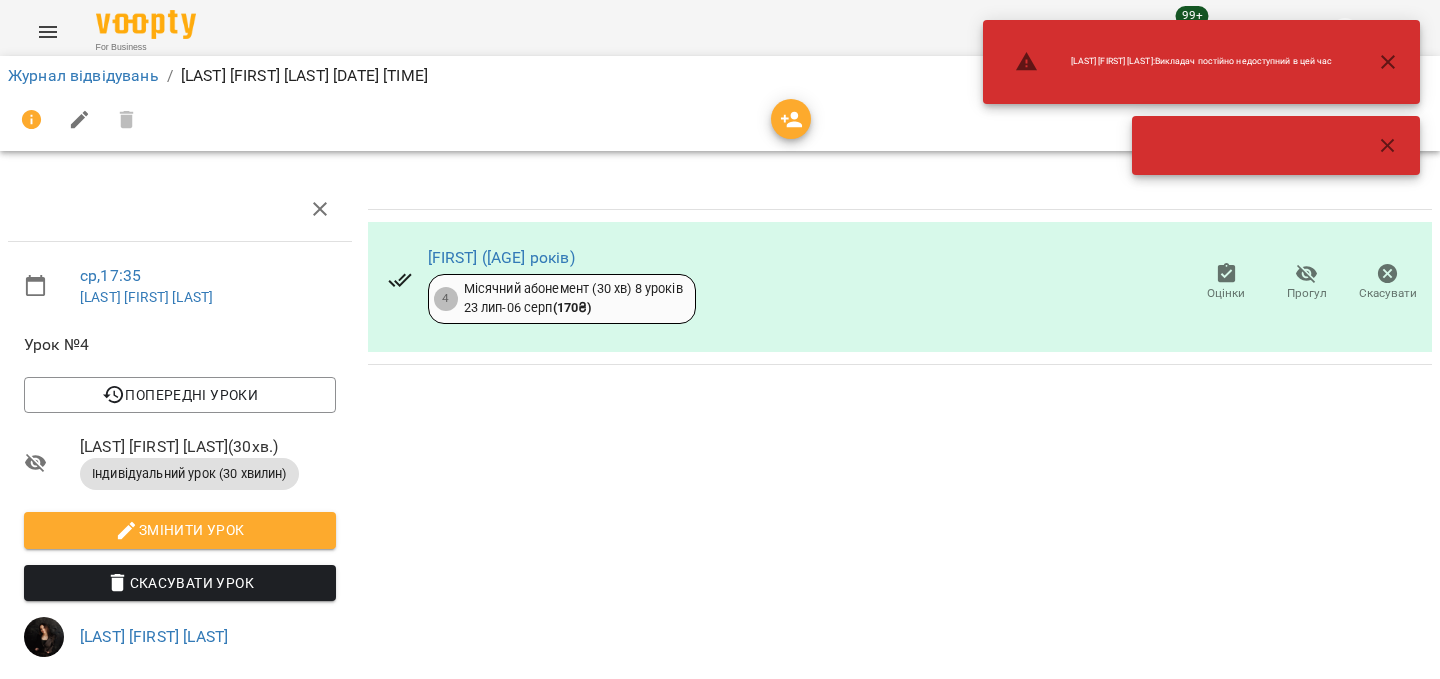 click at bounding box center (1388, 62) 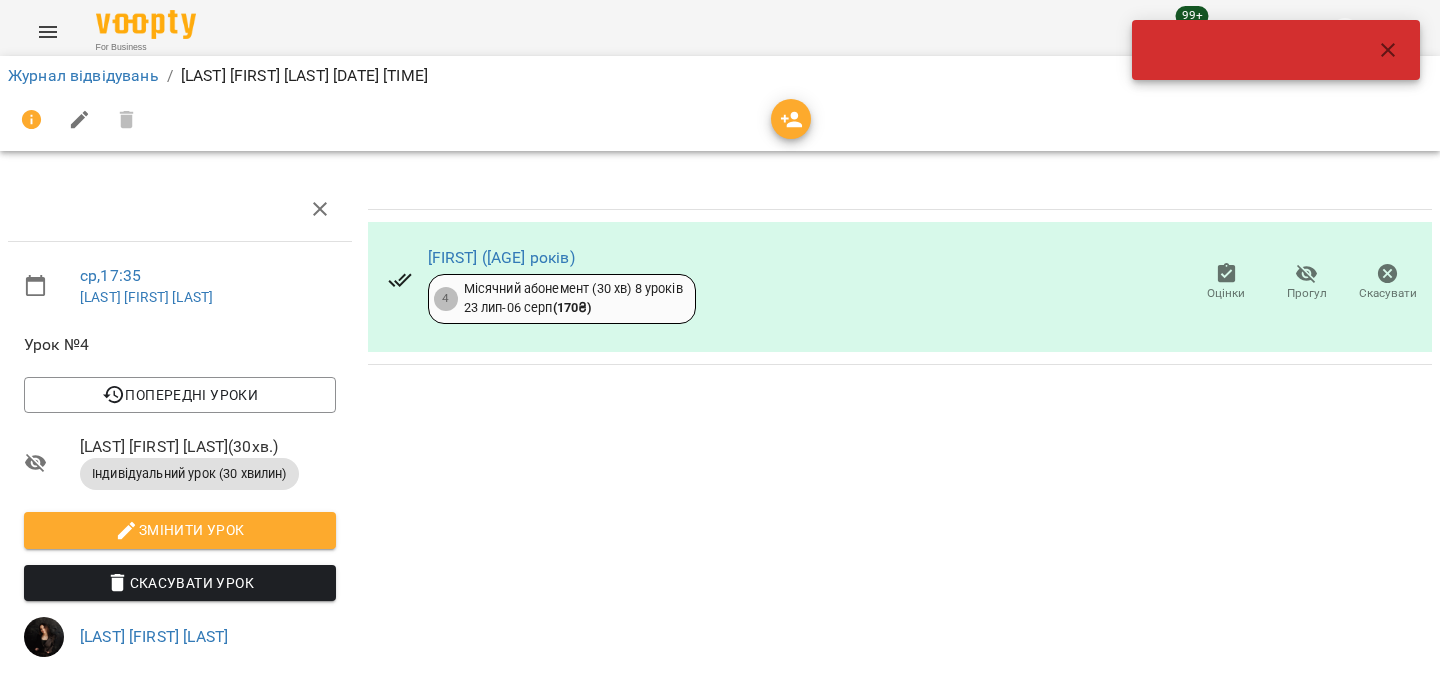 click at bounding box center (1276, 50) 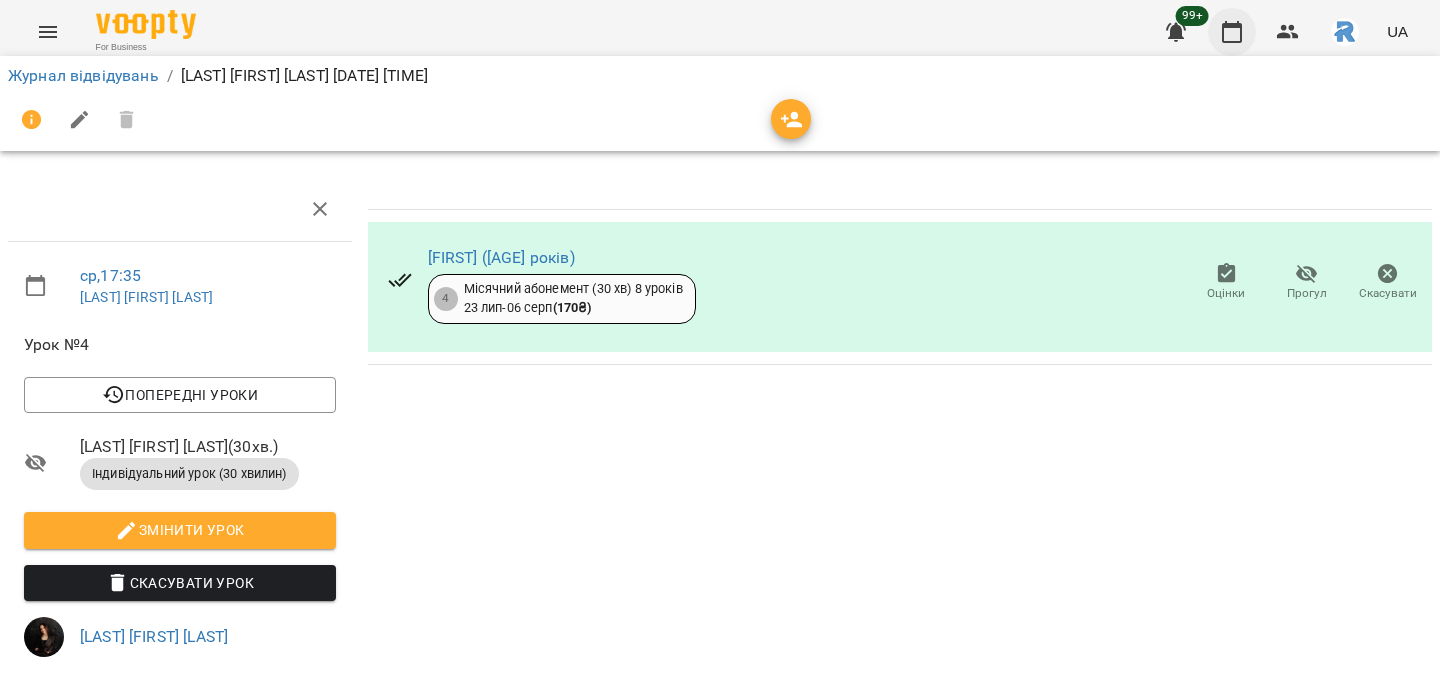 click 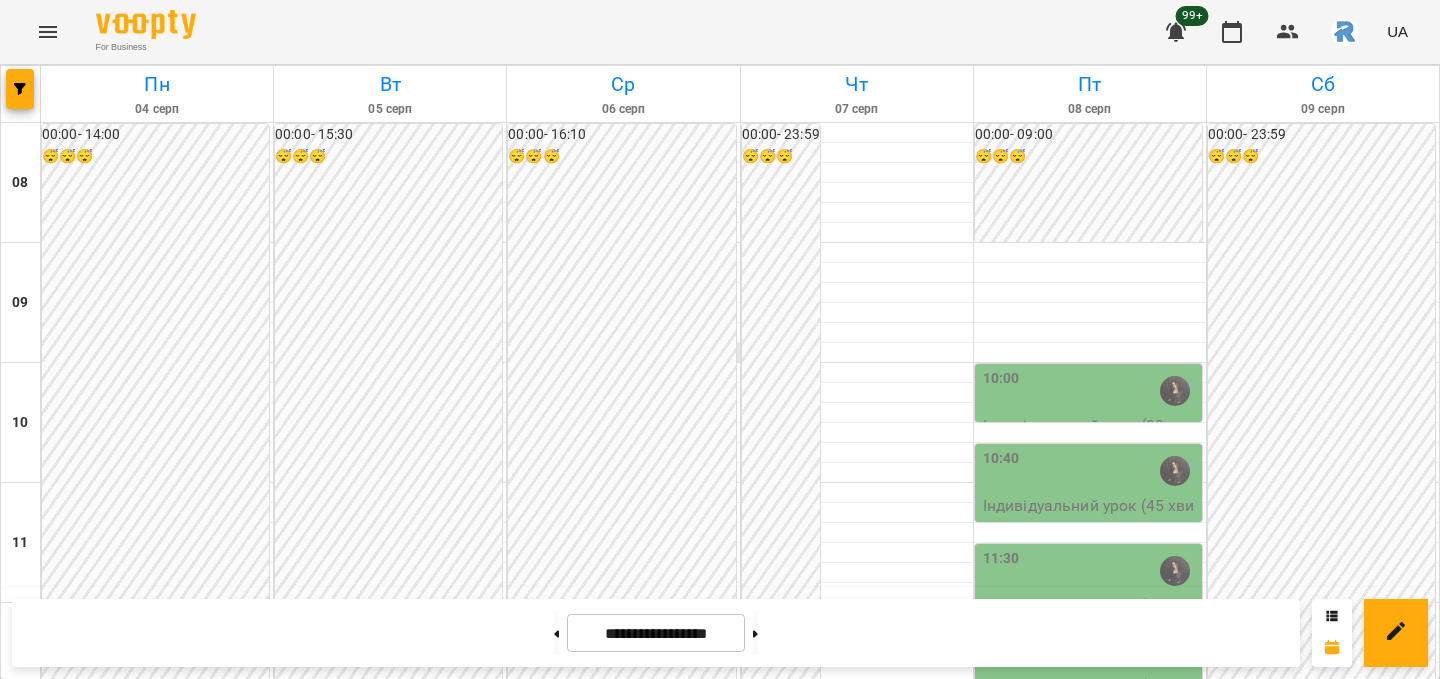 scroll, scrollTop: 1084, scrollLeft: 0, axis: vertical 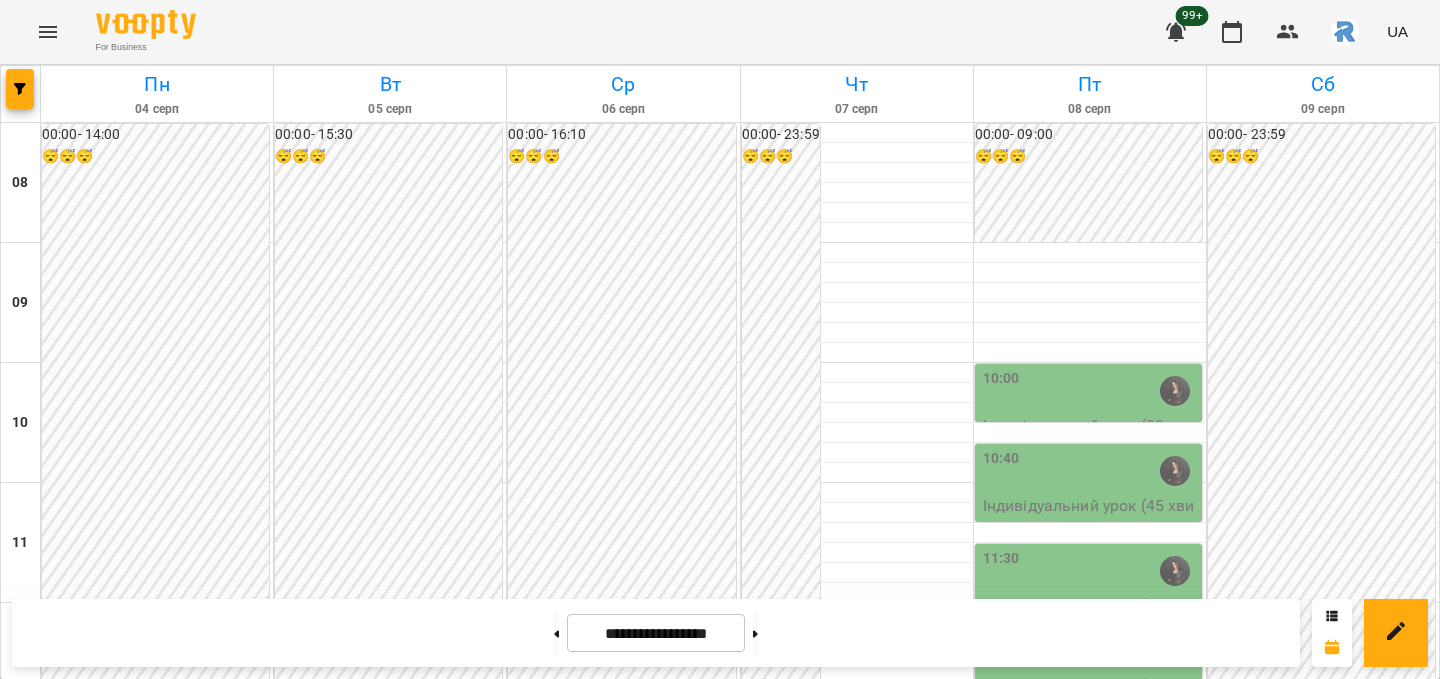 click on "18:10" at bounding box center (623, 1371) 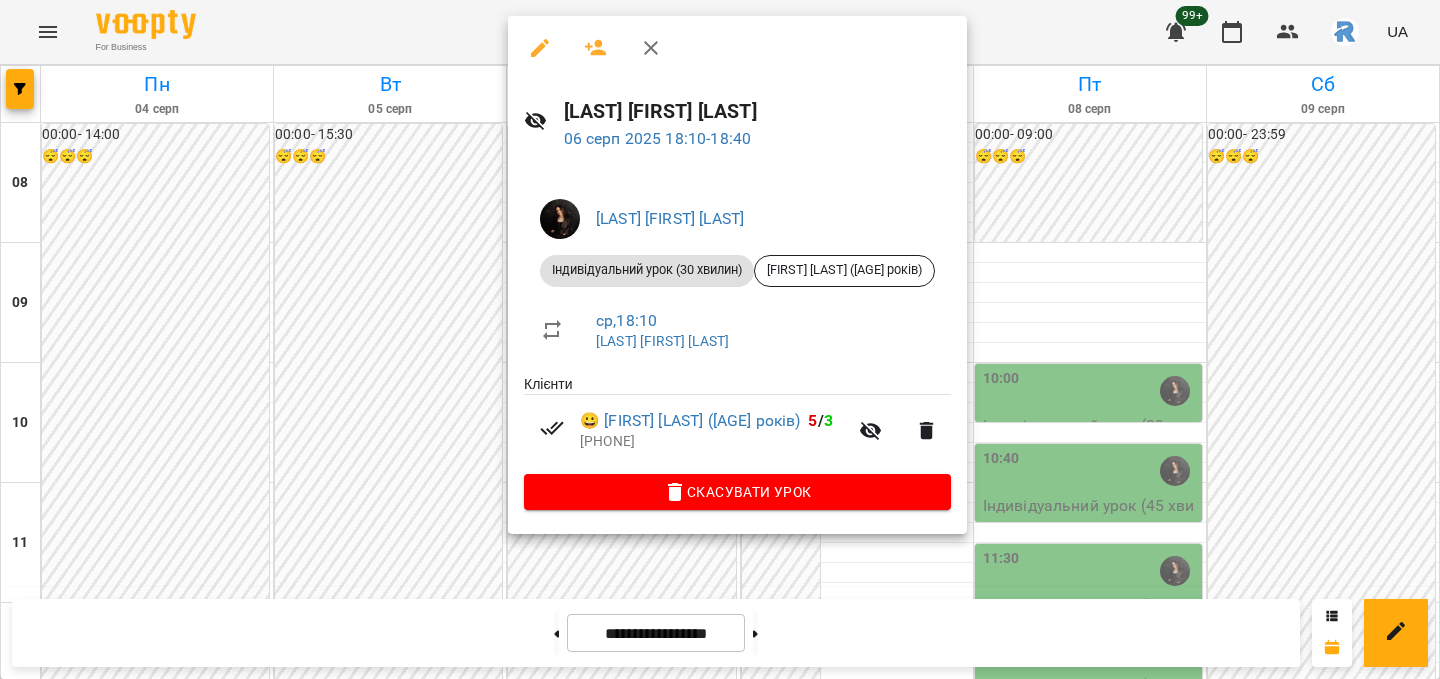 click 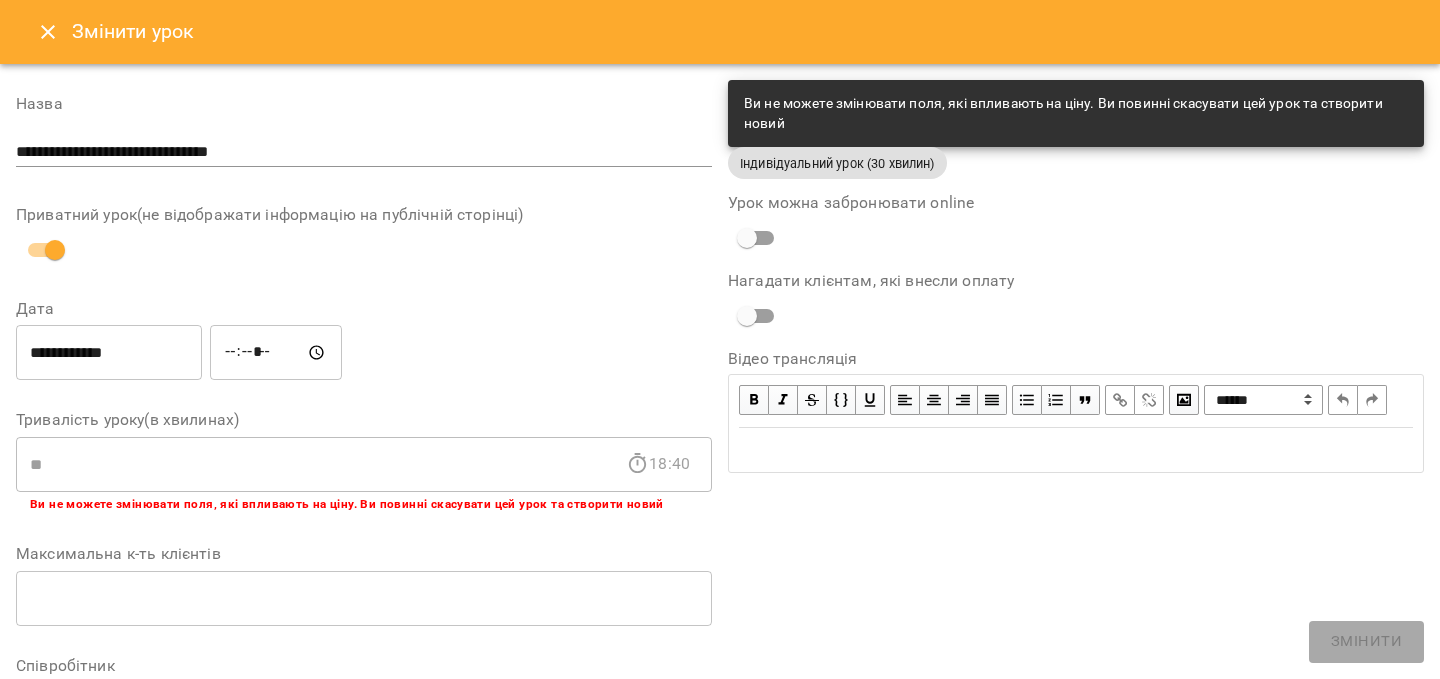 click on "**********" at bounding box center (109, 353) 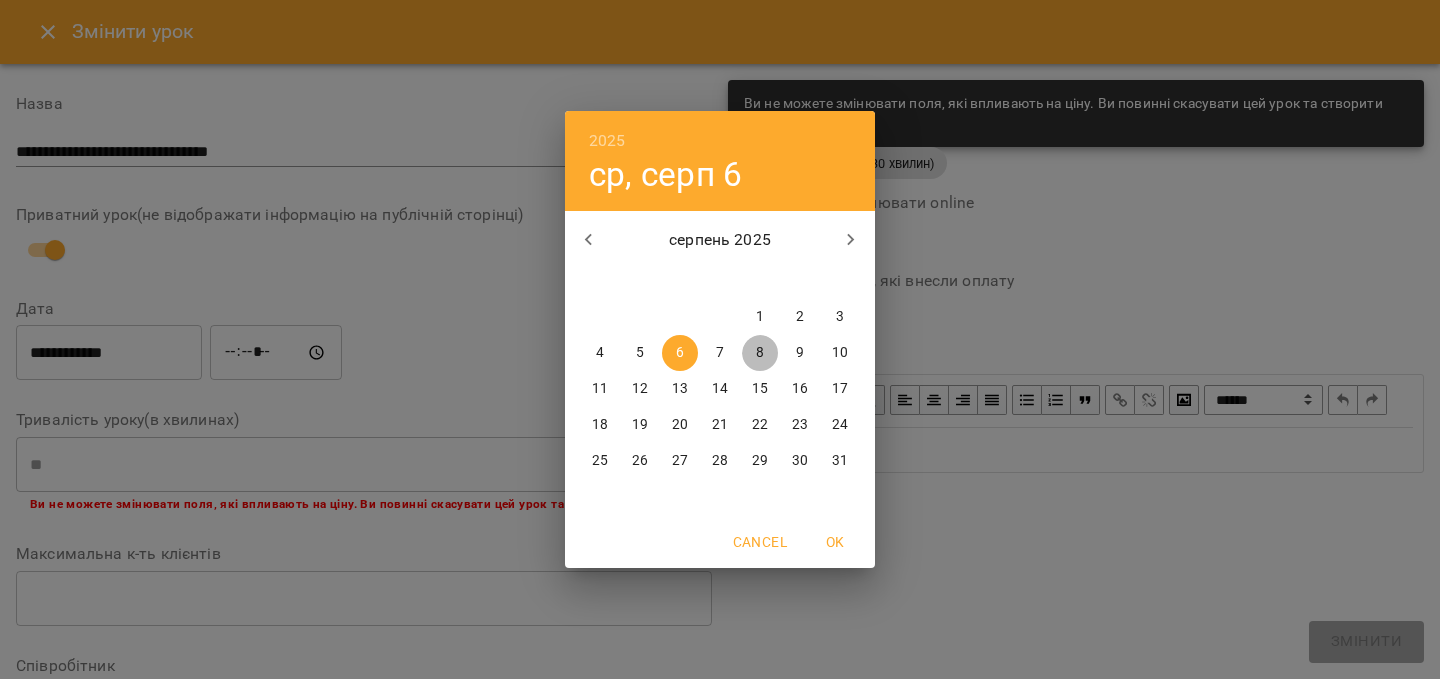 click on "8" at bounding box center (760, 353) 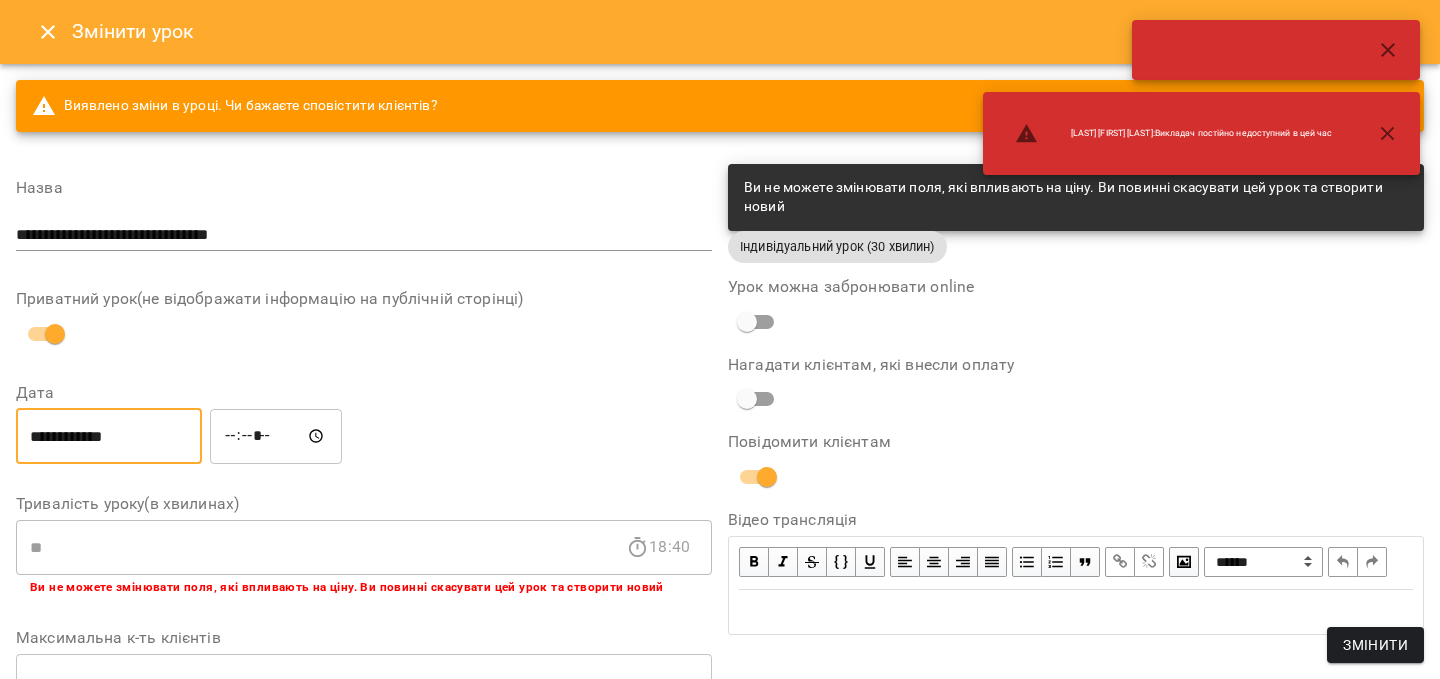 click on "**********" at bounding box center (109, 436) 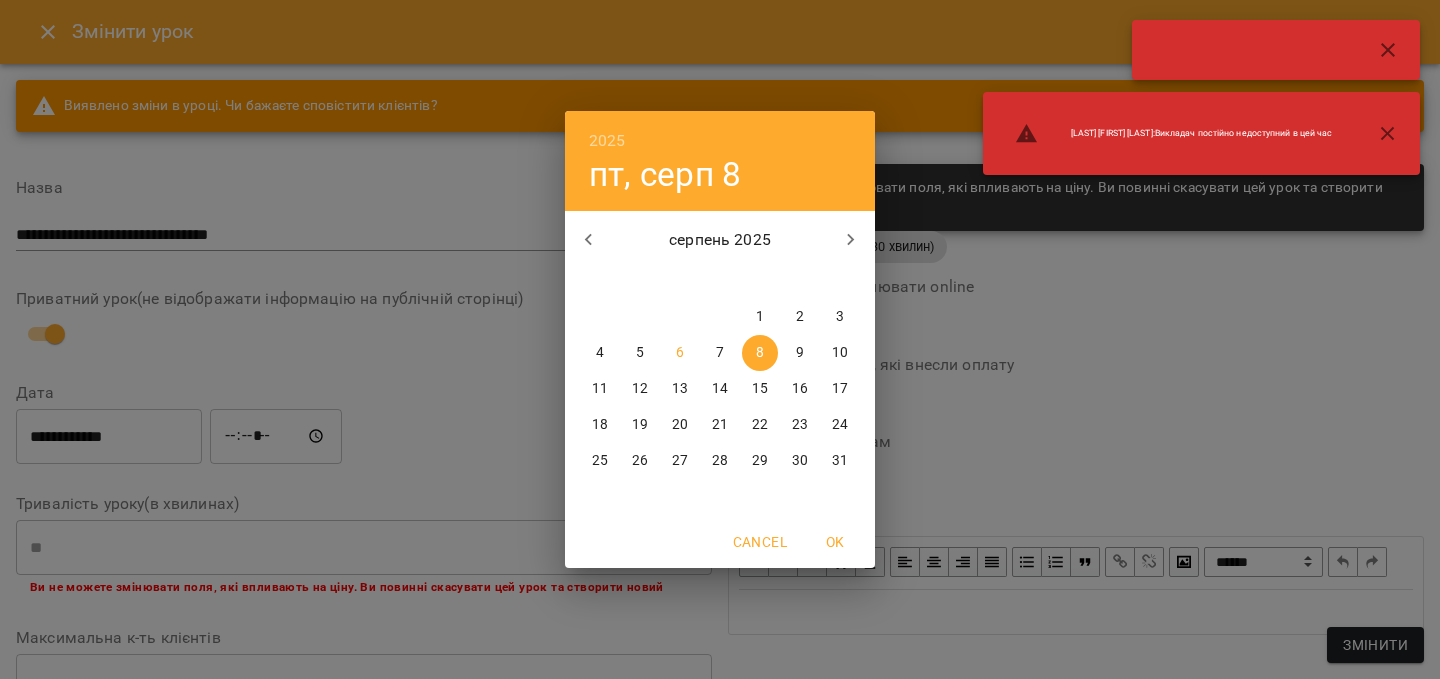 click on "7" at bounding box center [720, 353] 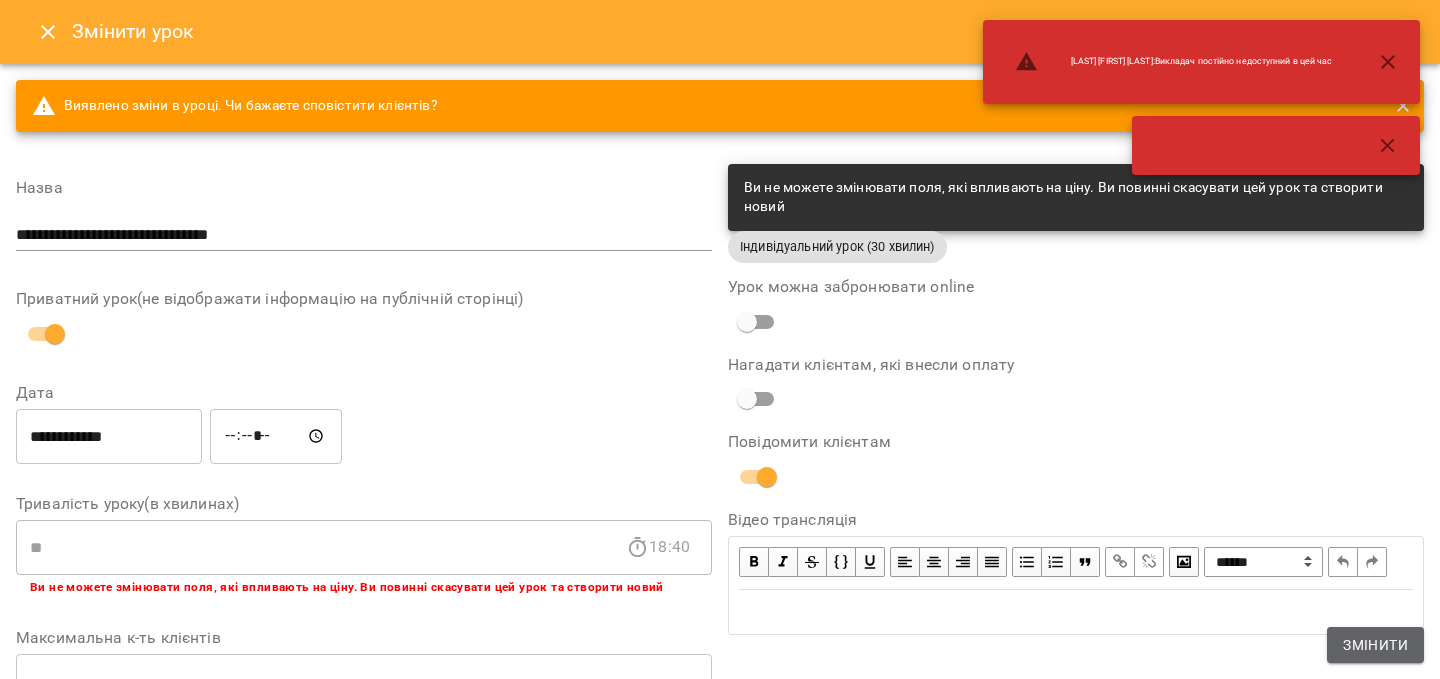click on "Змінити" at bounding box center (1375, 645) 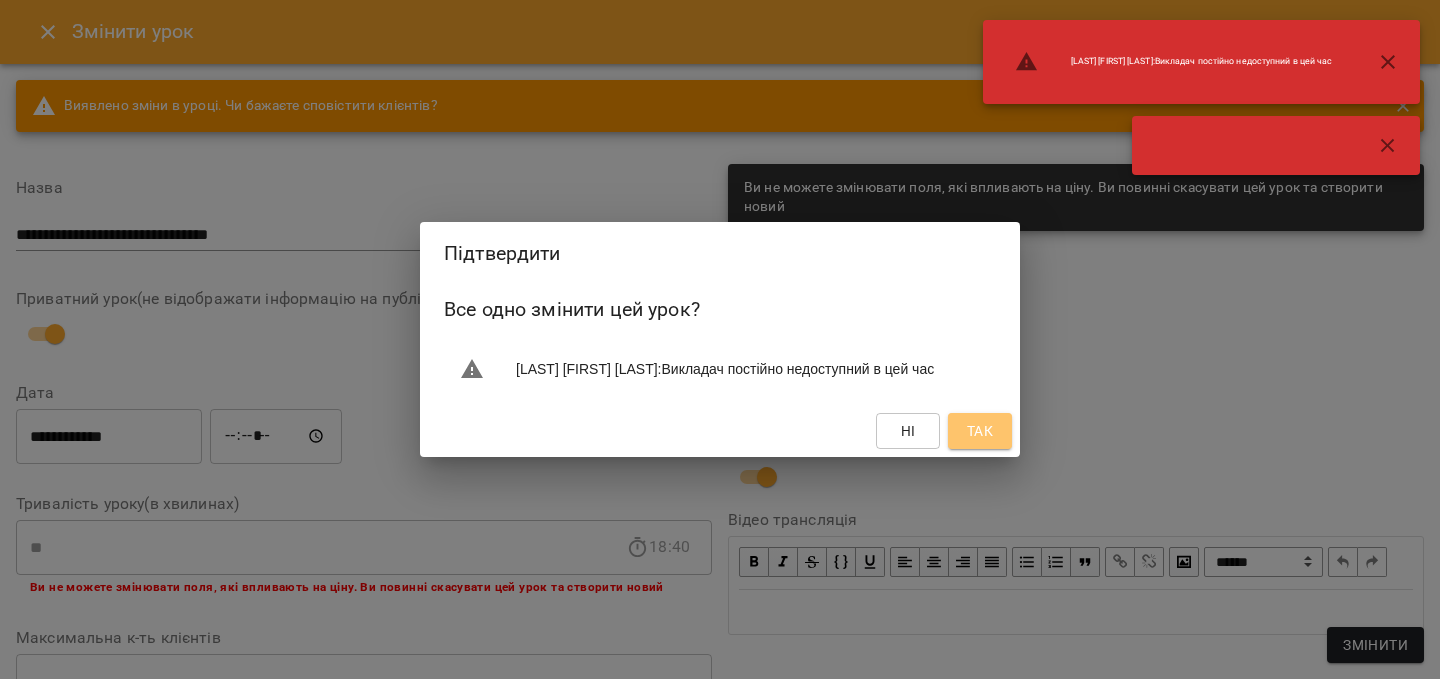 click on "Так" at bounding box center (980, 431) 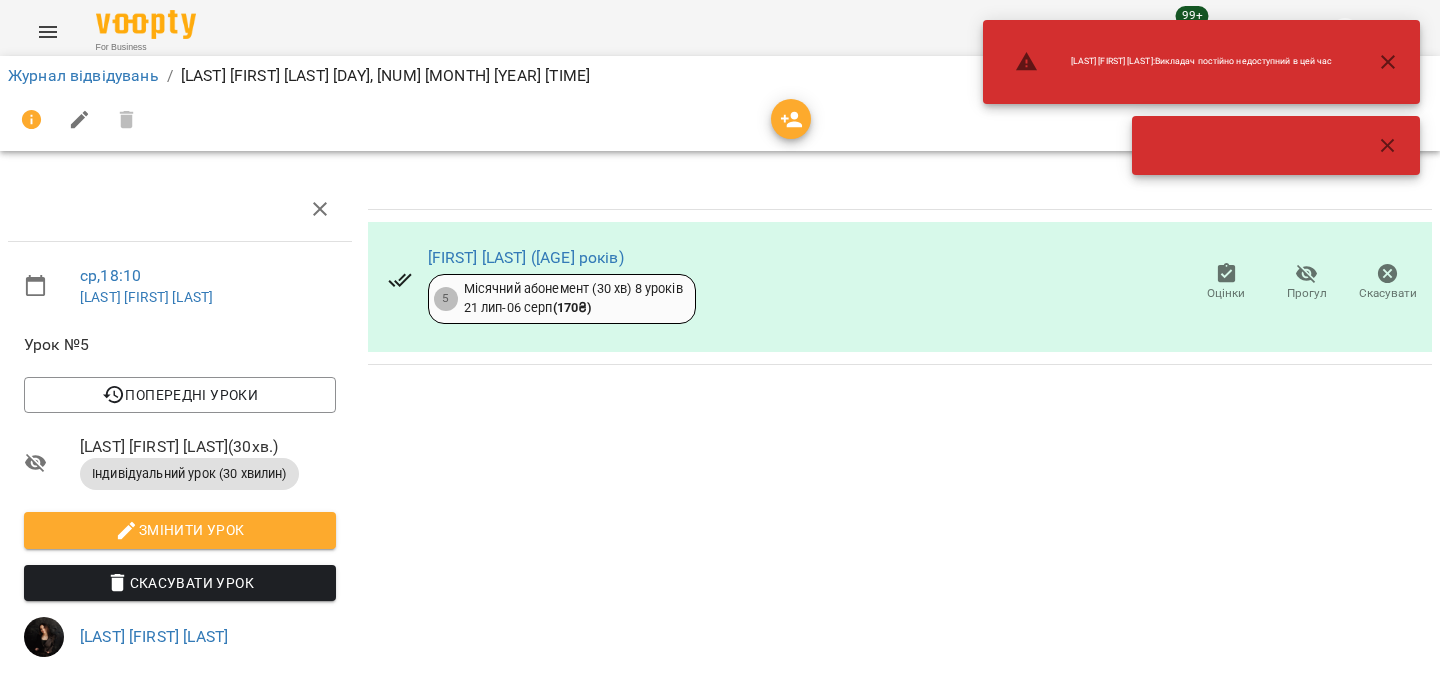 click 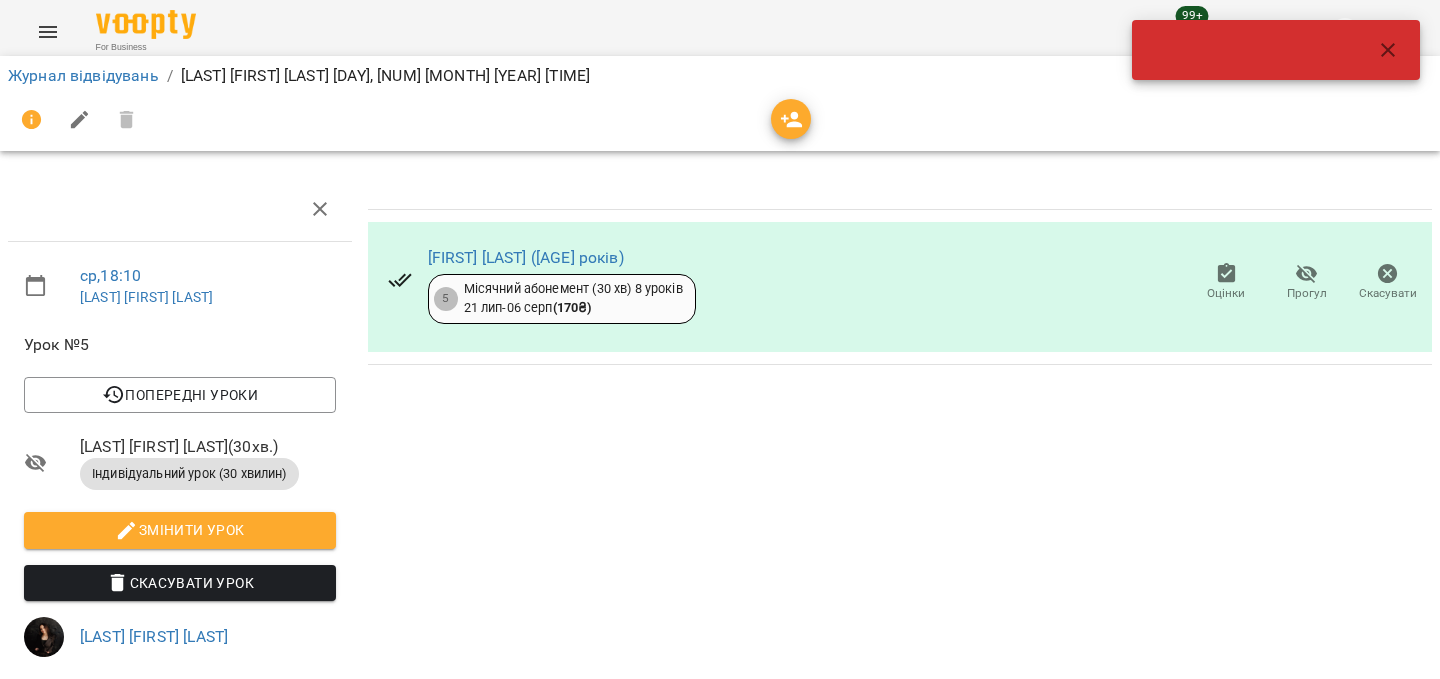 click 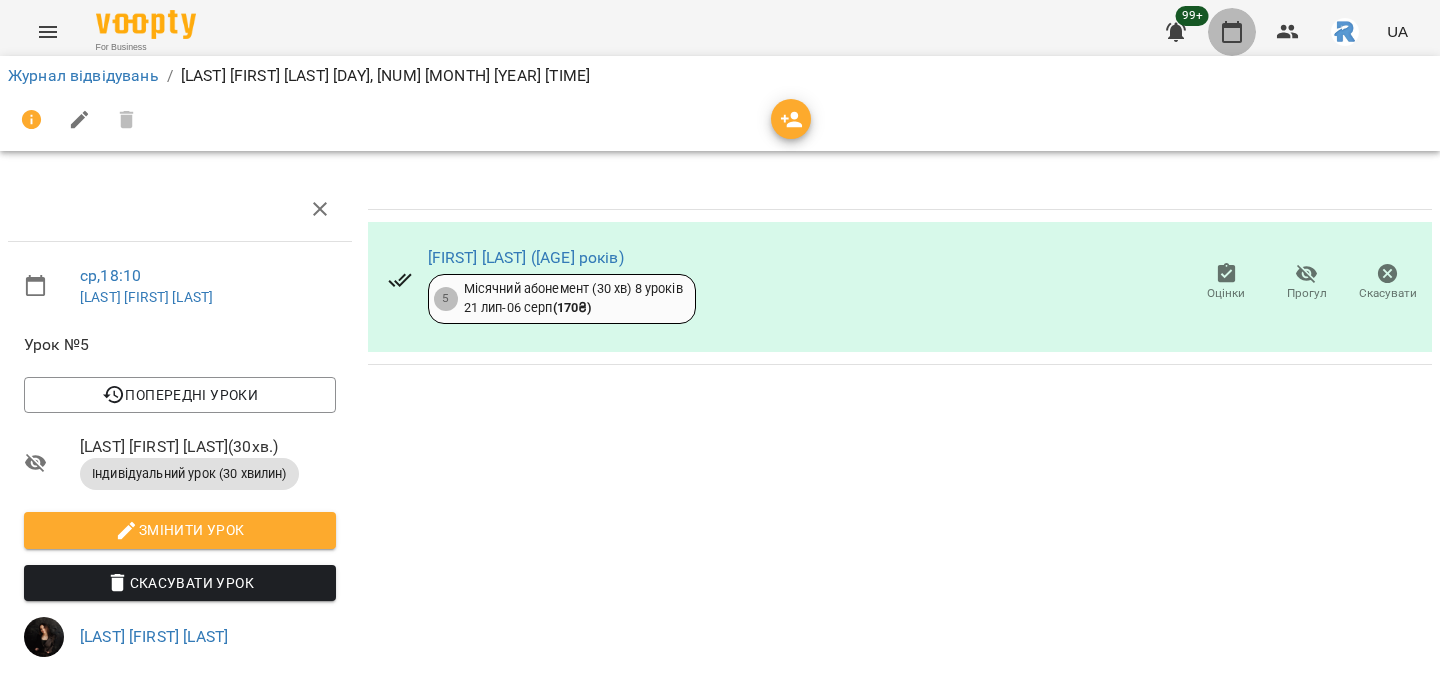 click at bounding box center [1232, 32] 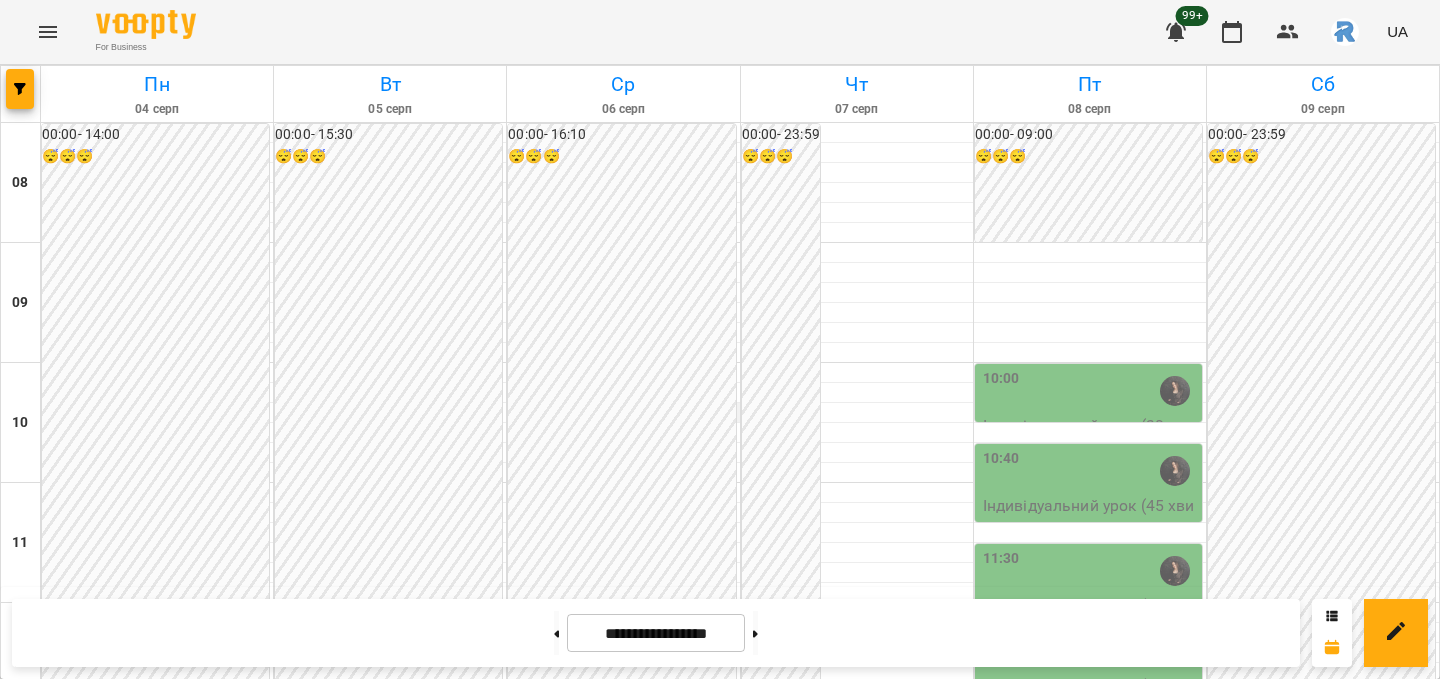 scroll, scrollTop: 1094, scrollLeft: 0, axis: vertical 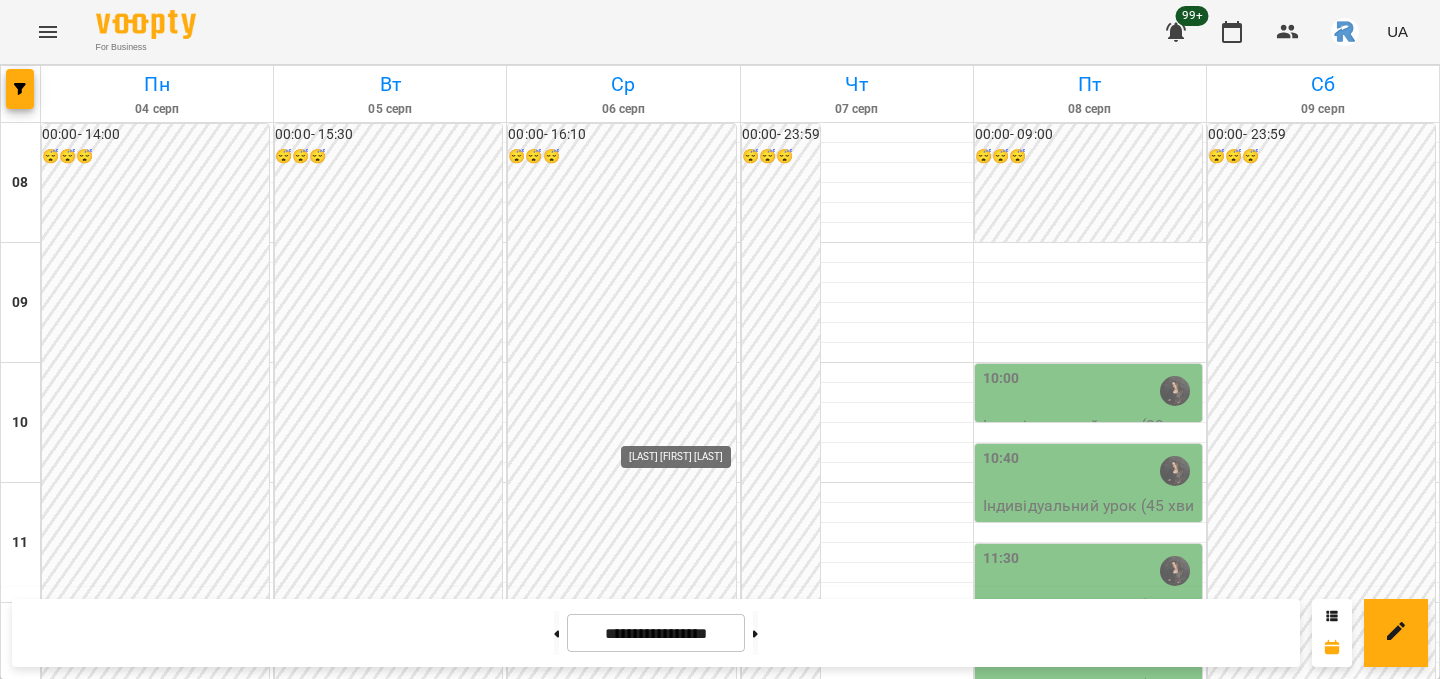 click at bounding box center (709, 1511) 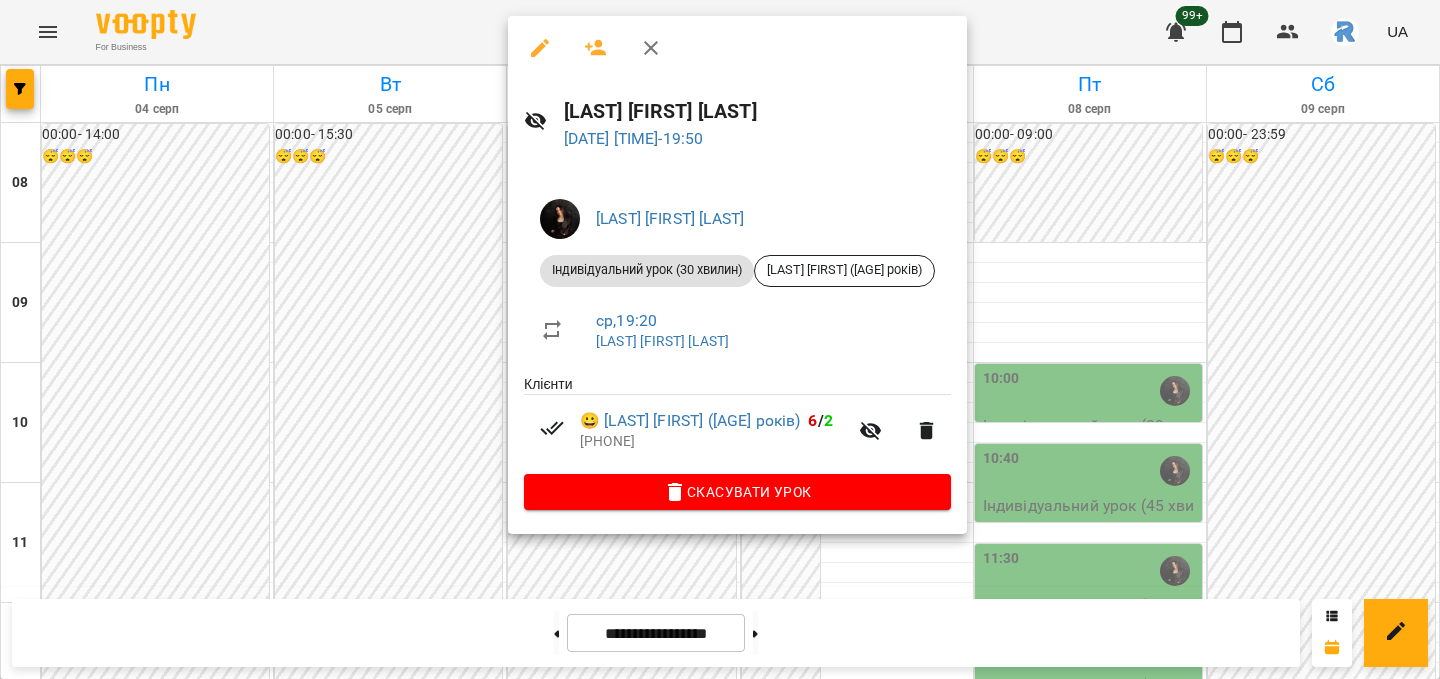 click at bounding box center (540, 48) 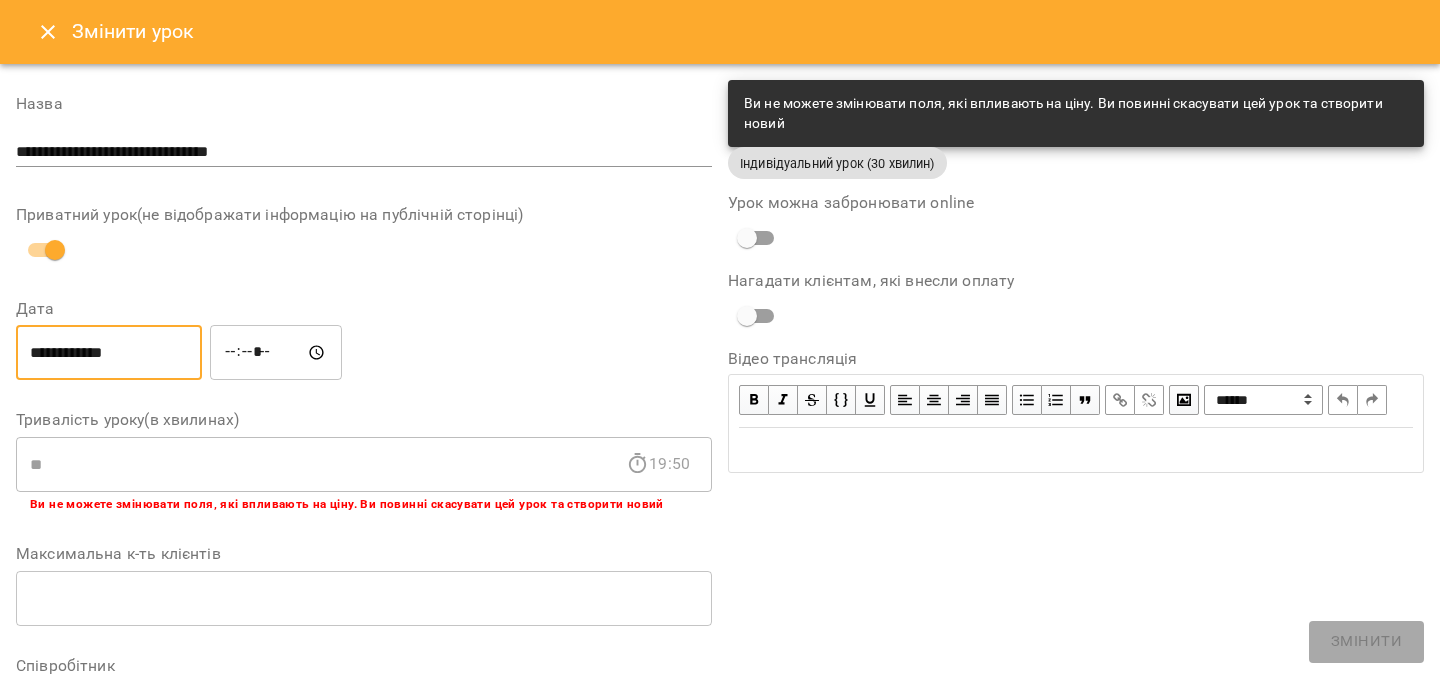 click on "**********" at bounding box center [109, 353] 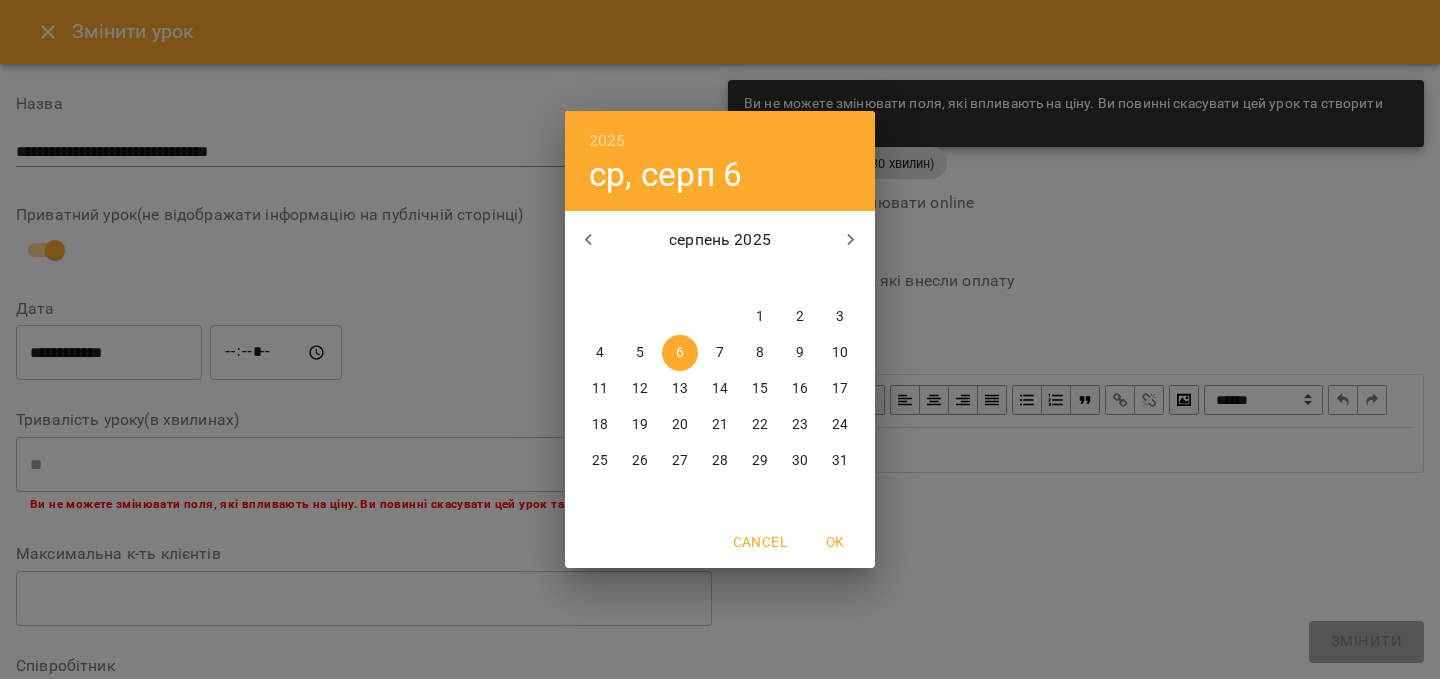 click on "7" at bounding box center [720, 353] 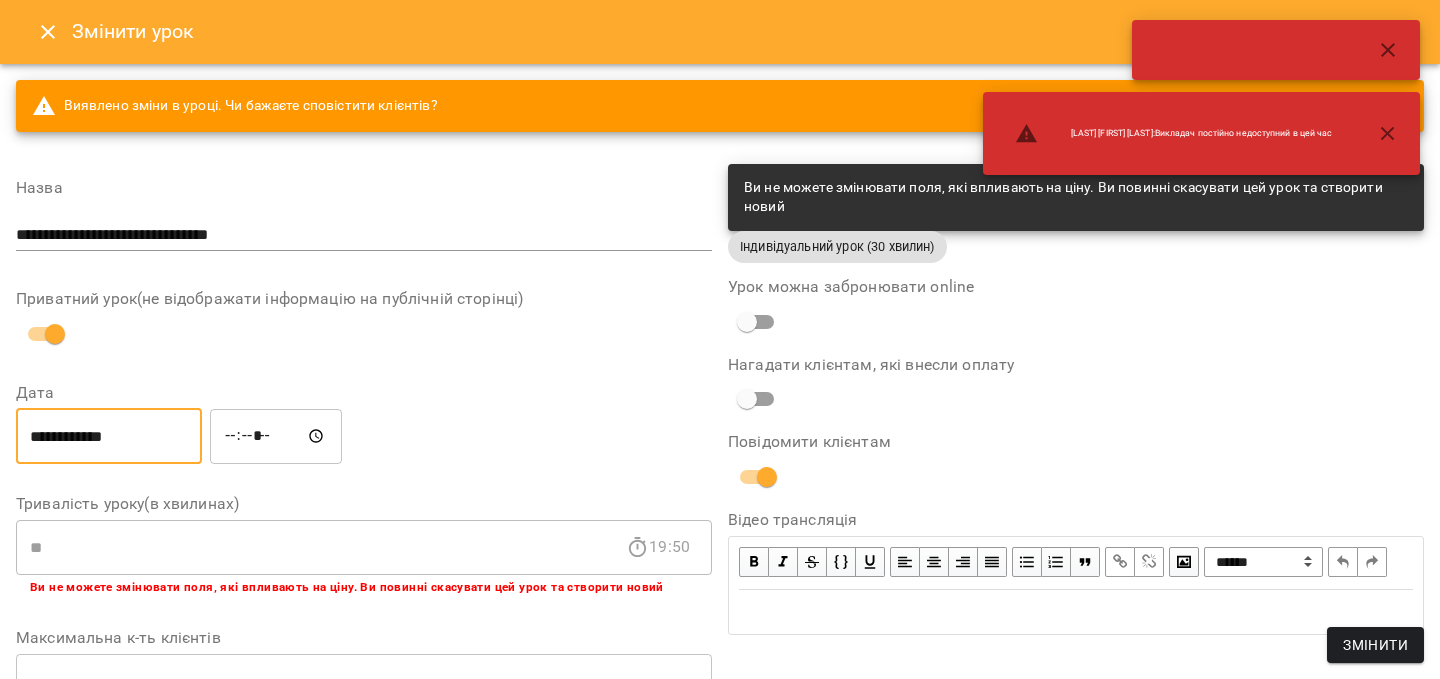 click on "Змінити" at bounding box center (1375, 645) 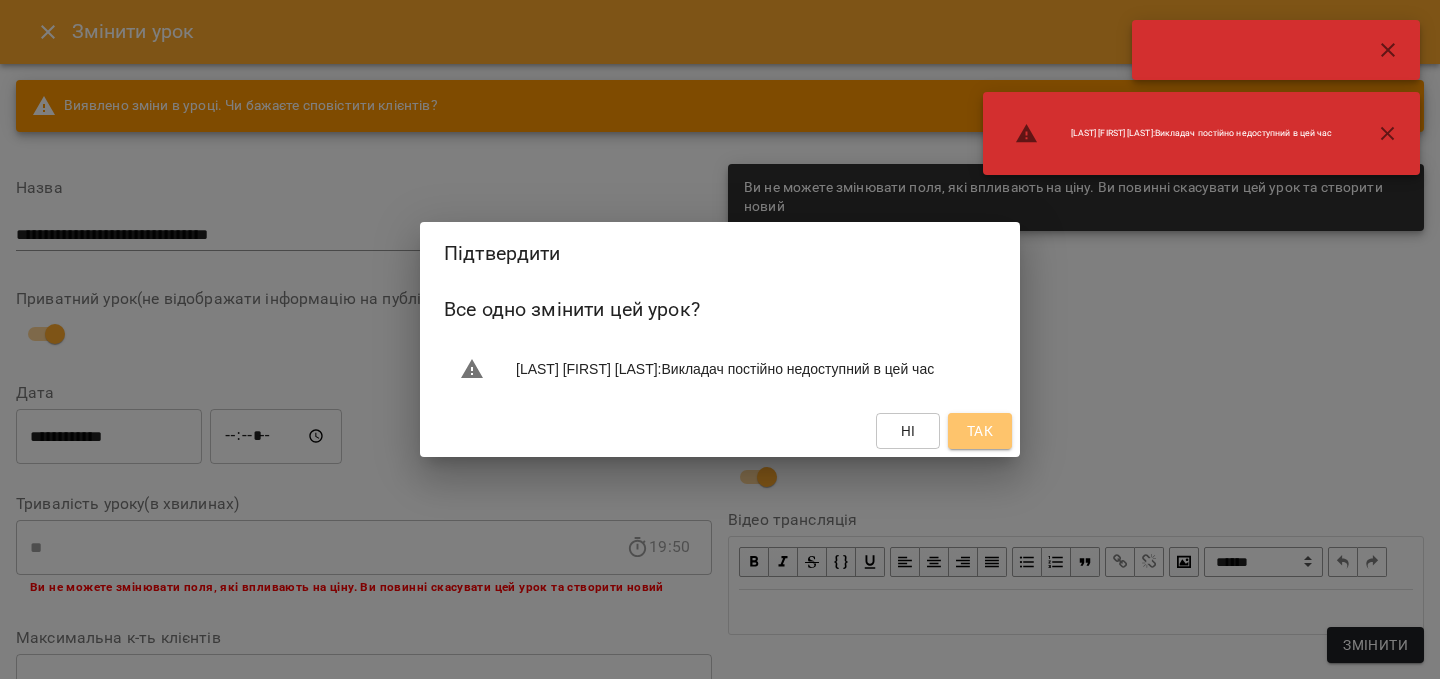click on "Так" at bounding box center (980, 431) 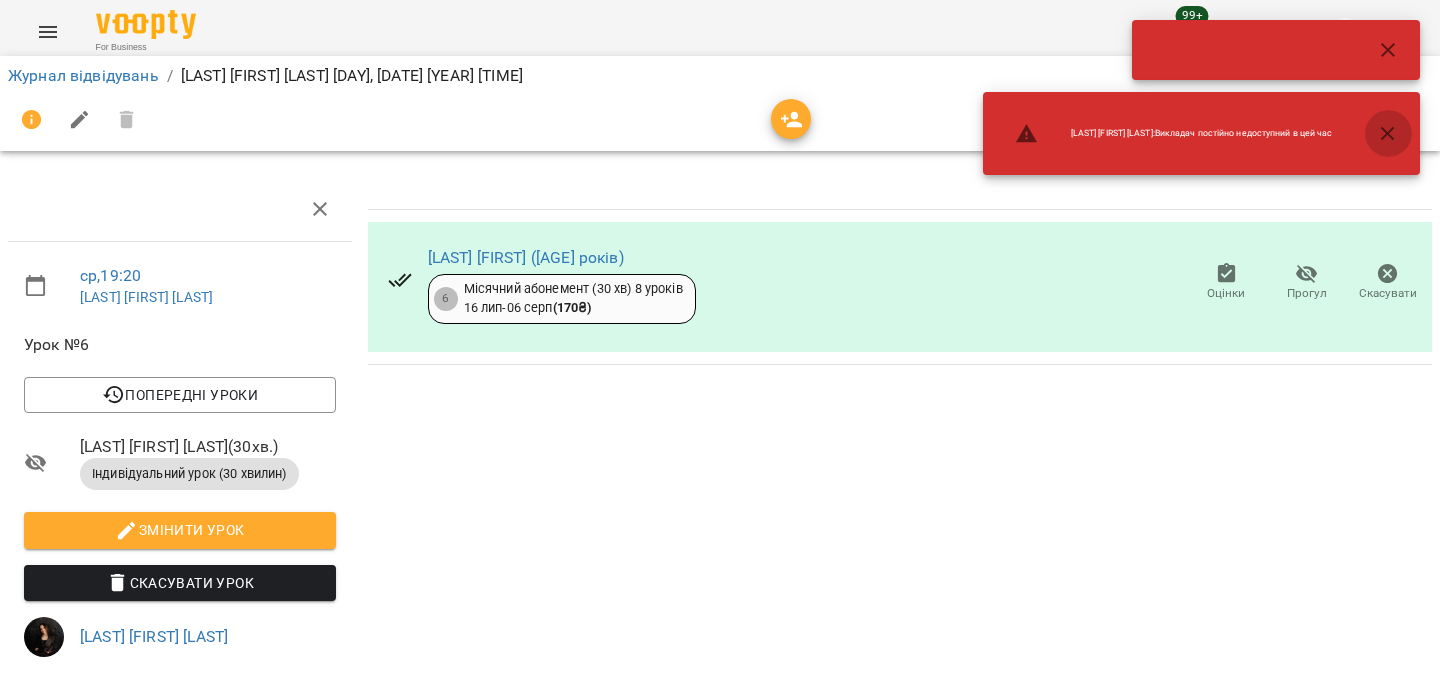 click at bounding box center [1388, 134] 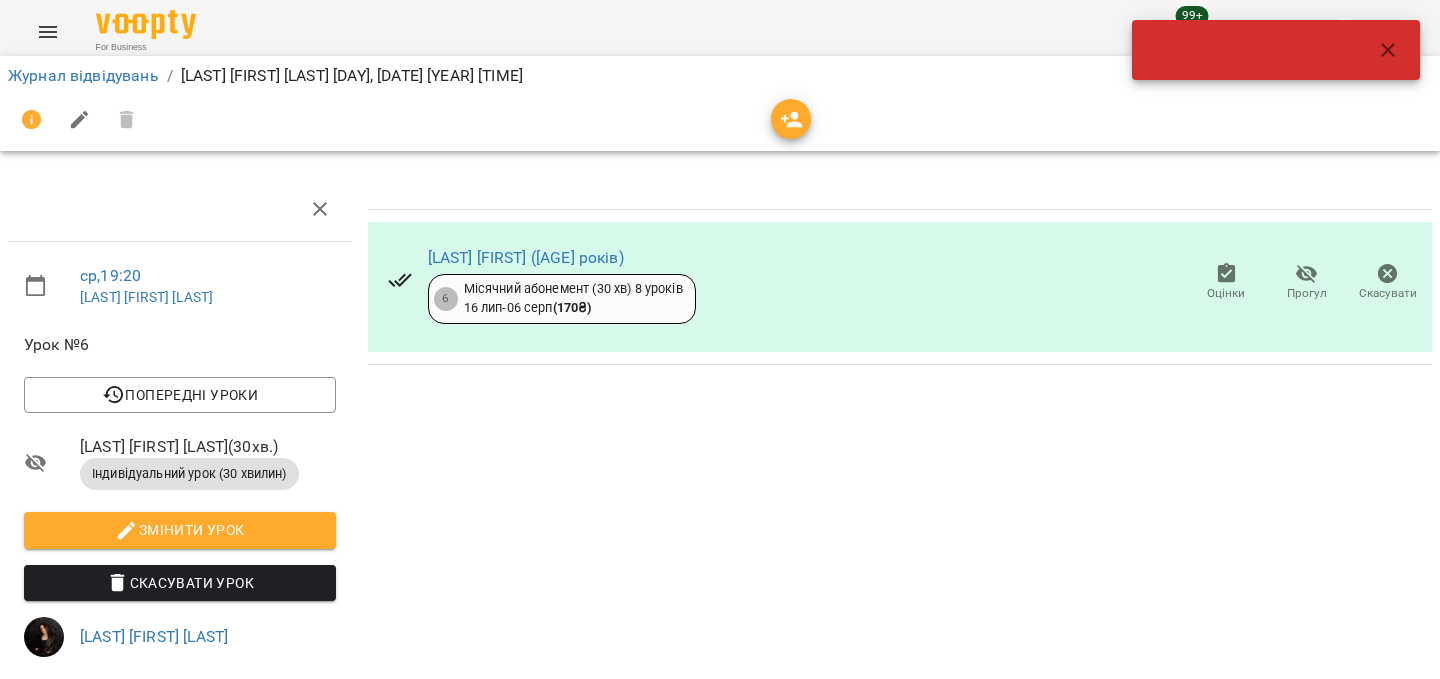 click 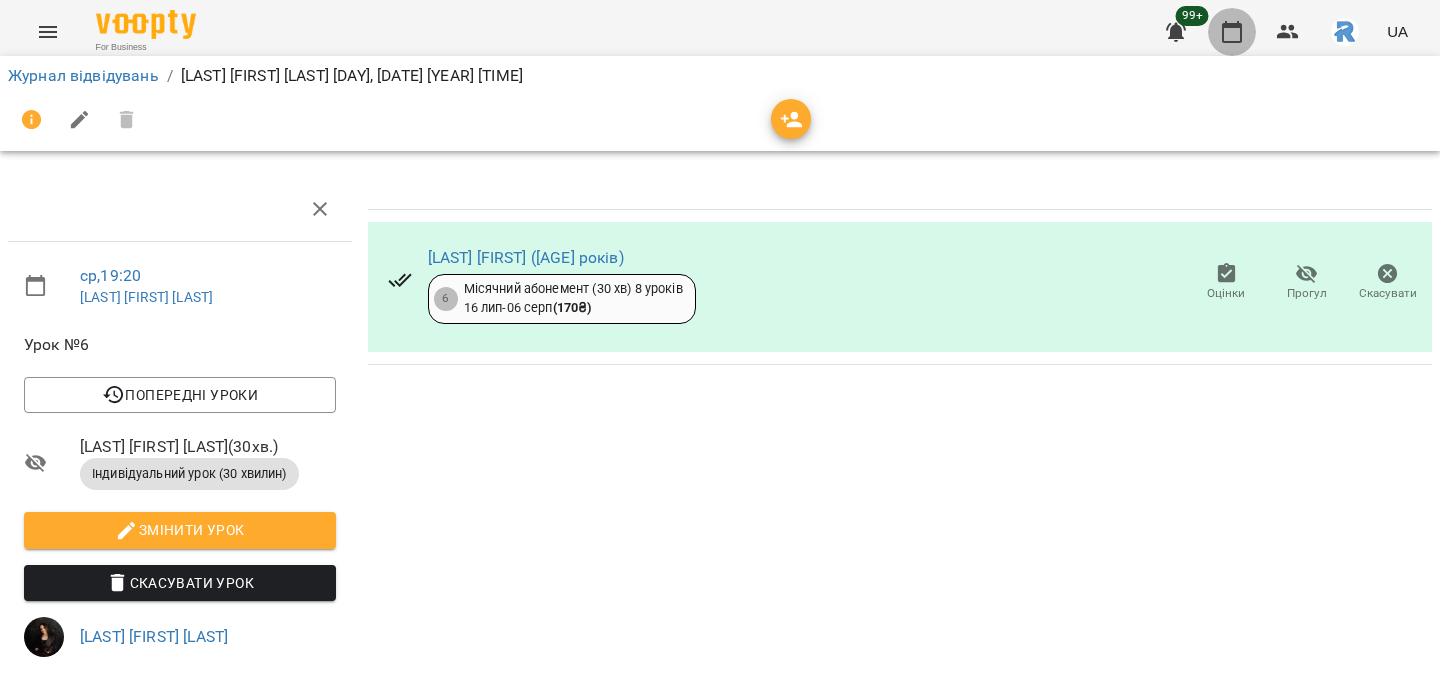 click 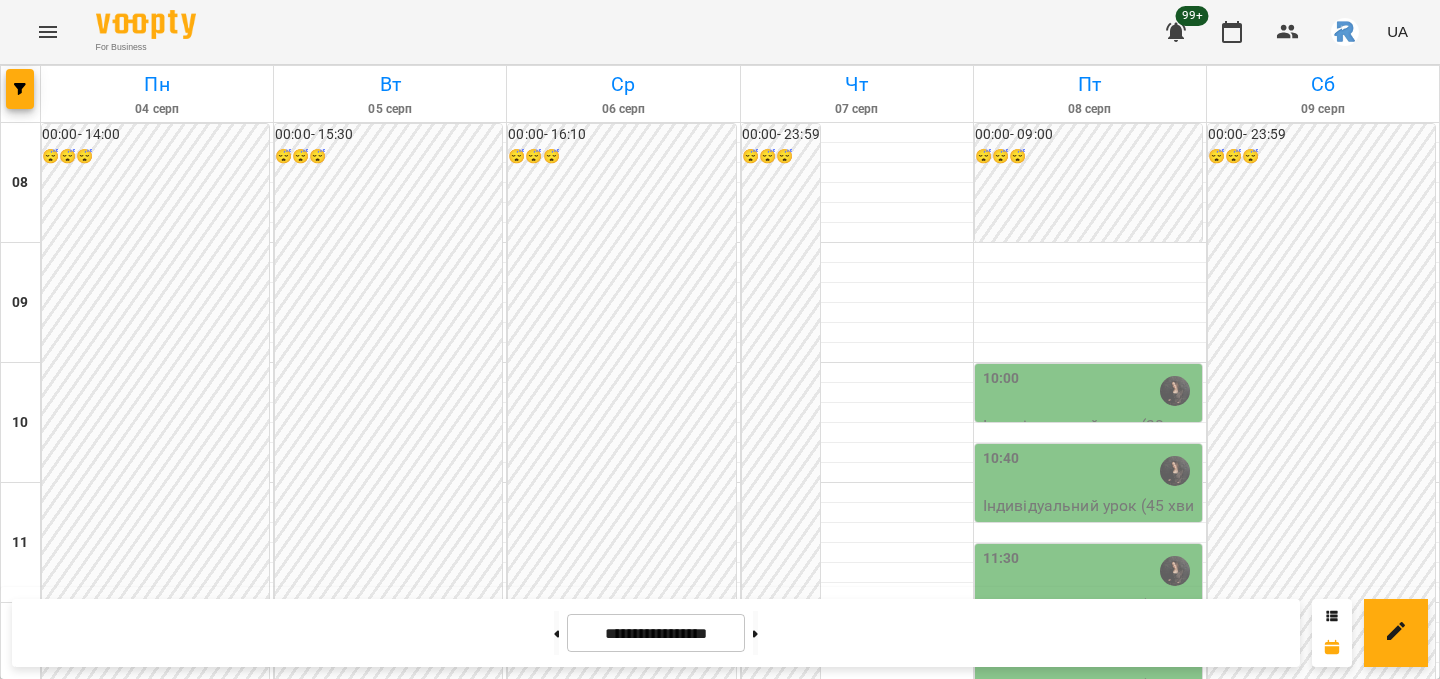 scroll, scrollTop: 761, scrollLeft: 0, axis: vertical 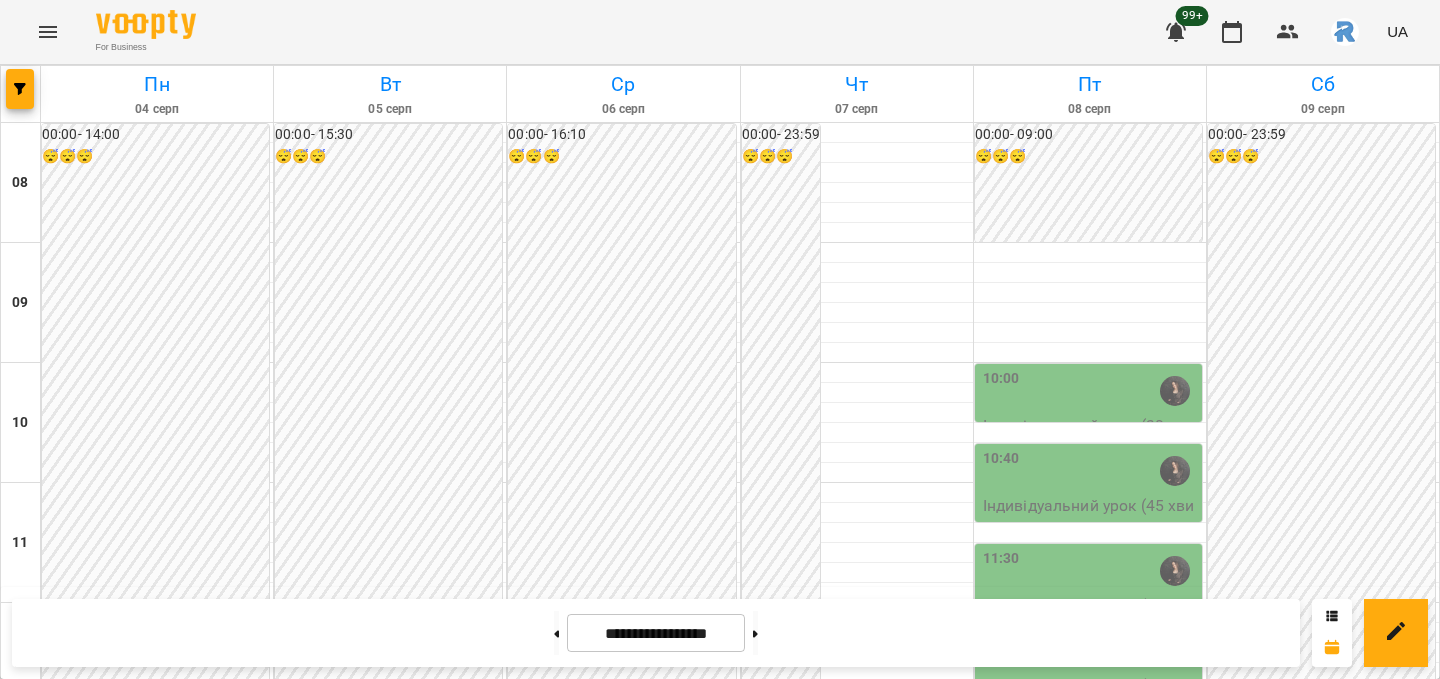 click on "[TIME] [FIRST] [LAST] (8 років) Індивідуальний урок (30 хвилин)" at bounding box center [621, 1266] 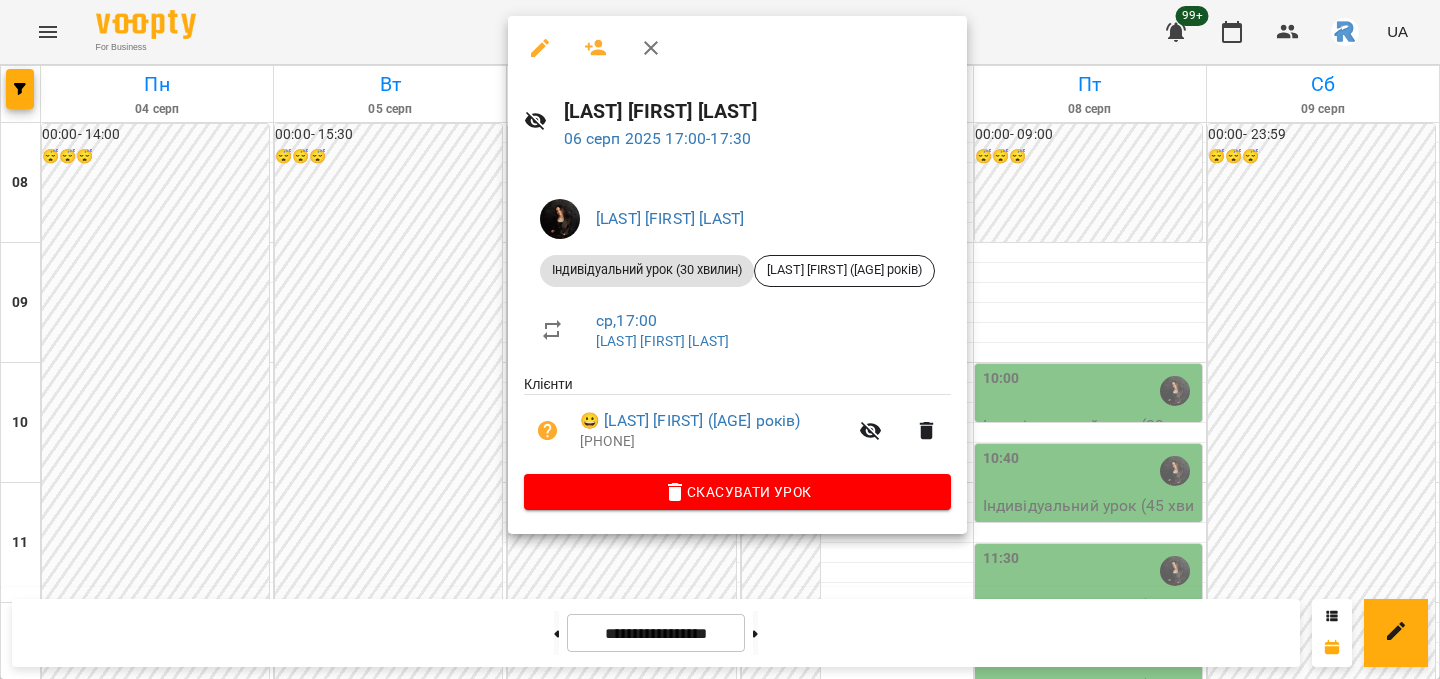 click 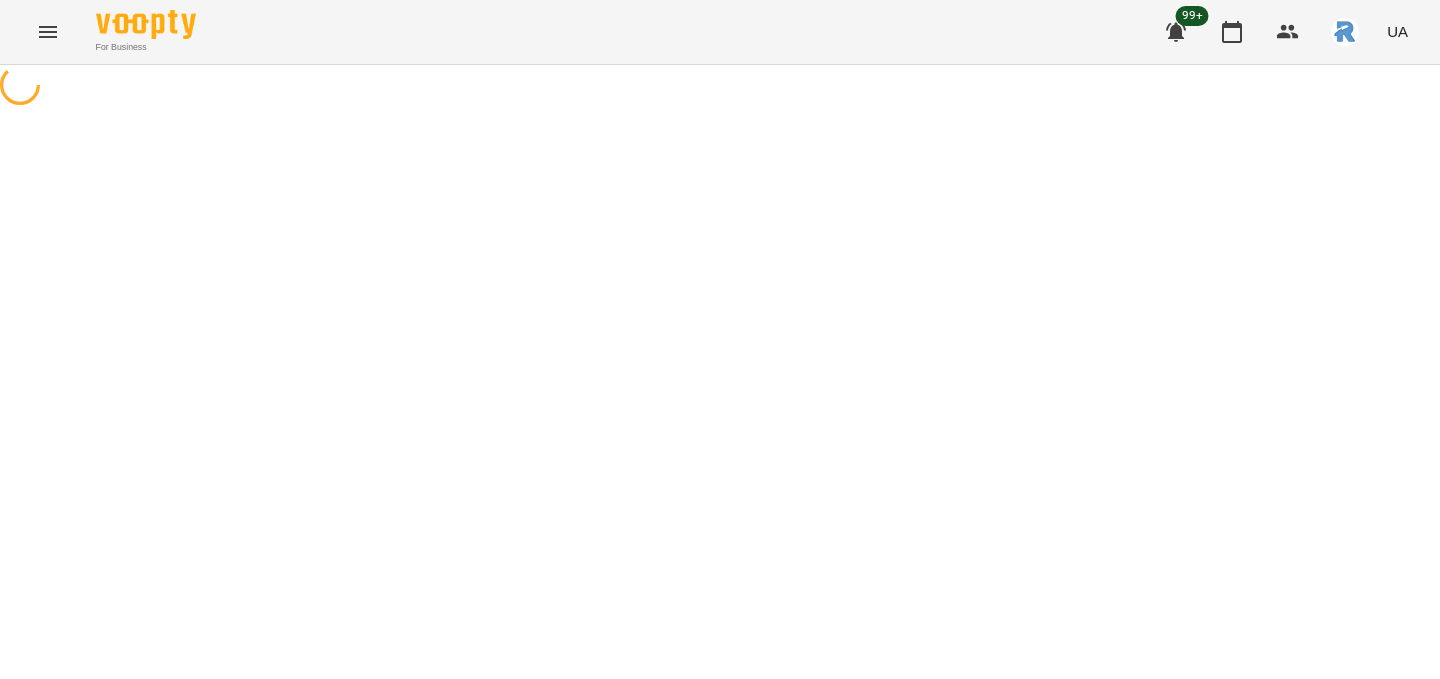 select on "**********" 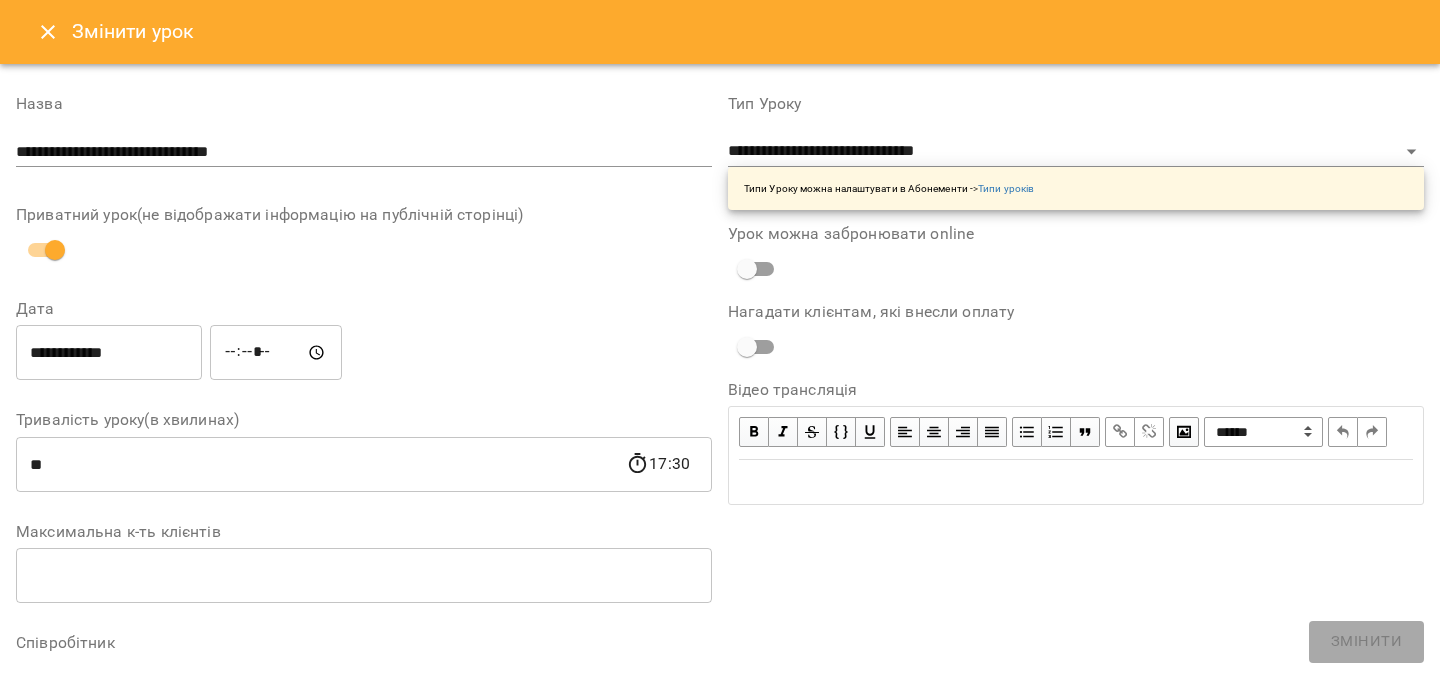 click on "**********" at bounding box center [109, 353] 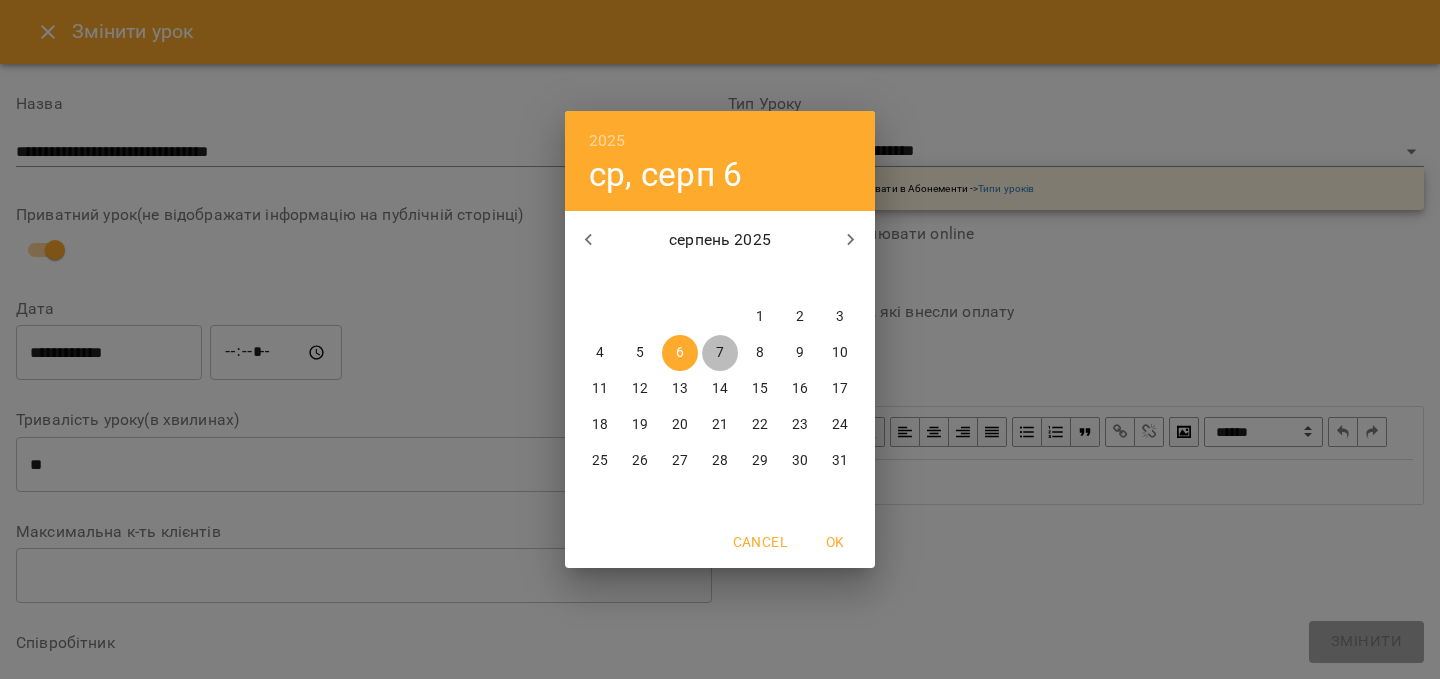 click on "7" at bounding box center [720, 353] 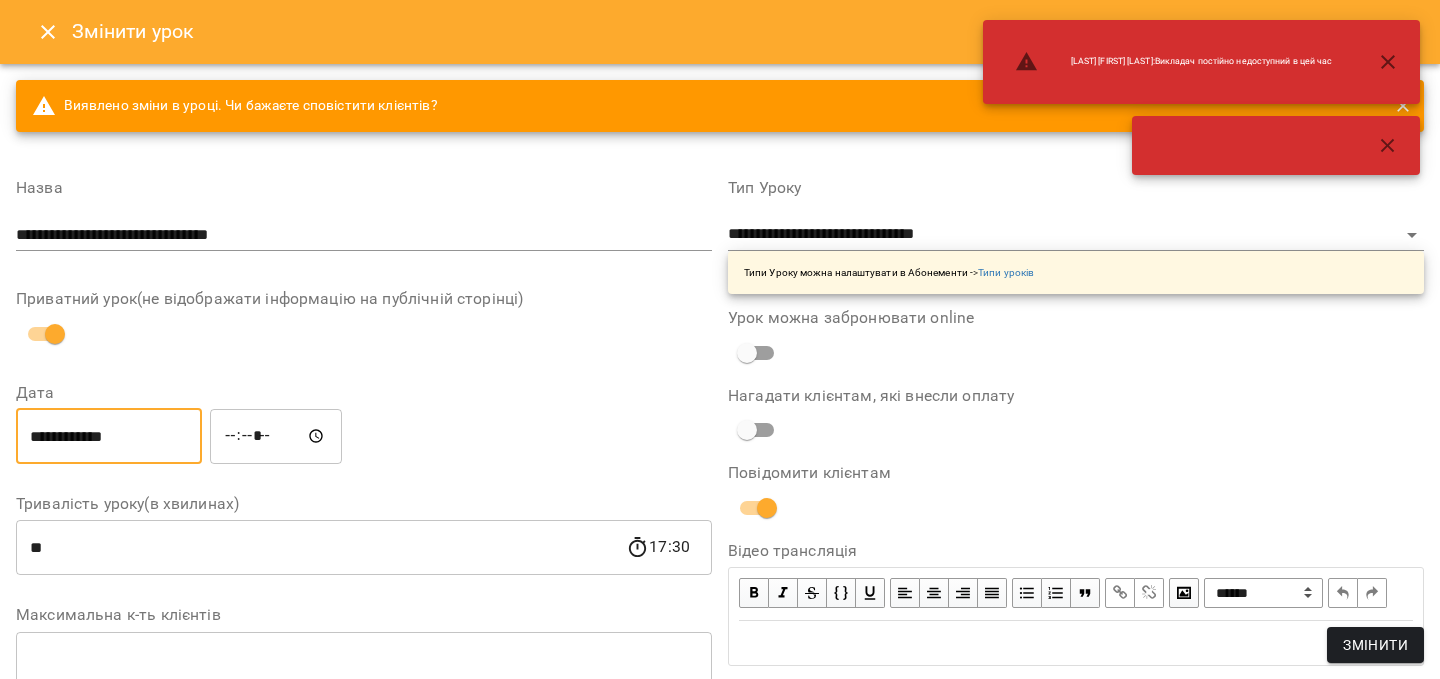 click on "Змінити" at bounding box center (1375, 645) 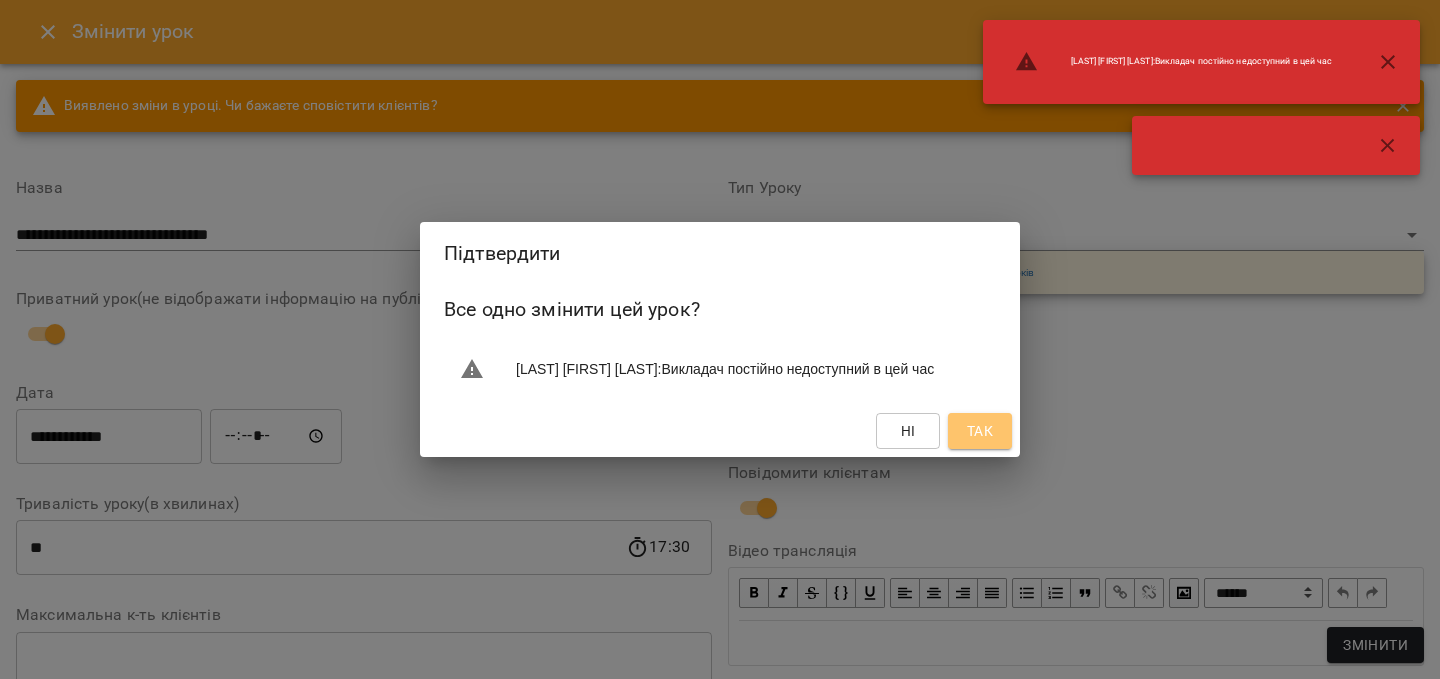 click on "Так" at bounding box center (980, 431) 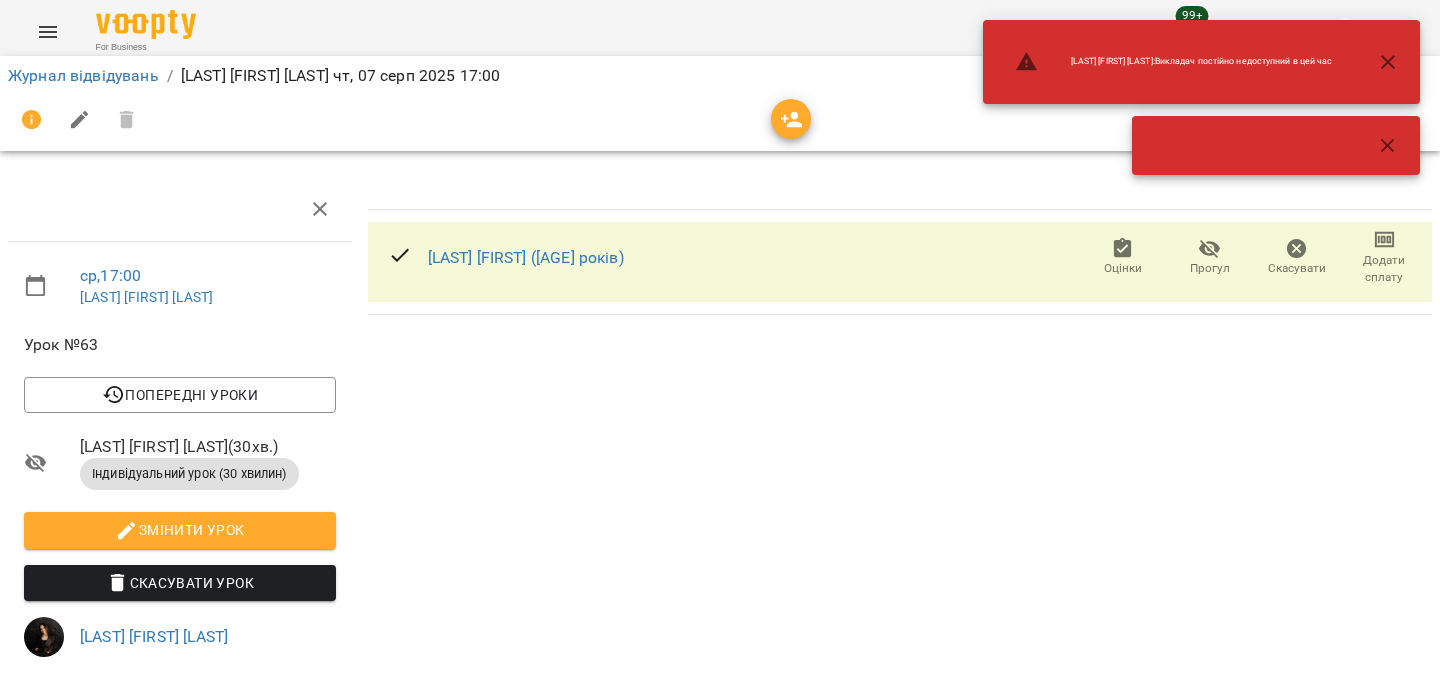click 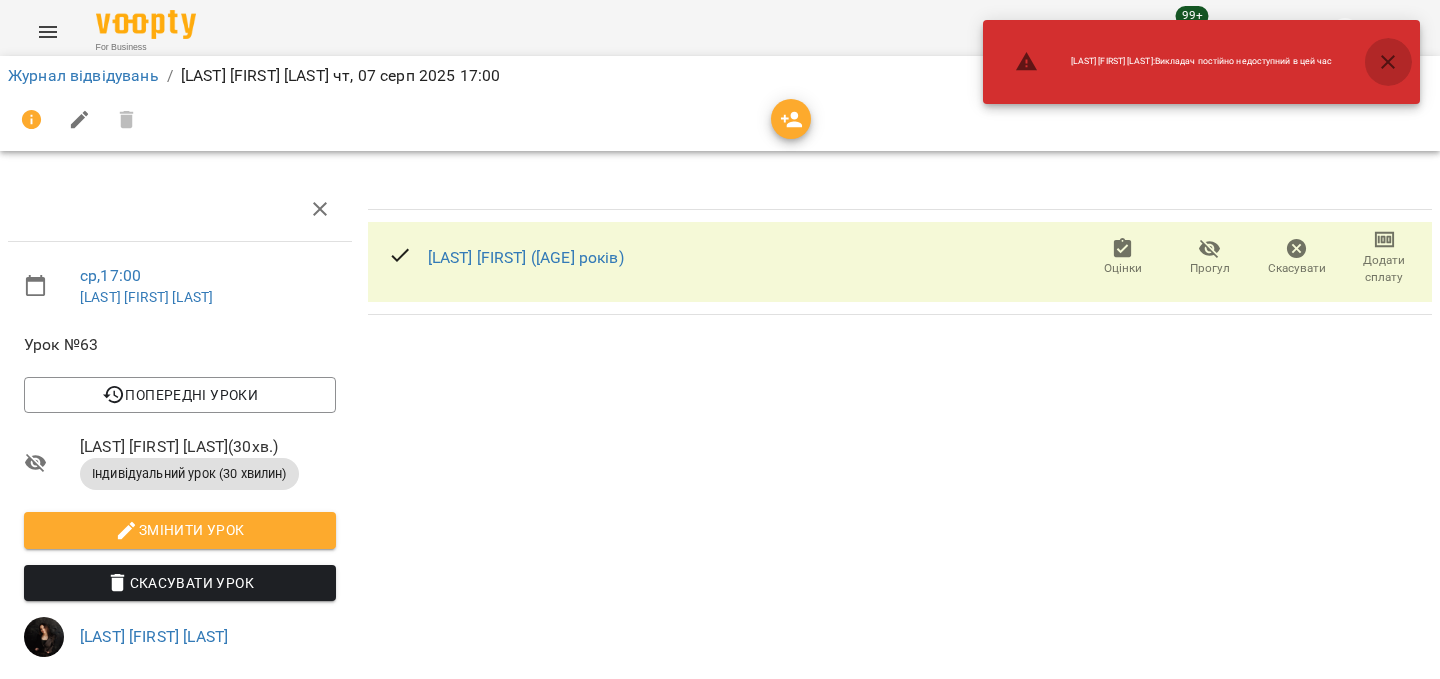click 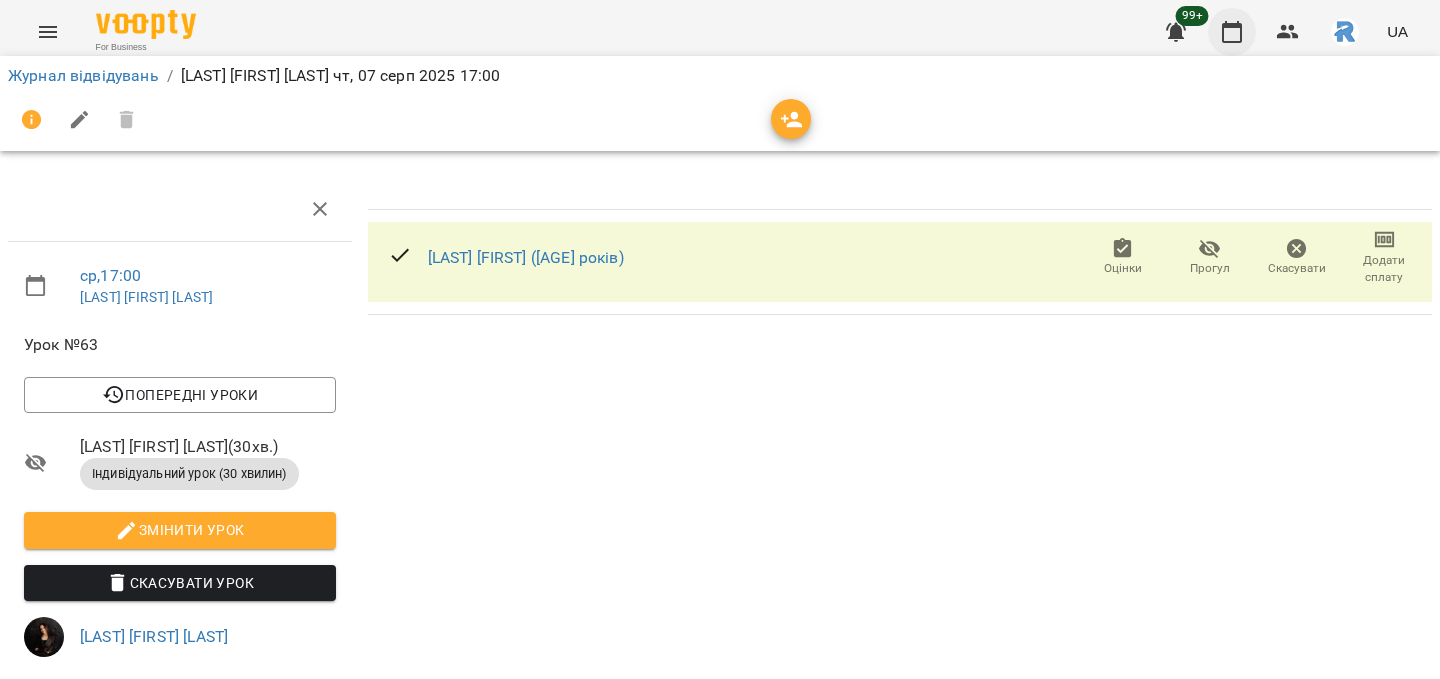 click 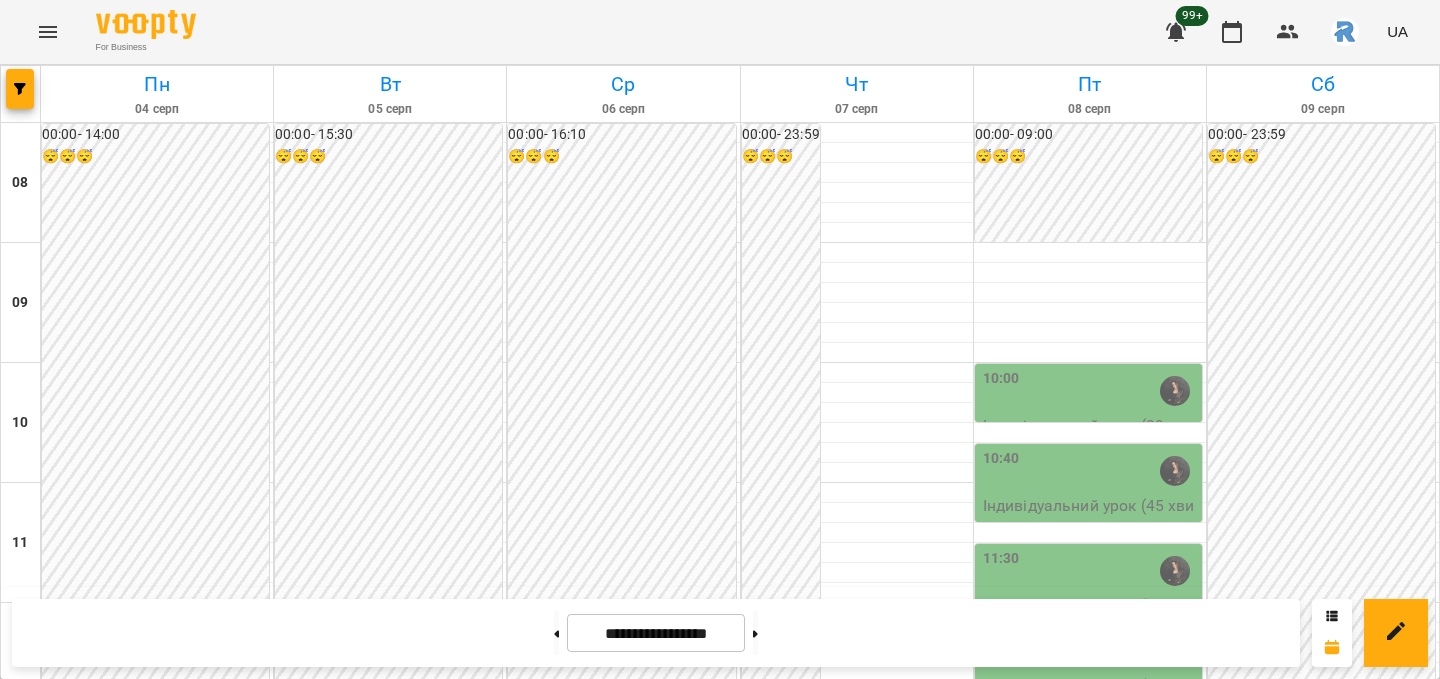 scroll, scrollTop: 972, scrollLeft: 0, axis: vertical 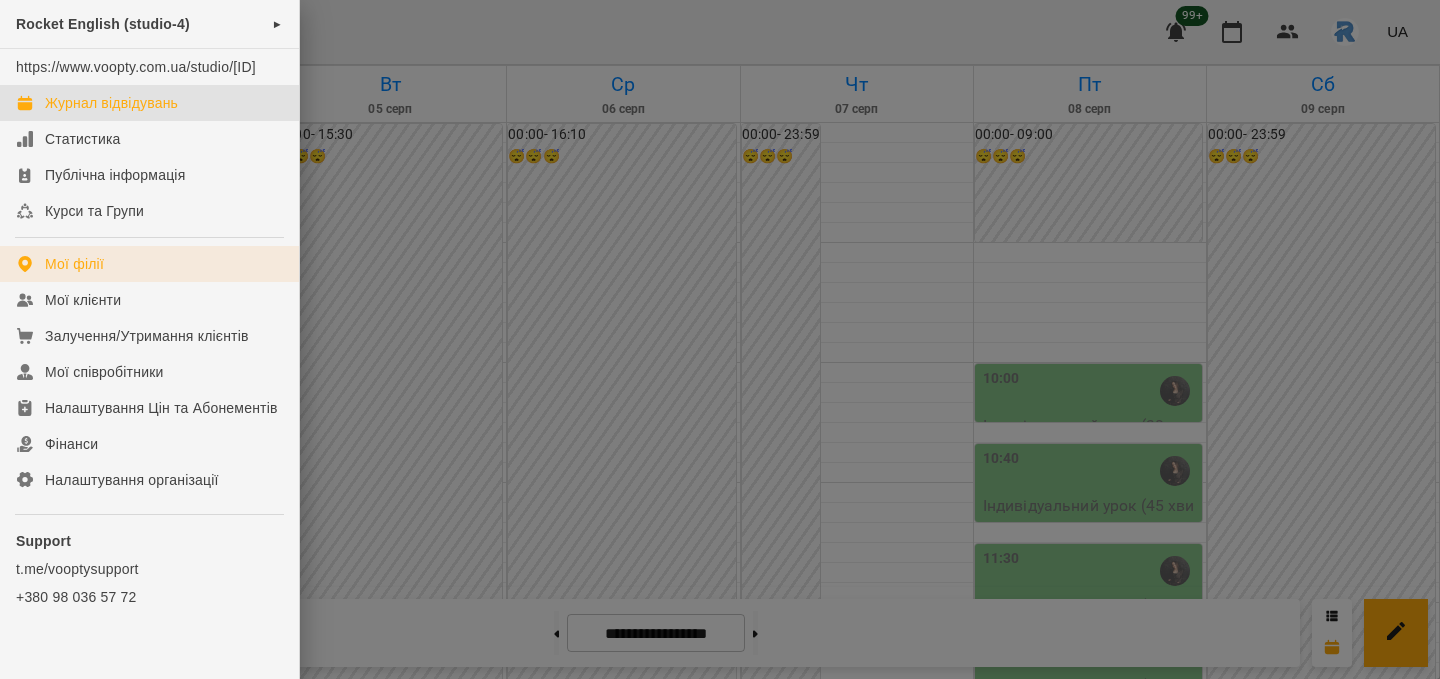 click on "Мої філії" at bounding box center [74, 264] 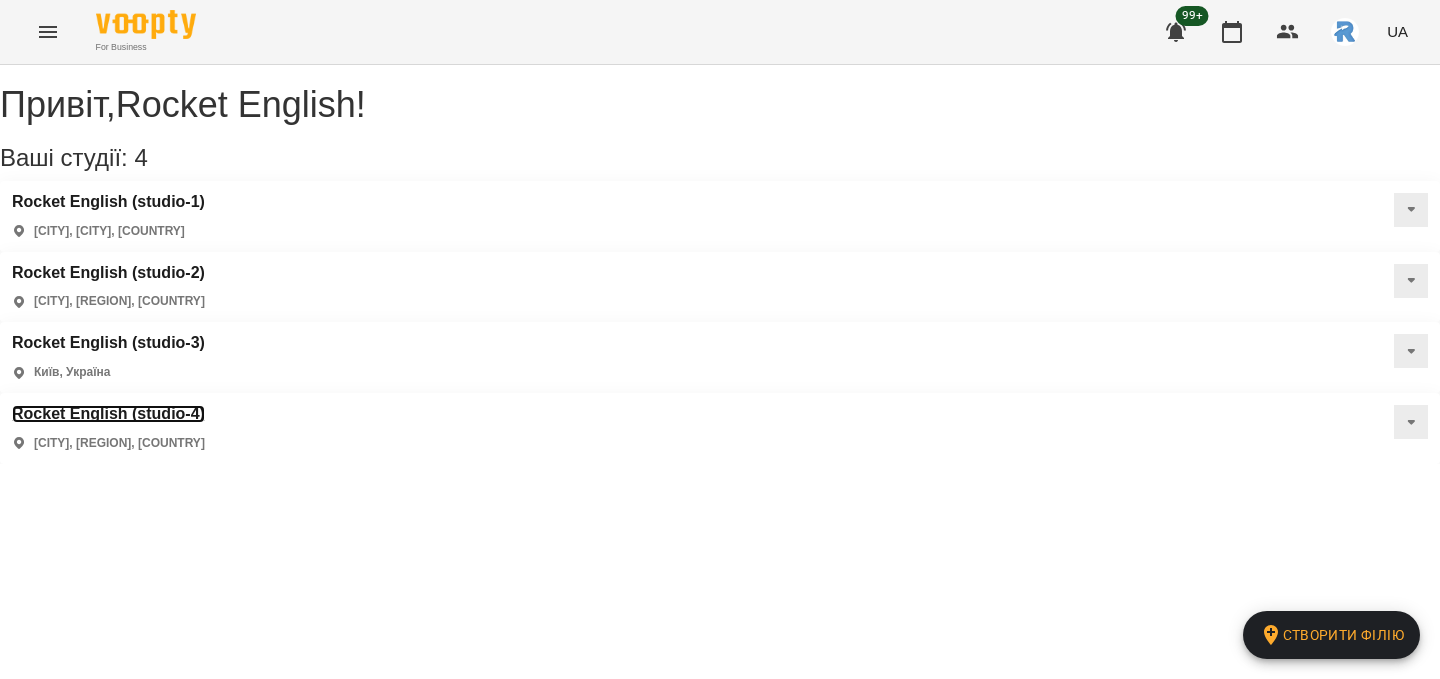 click on "Rocket English (studio-4)" at bounding box center [108, 414] 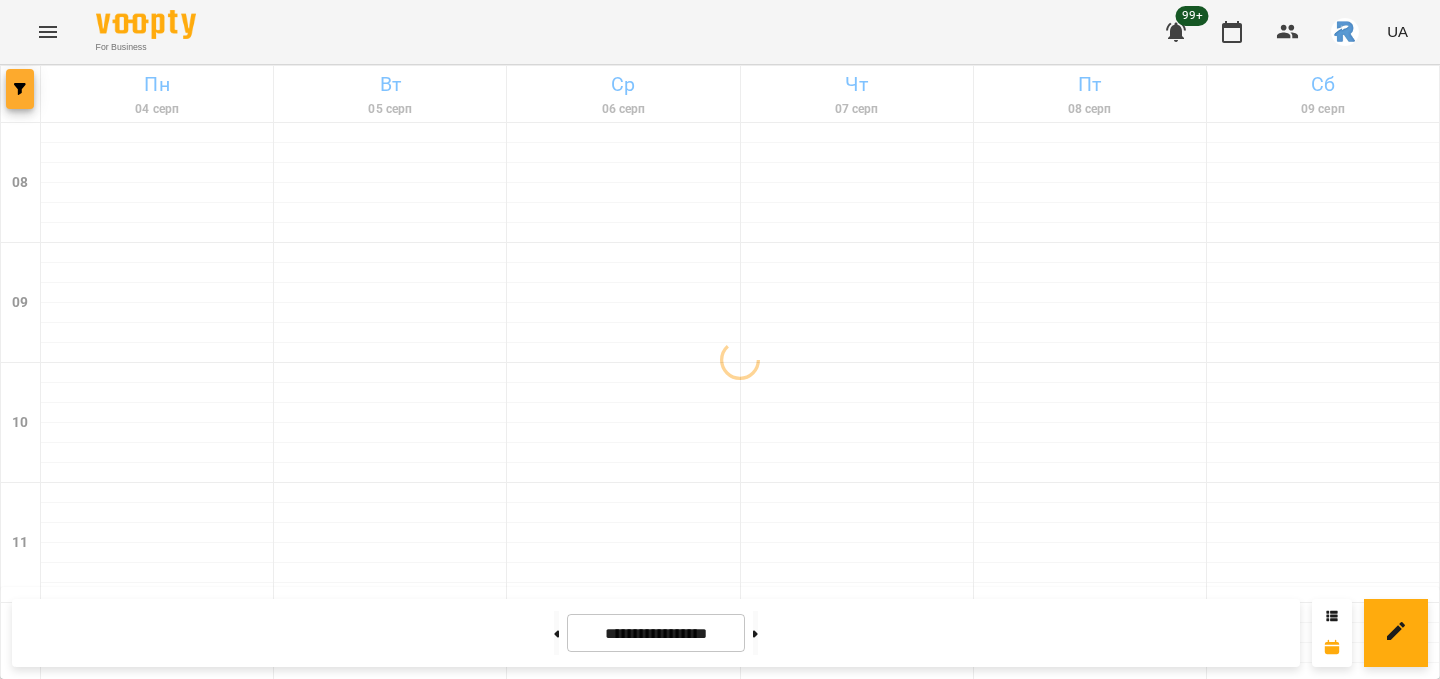 click 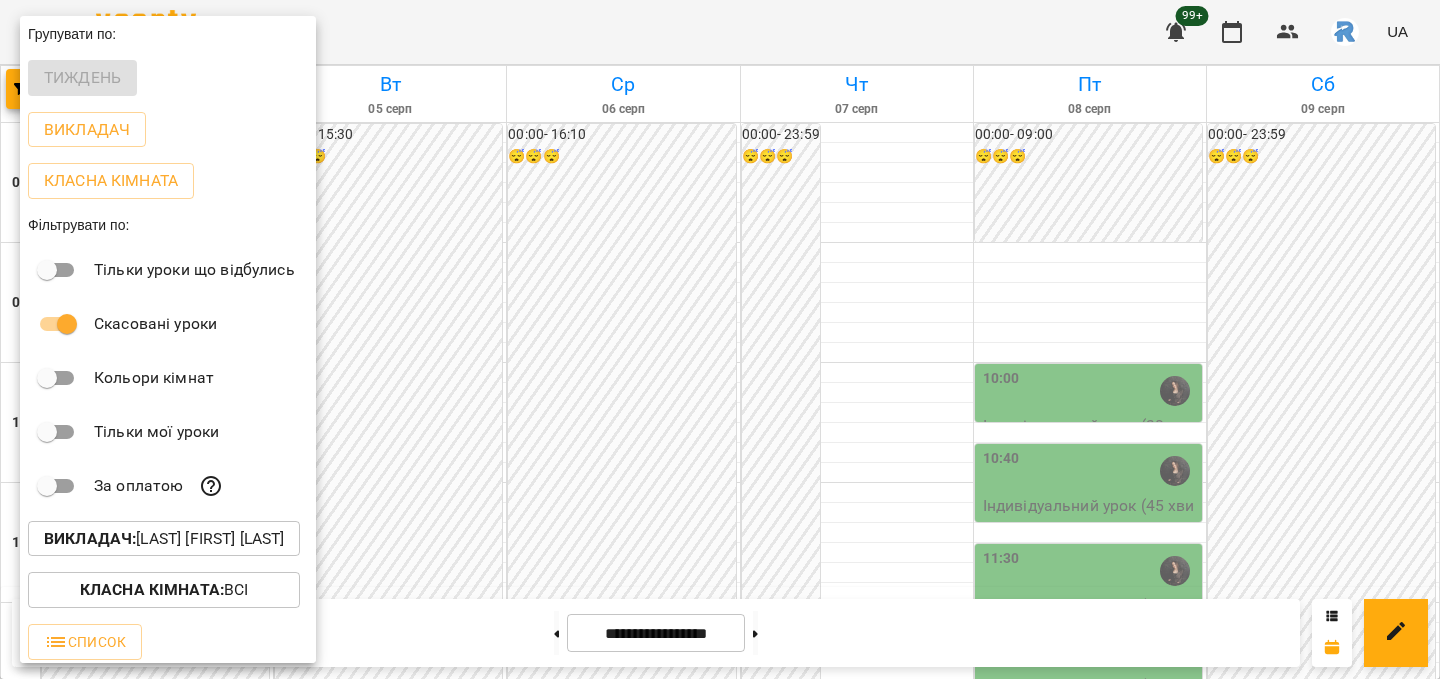 click on "Викладач : [FIRST] [MIDDLE] [LAST]" at bounding box center [164, 539] 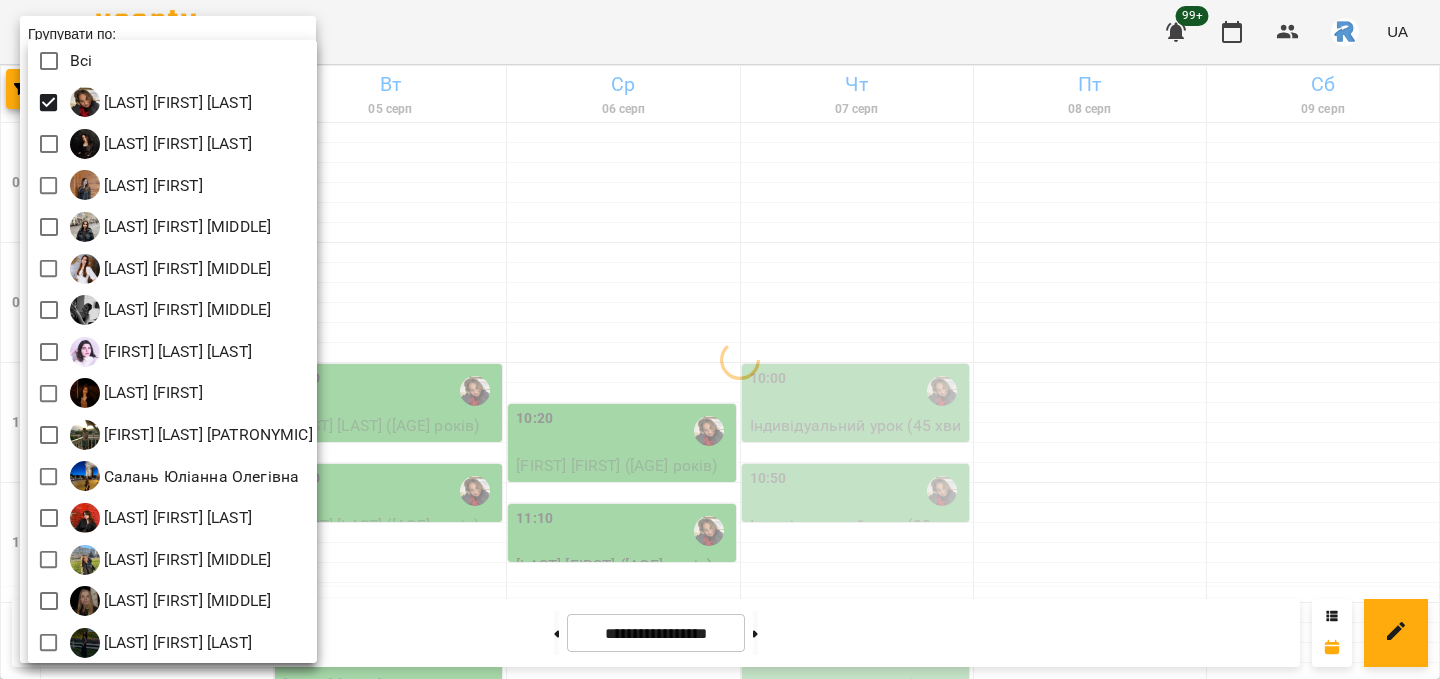 click at bounding box center [720, 339] 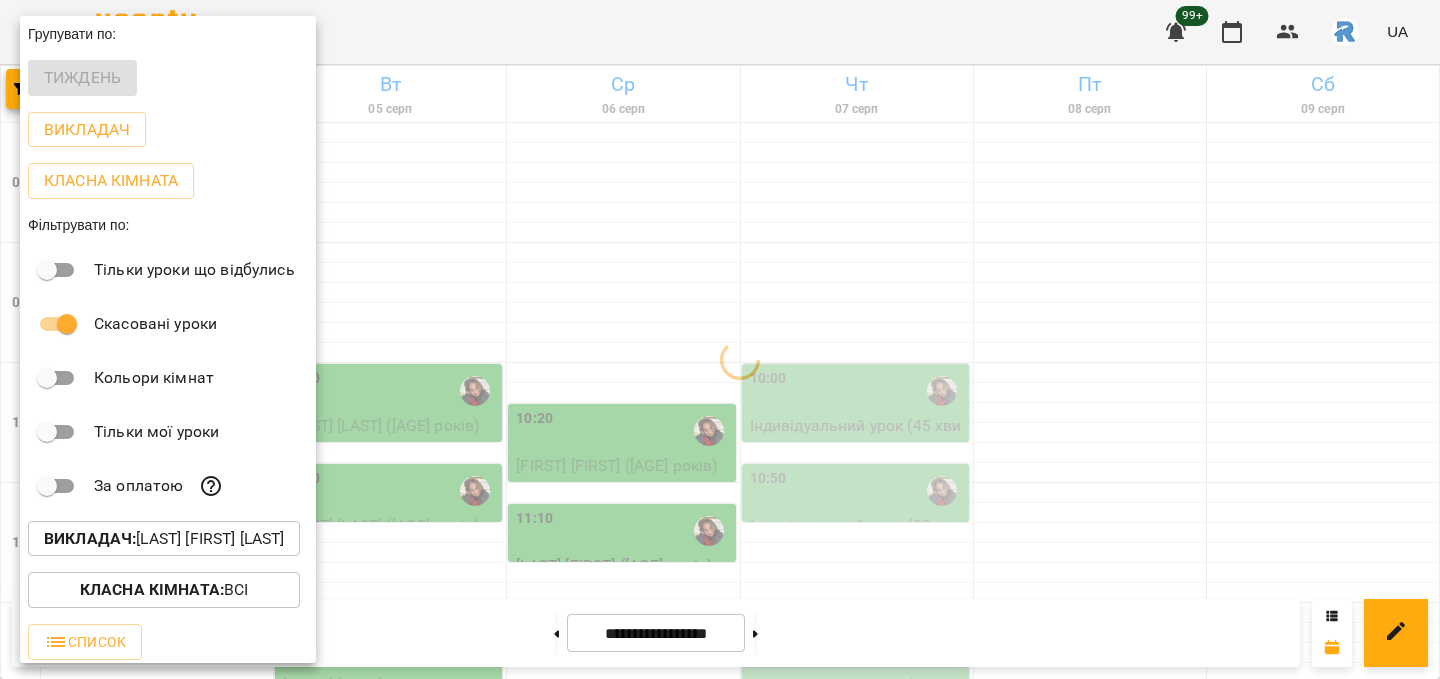 click at bounding box center [720, 339] 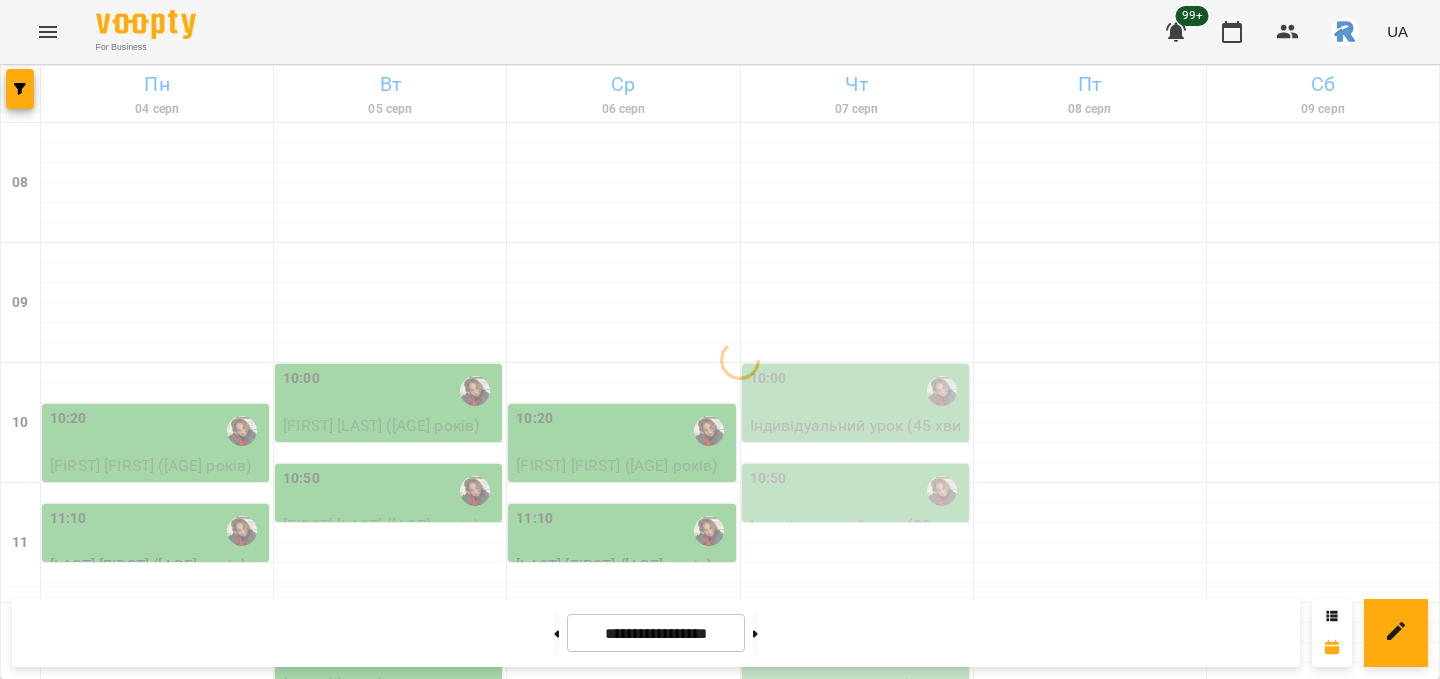 scroll, scrollTop: 273, scrollLeft: 0, axis: vertical 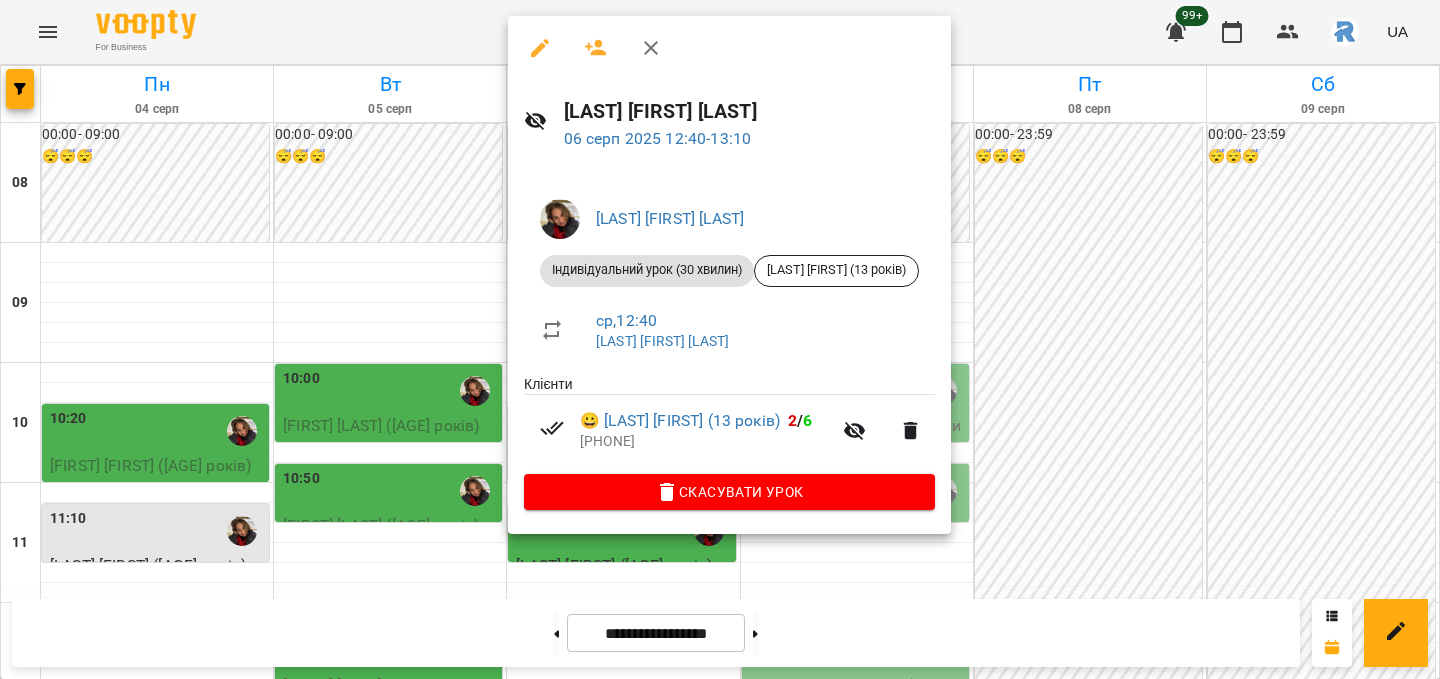 click at bounding box center (720, 339) 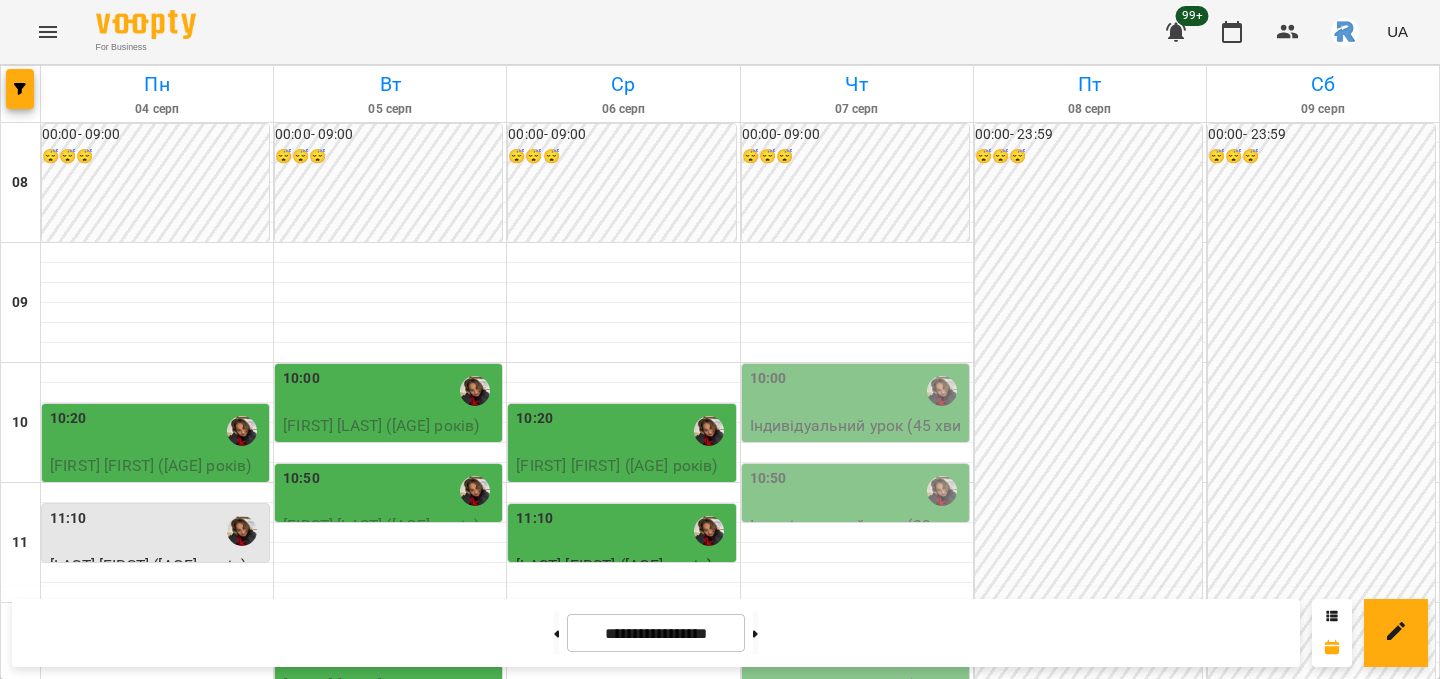scroll, scrollTop: 240, scrollLeft: 0, axis: vertical 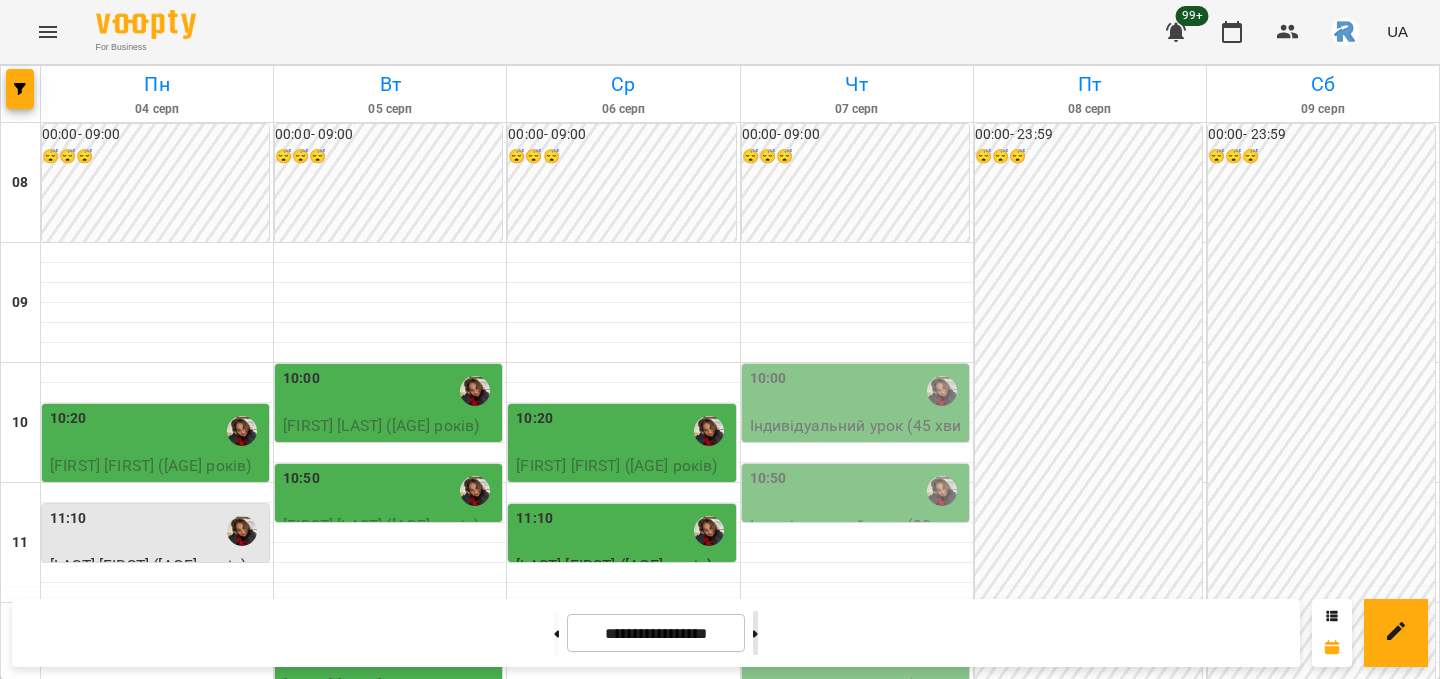 click at bounding box center (755, 633) 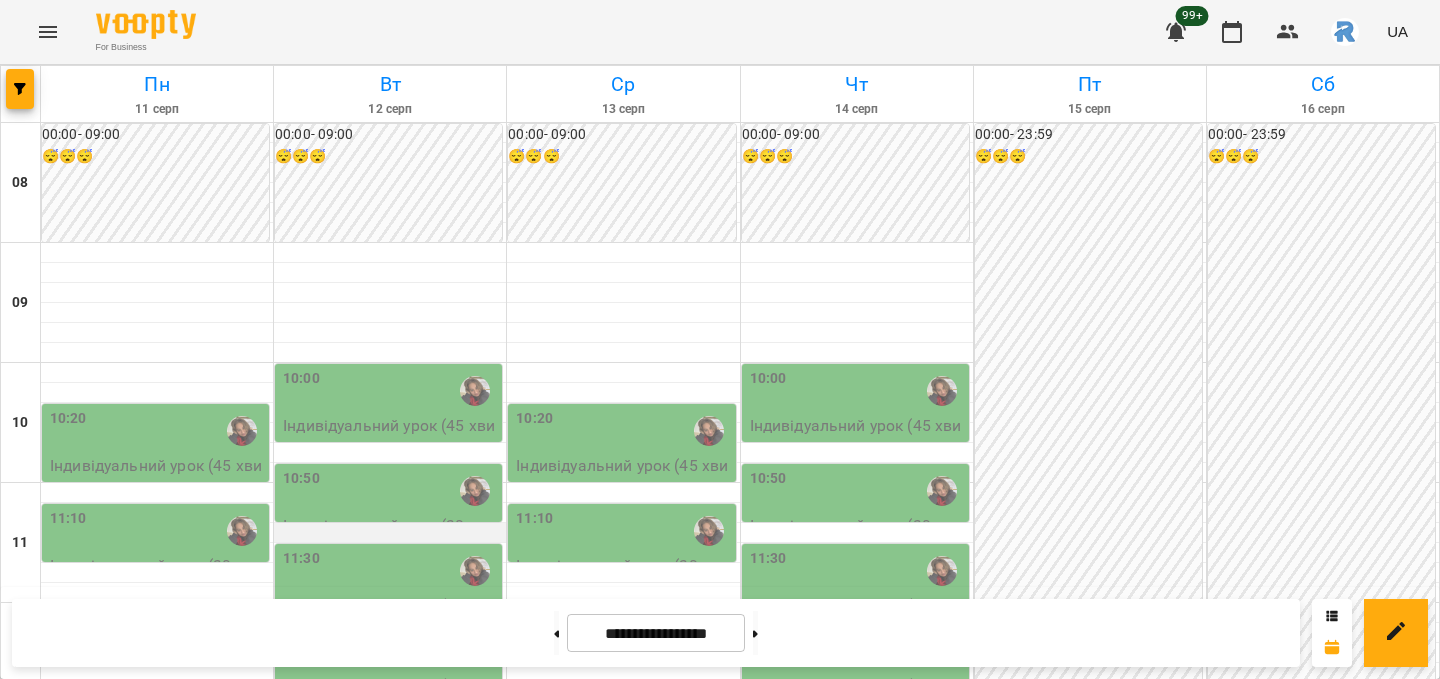 scroll, scrollTop: 186, scrollLeft: 0, axis: vertical 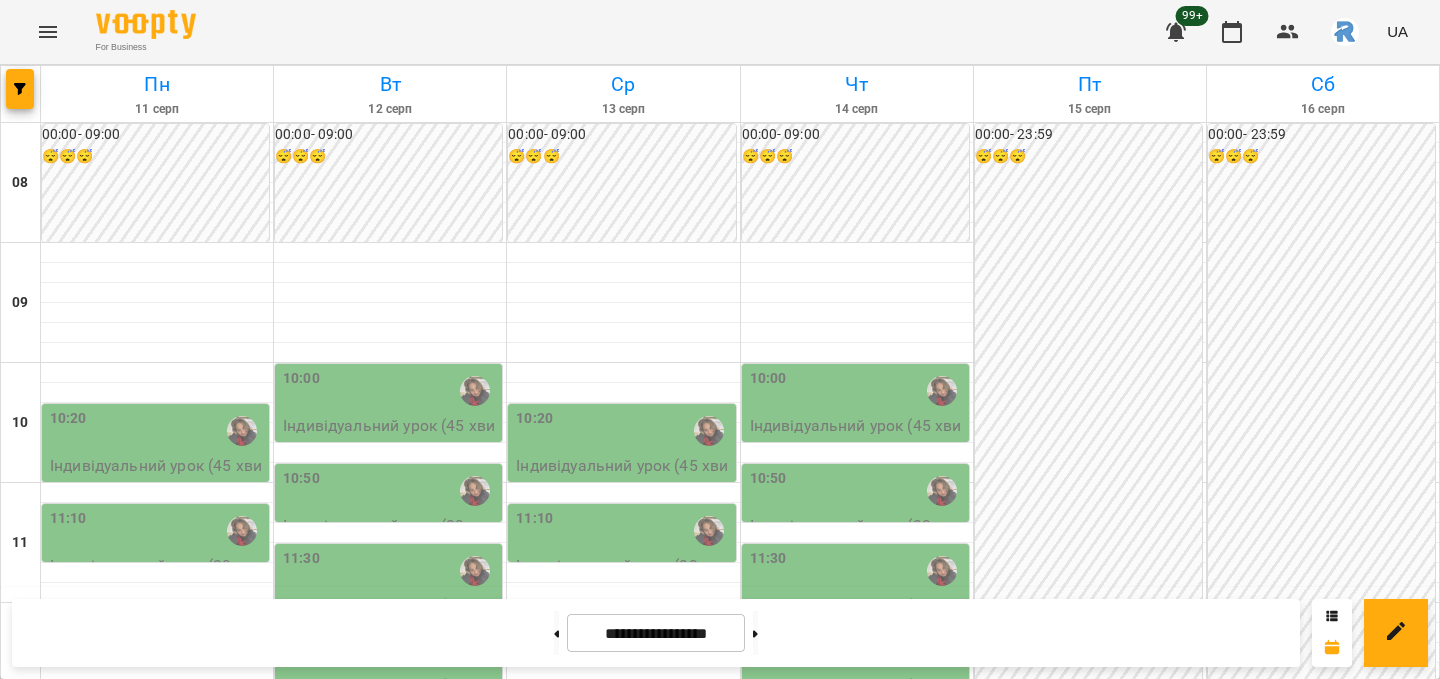 click on "11:30" at bounding box center [390, 571] 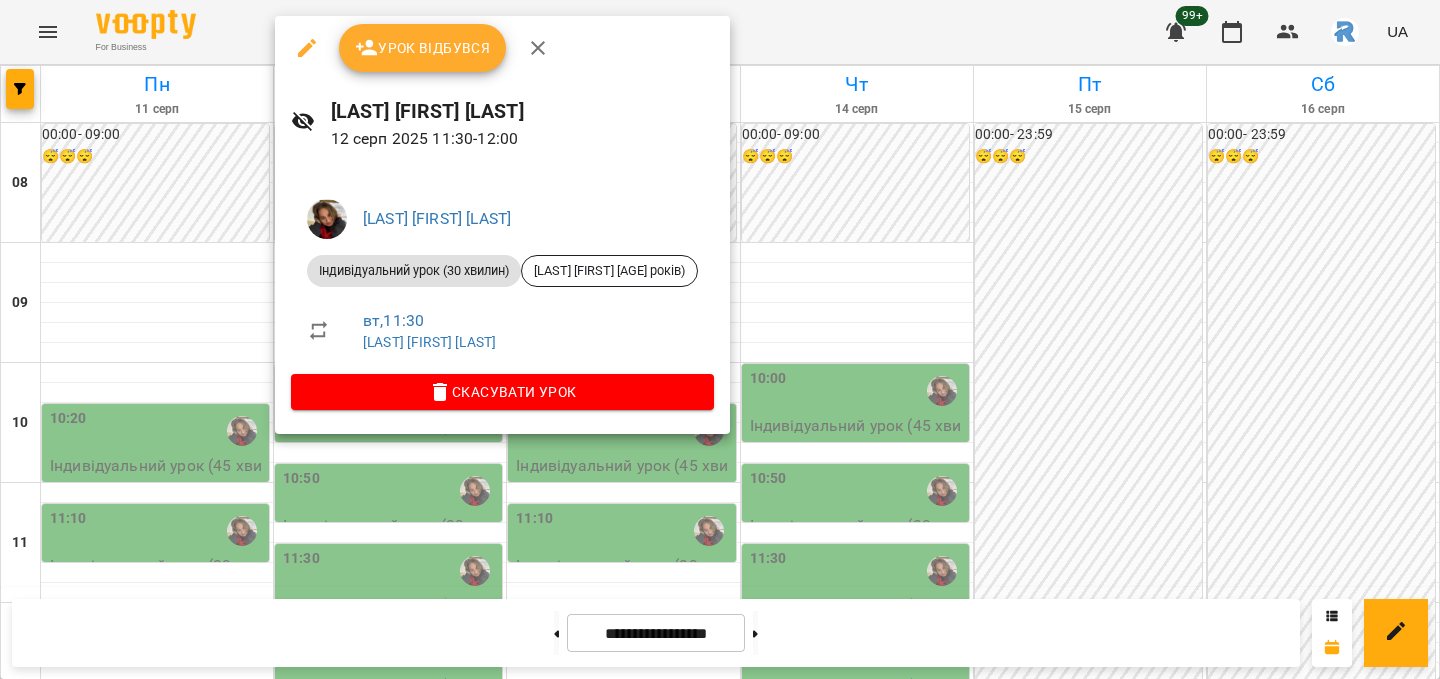 click at bounding box center [720, 339] 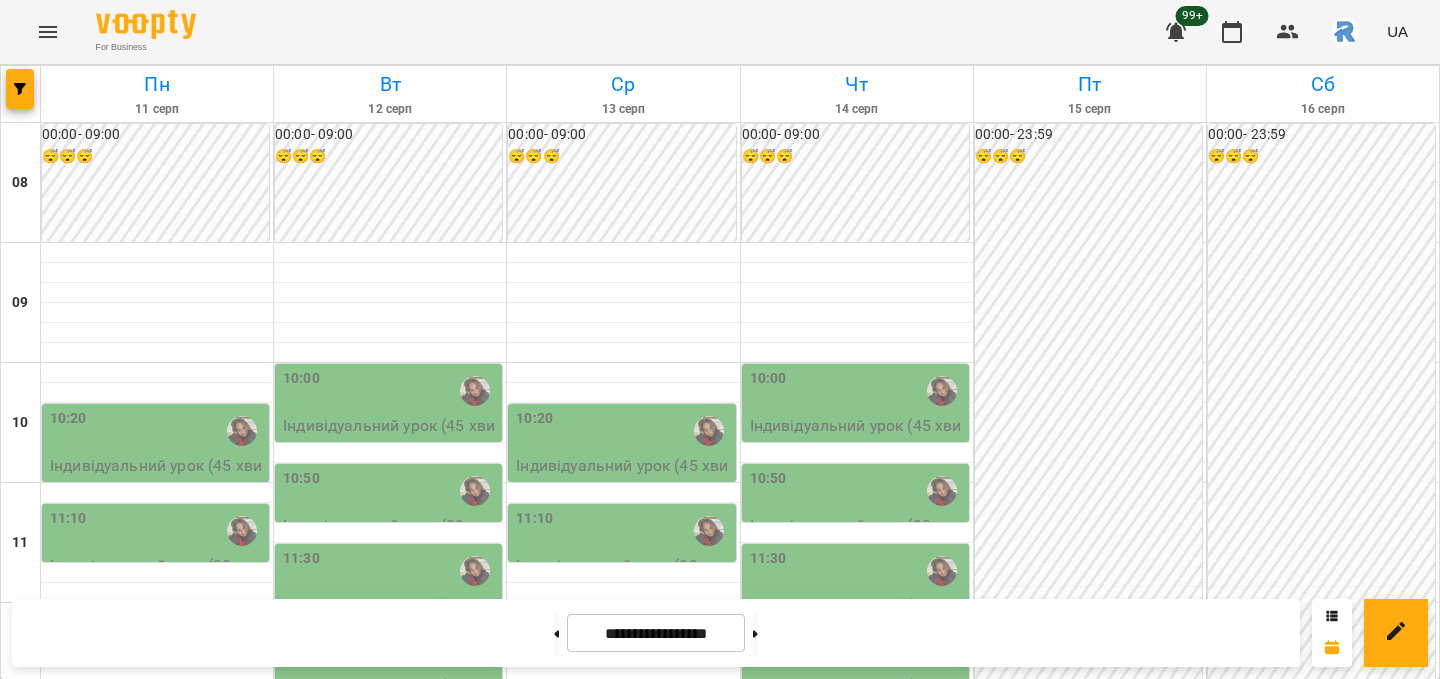 click on "10:50" at bounding box center (390, 491) 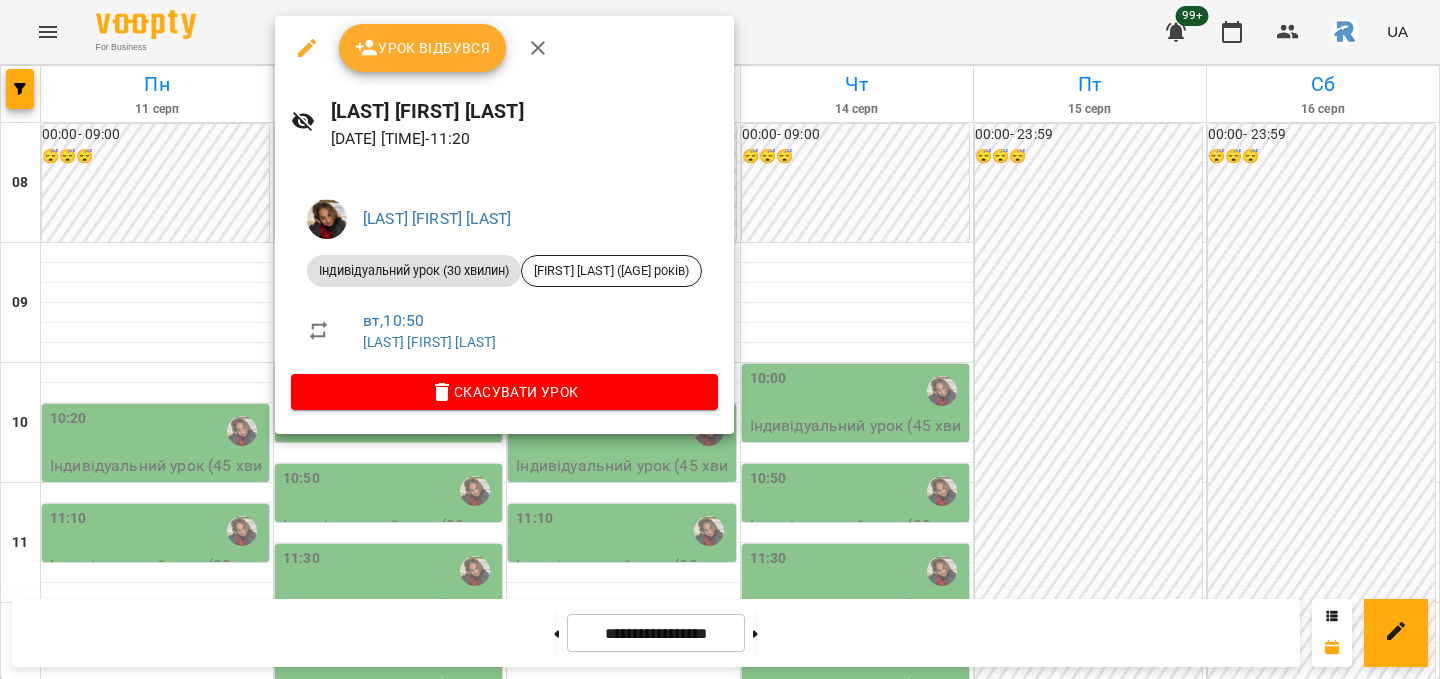 click at bounding box center [720, 339] 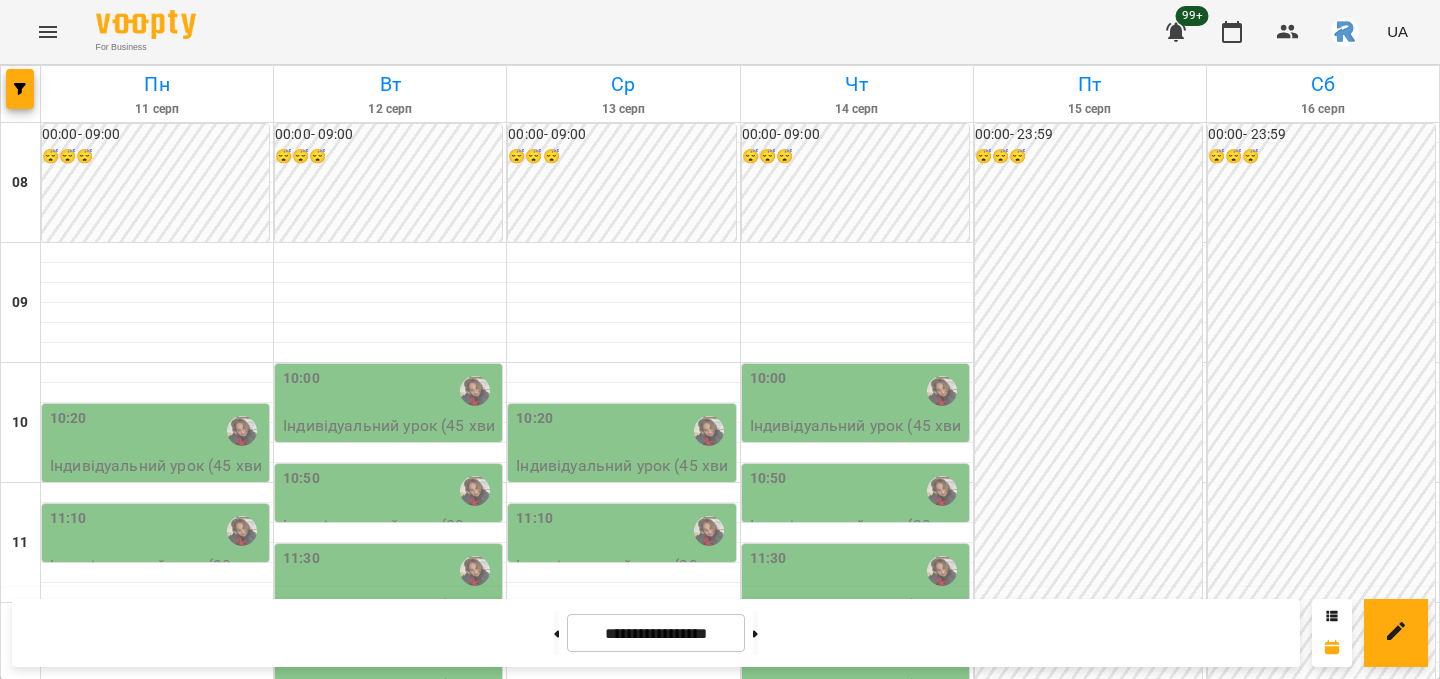 click on "11:30" at bounding box center [390, 571] 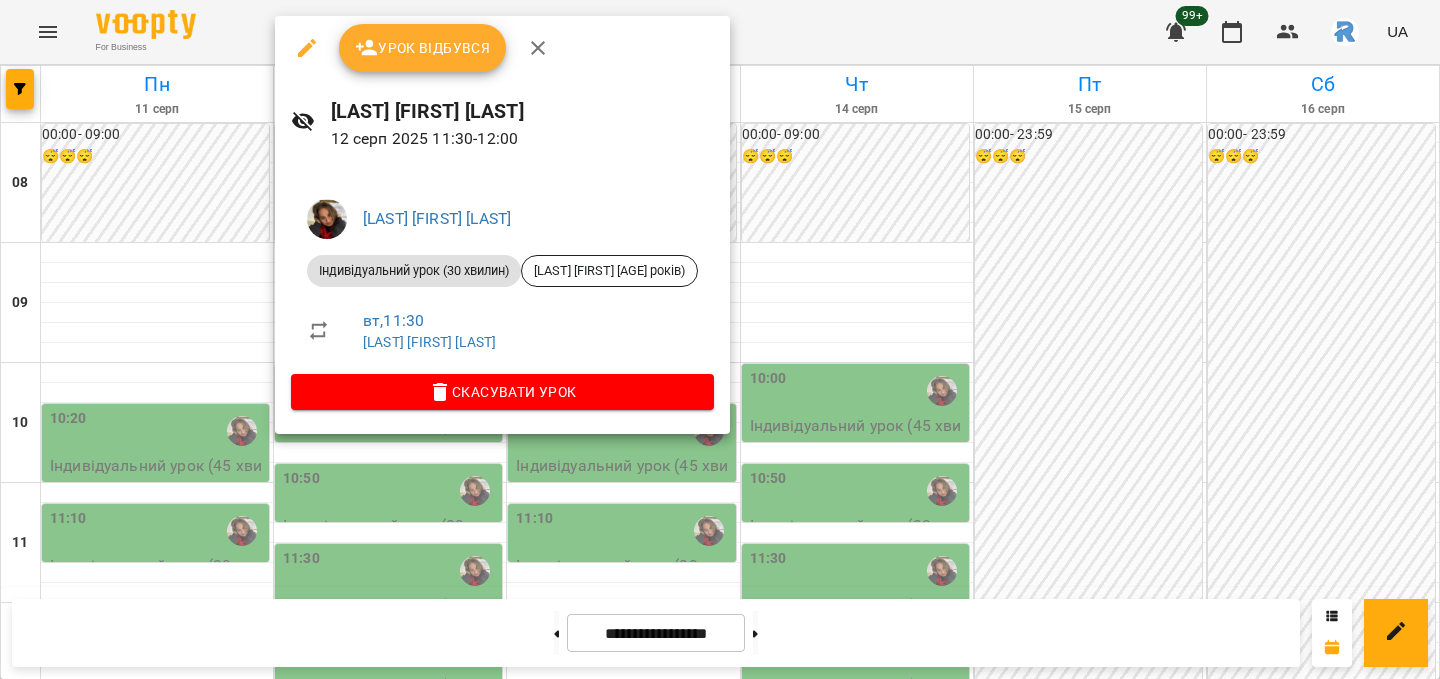 click at bounding box center [720, 339] 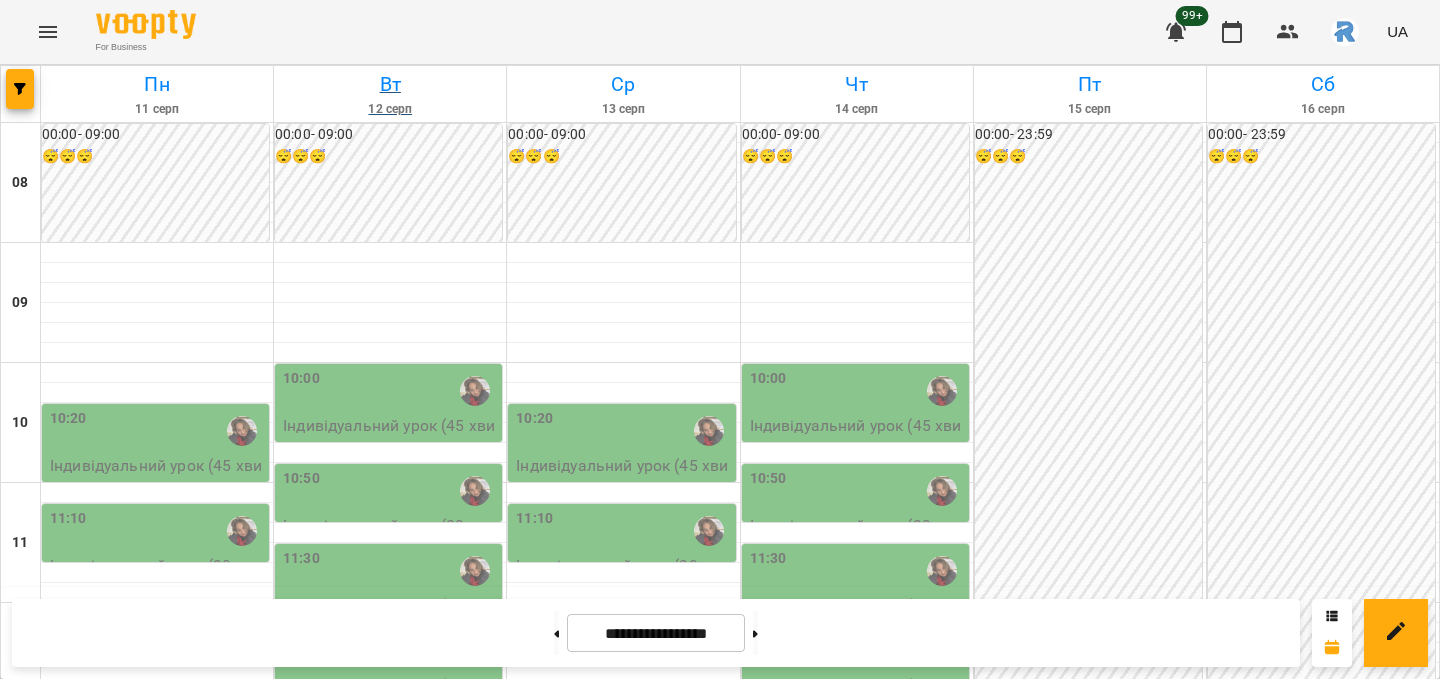 scroll, scrollTop: 576, scrollLeft: 0, axis: vertical 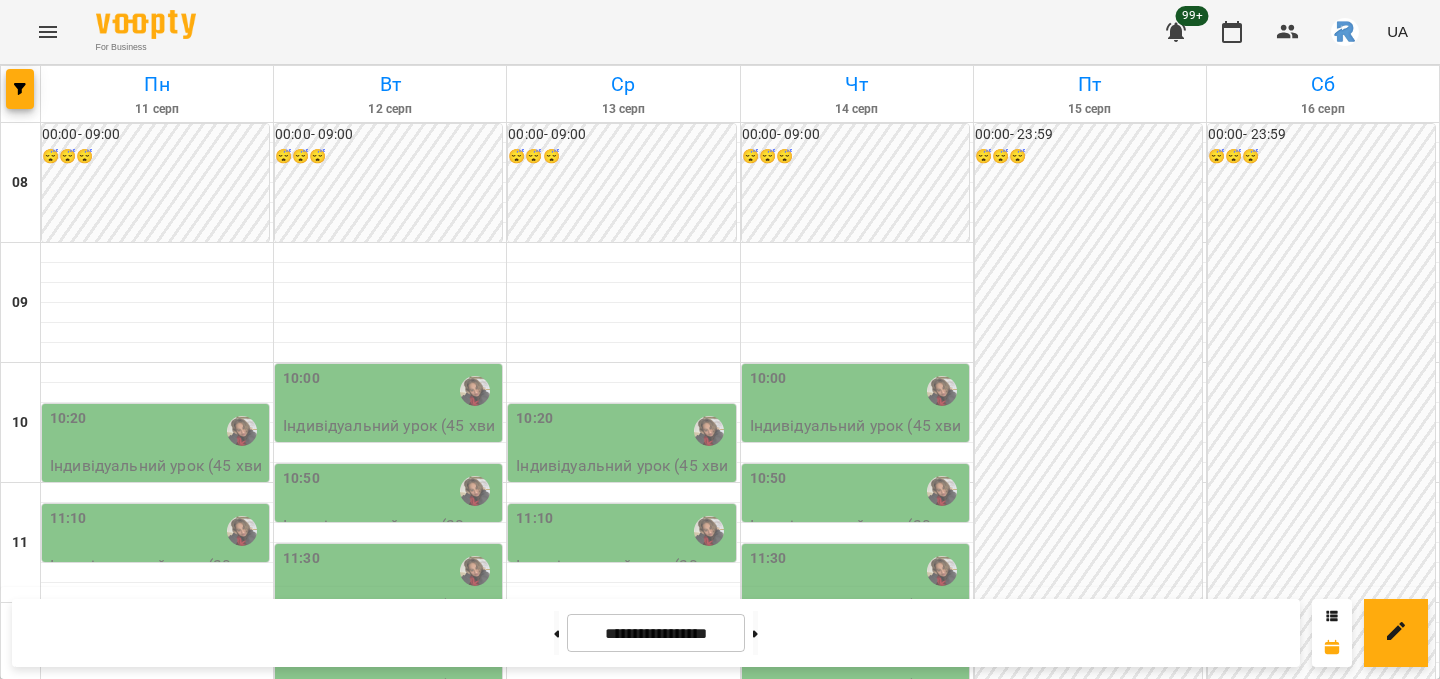 click on "For Business 99+ UA" at bounding box center (720, 32) 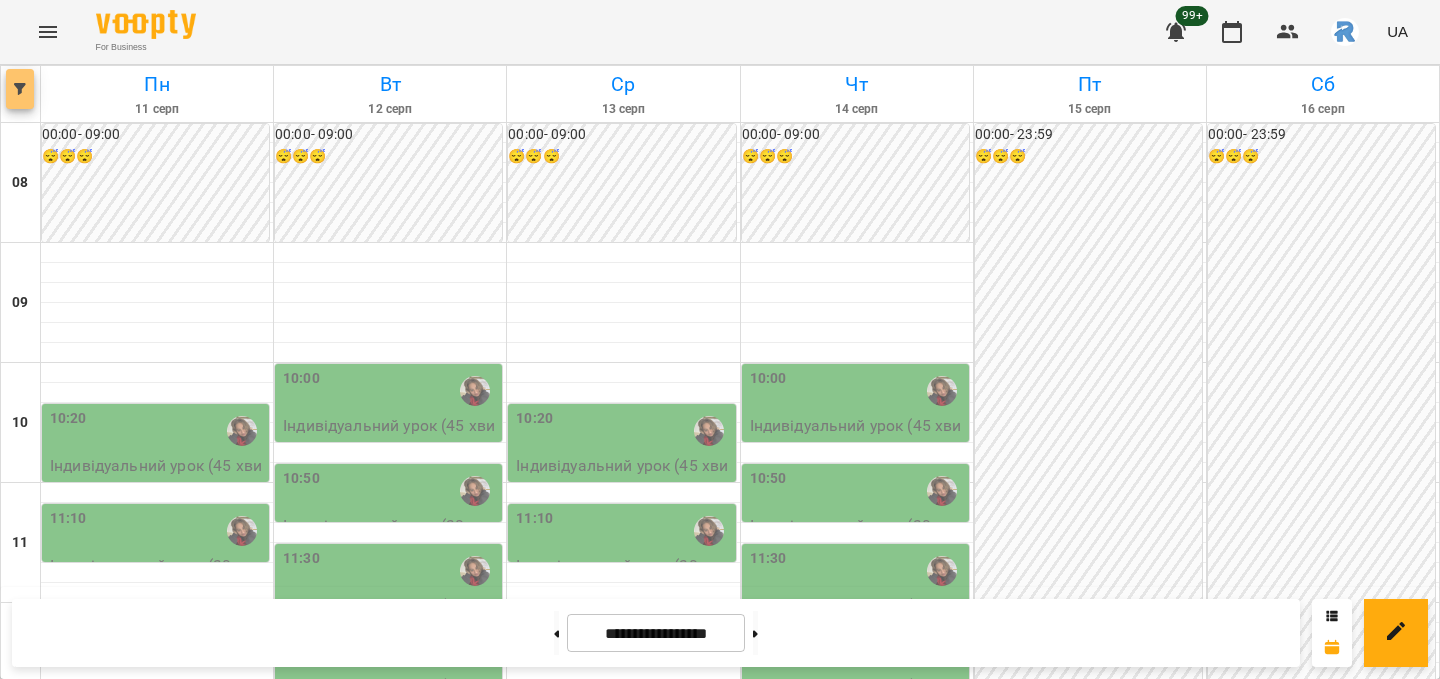 click 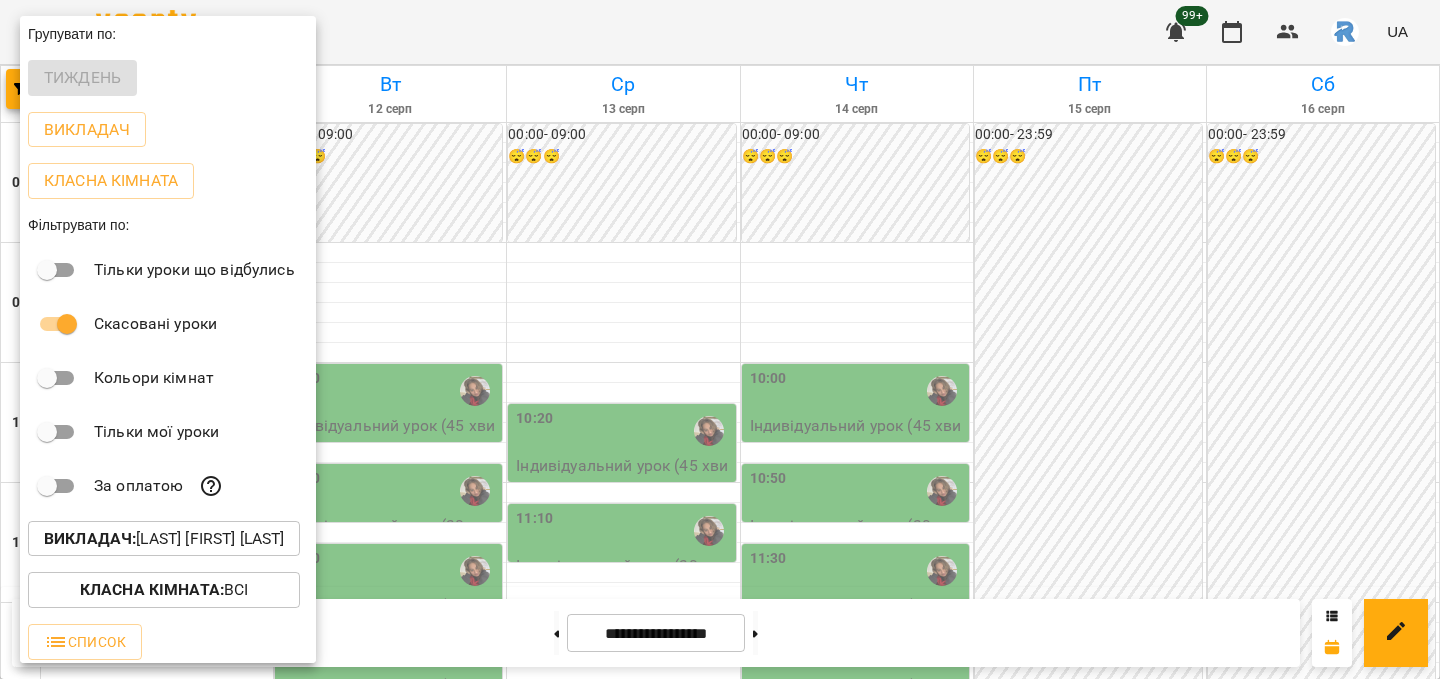 click on "Teacher : [LAST] [FIRST] [PATRONYMIC]" at bounding box center [164, 539] 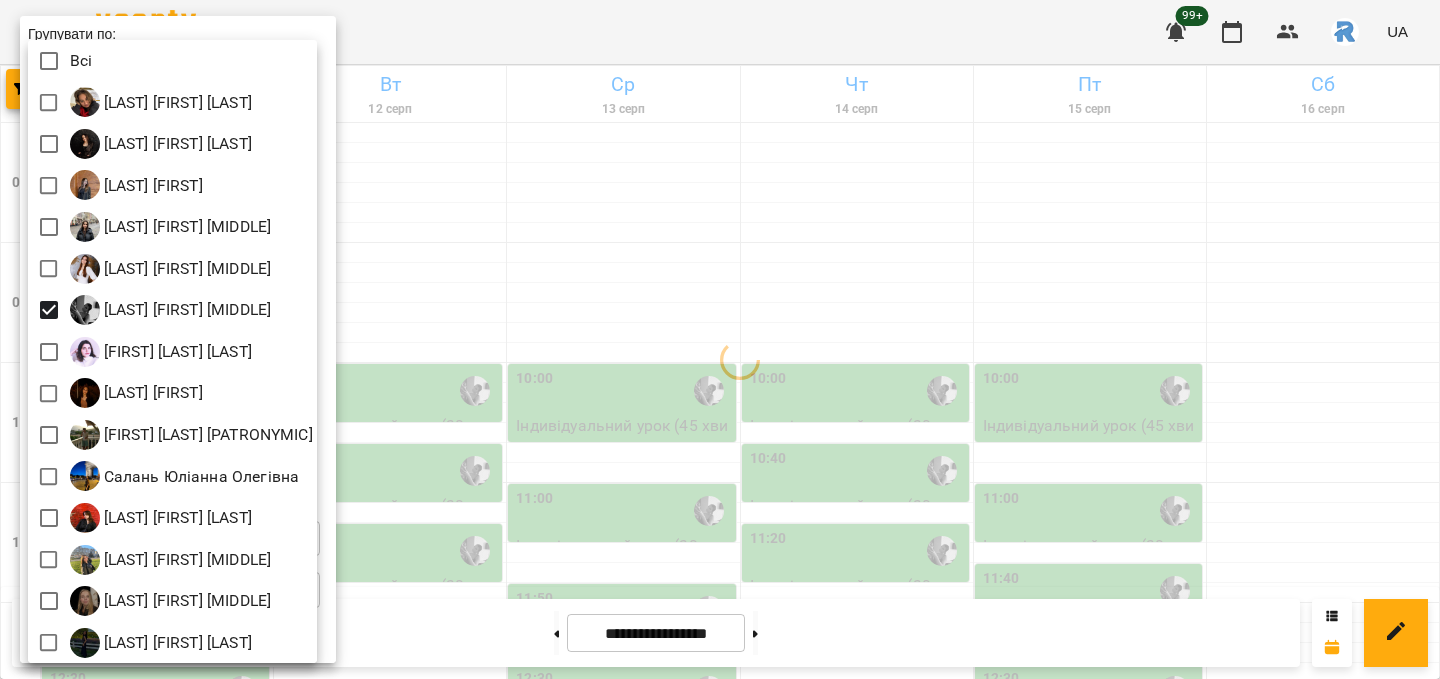 click at bounding box center [720, 339] 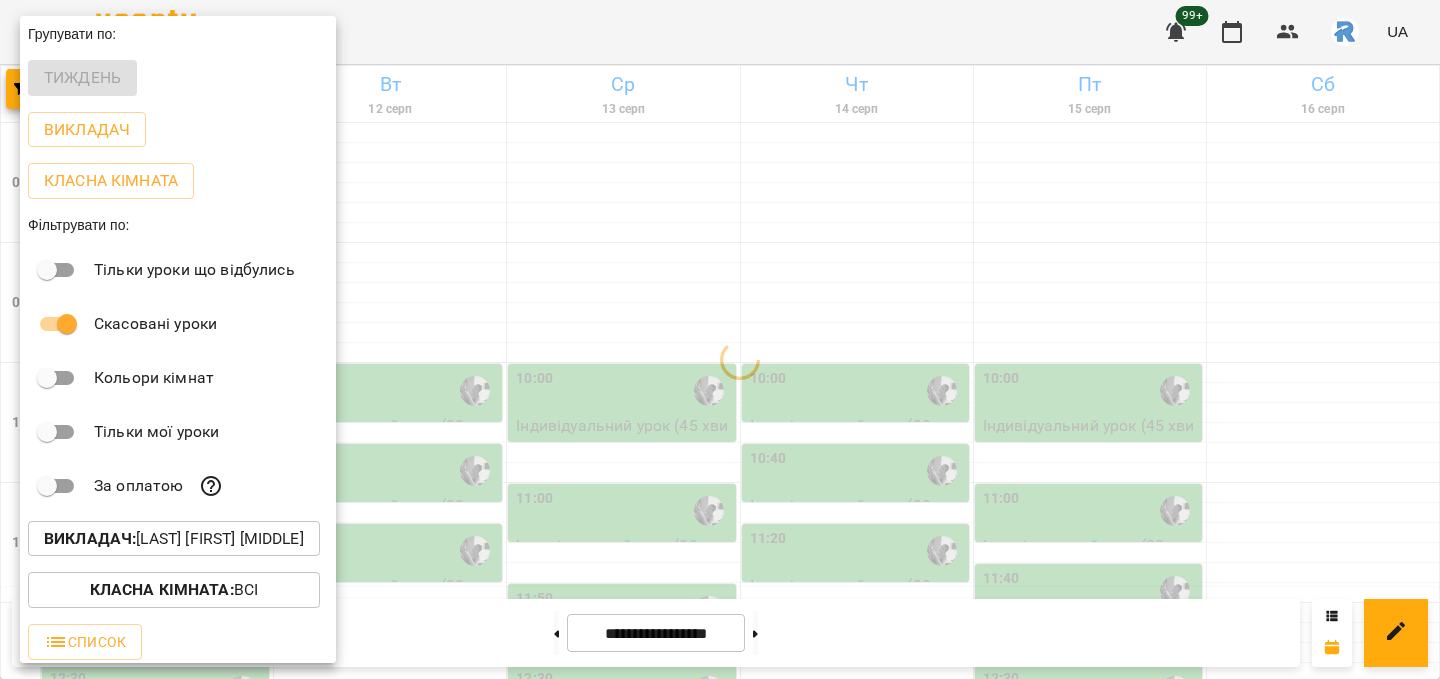 click at bounding box center [720, 339] 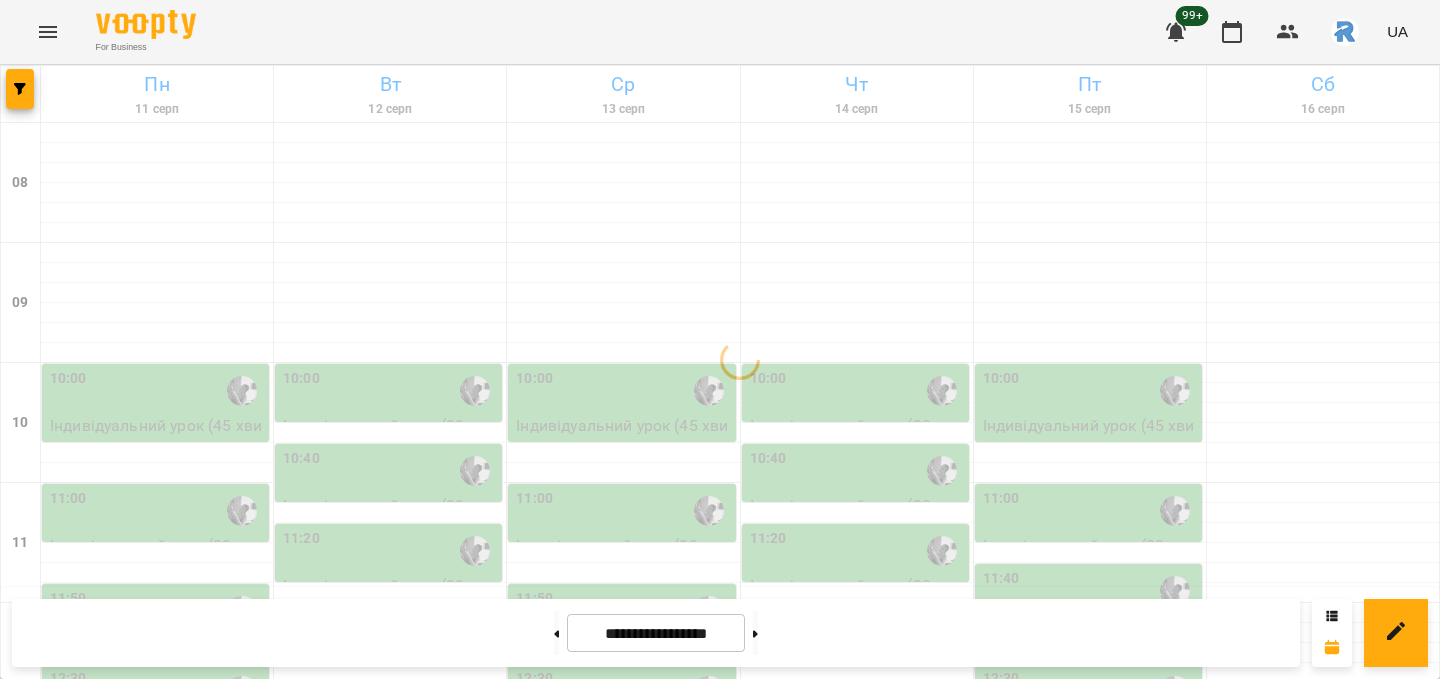 scroll, scrollTop: 368, scrollLeft: 0, axis: vertical 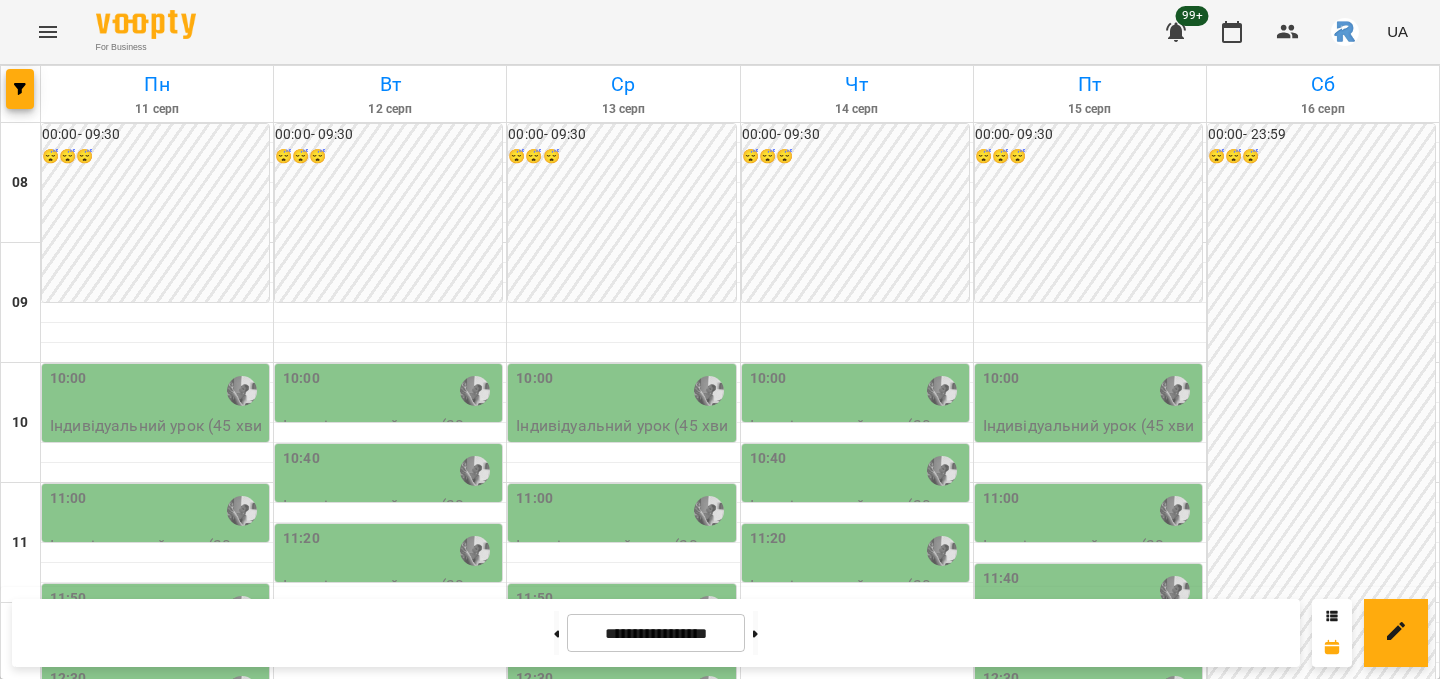 click at bounding box center (709, 871) 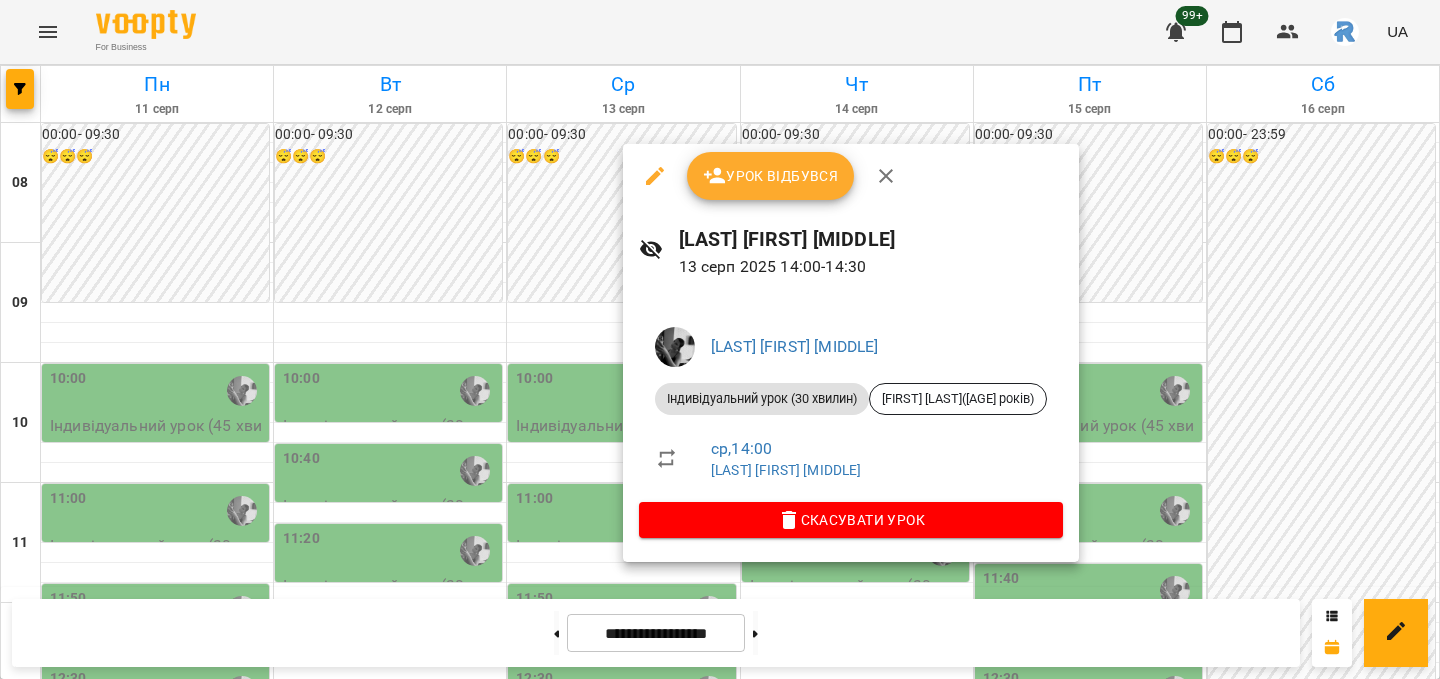 click at bounding box center (720, 339) 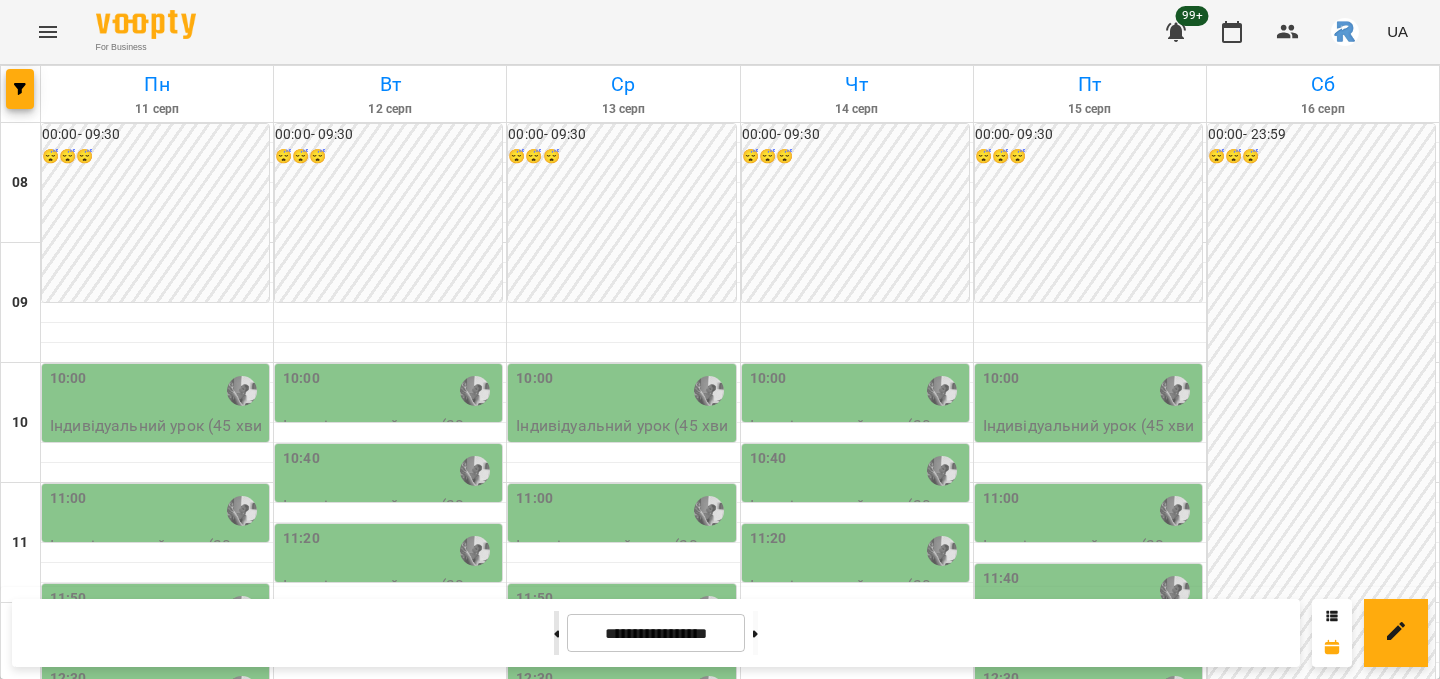 click at bounding box center [556, 633] 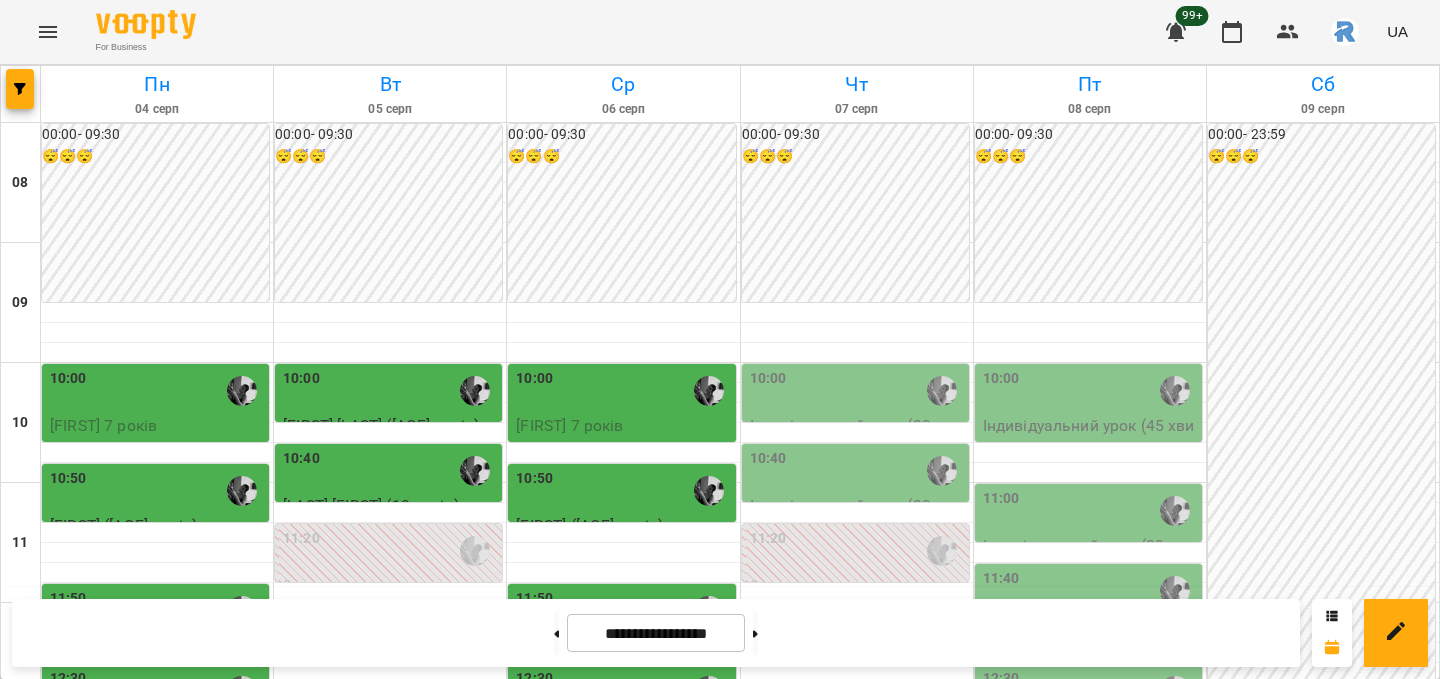 scroll, scrollTop: 557, scrollLeft: 0, axis: vertical 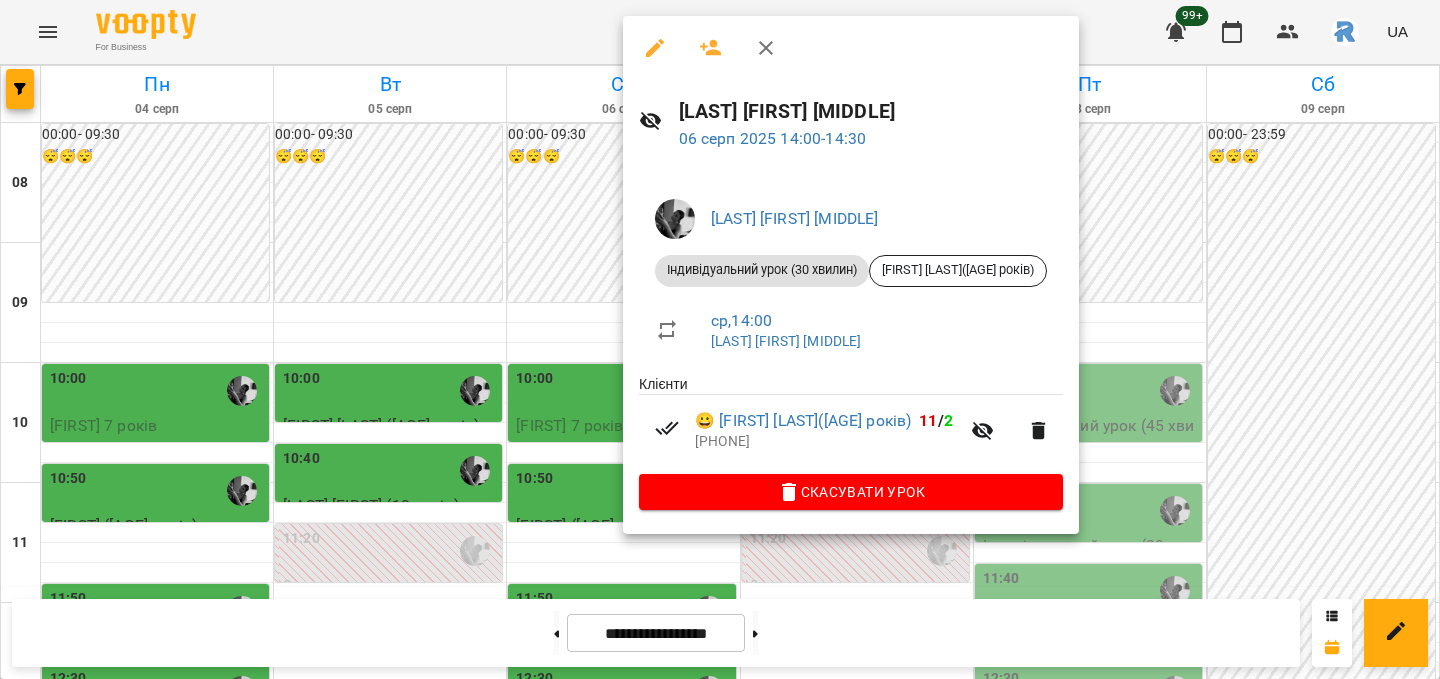 click on "[LAST] [FIRST] [PATRONYMIC] Індивідуальний урок (30 хвилин) [LAST] [FIRST](9 років) ср ,  14:00 [LAST] [FIRST] [PATRONYMIC] Клієнти 😀   [LAST] [FIRST](9 років) 11 / 2 +380932339841 Скасувати Урок" at bounding box center [851, 351] 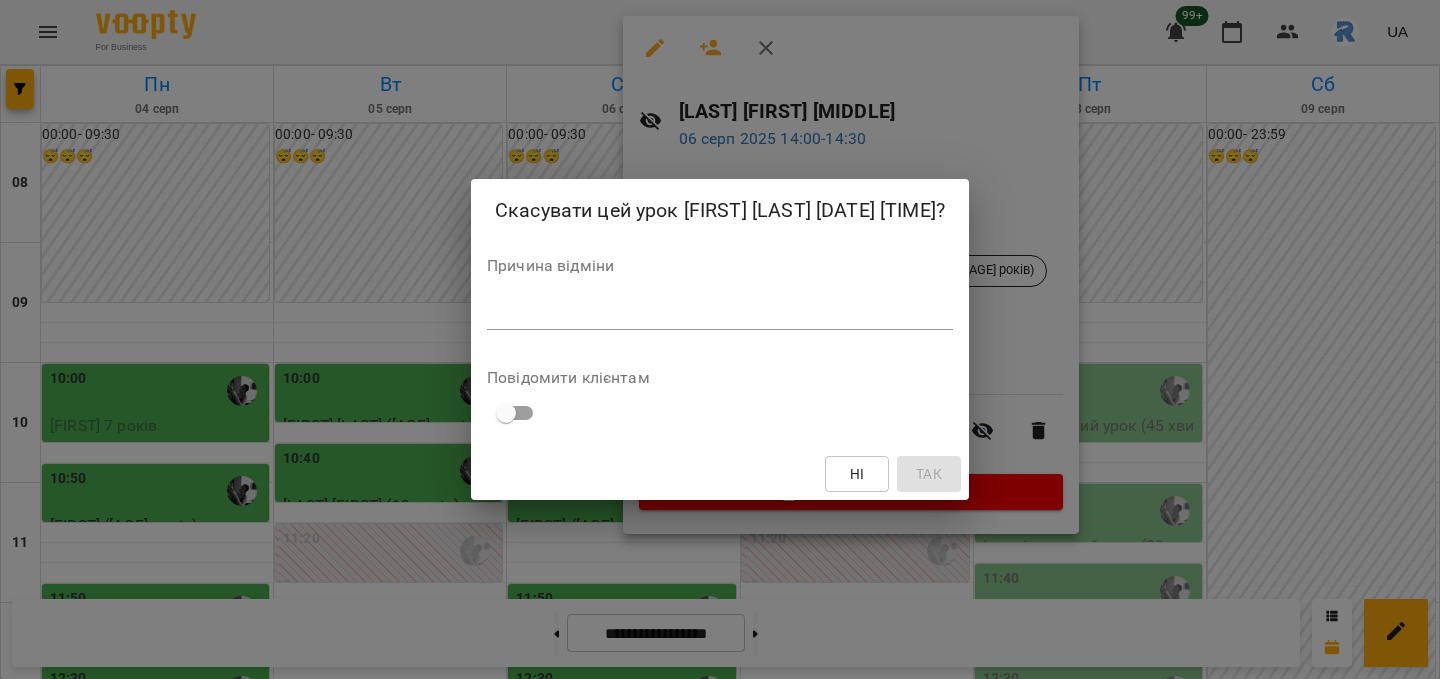 click at bounding box center [720, 313] 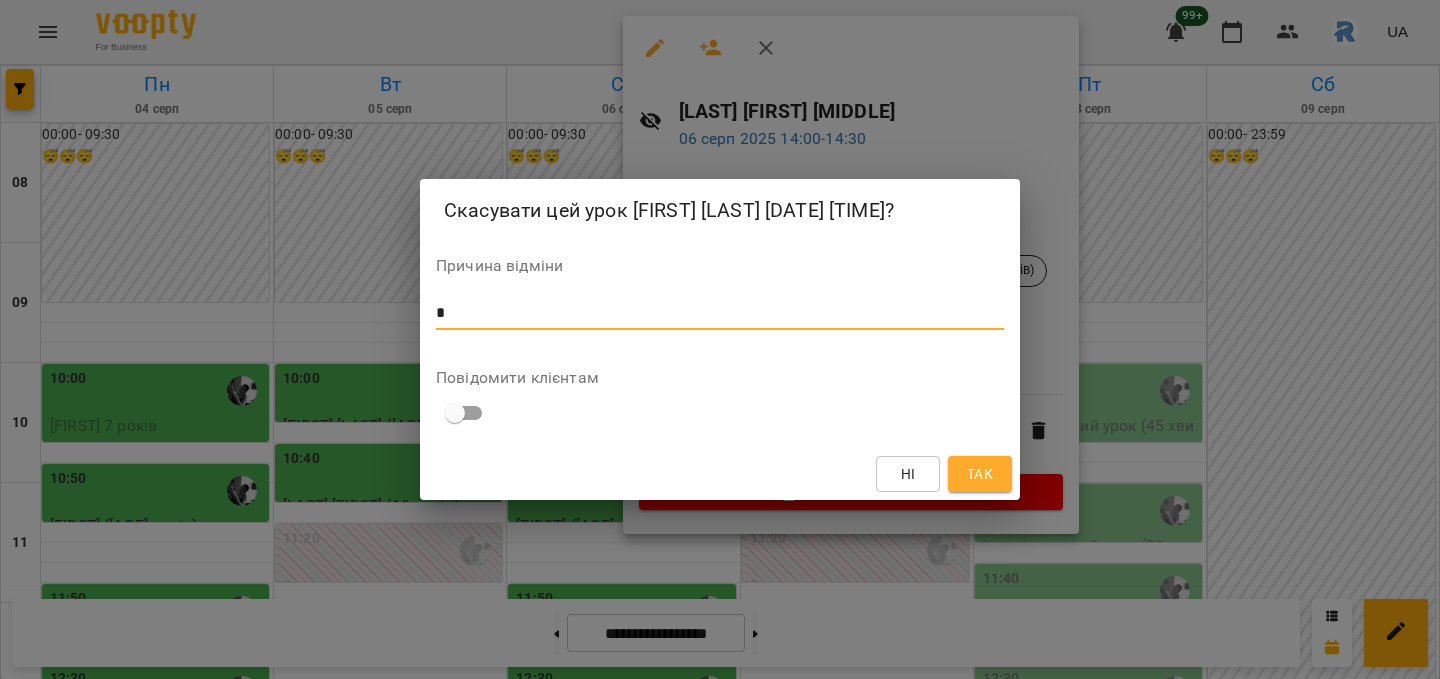 type on "*" 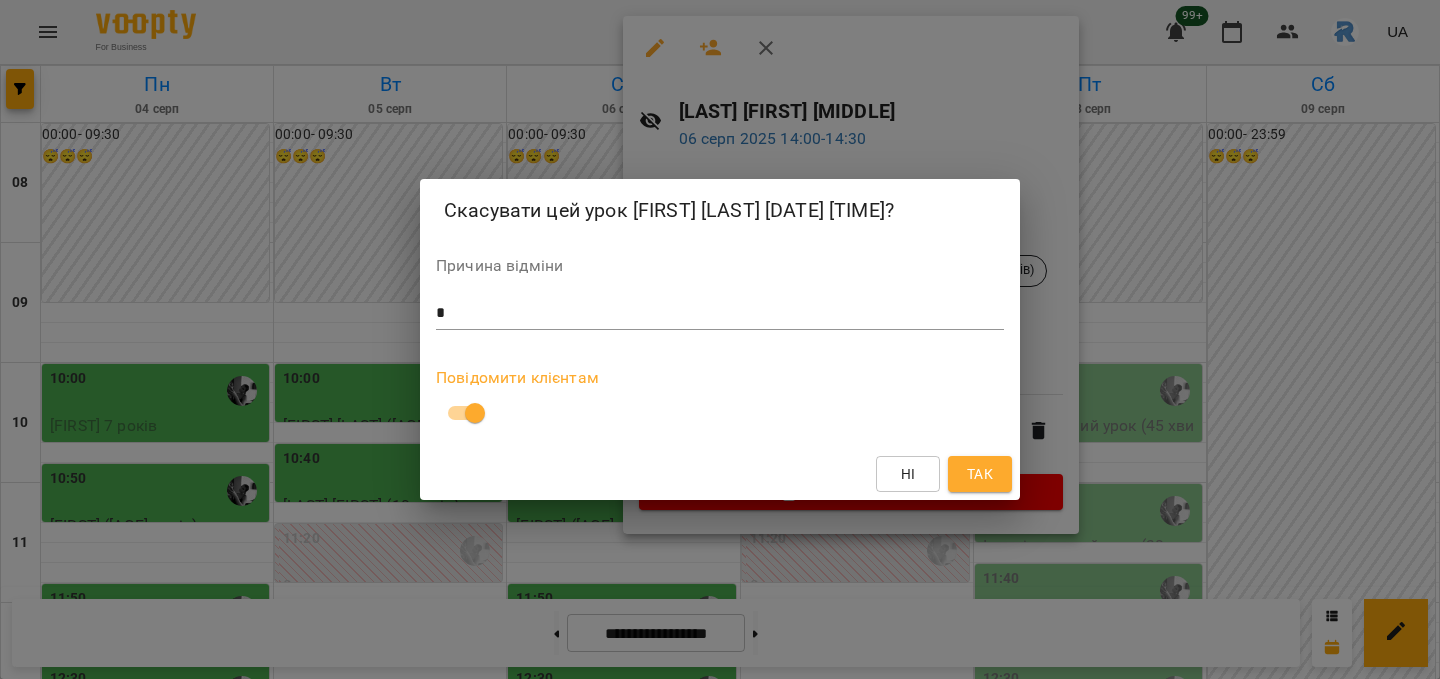 click on "Так" at bounding box center (980, 474) 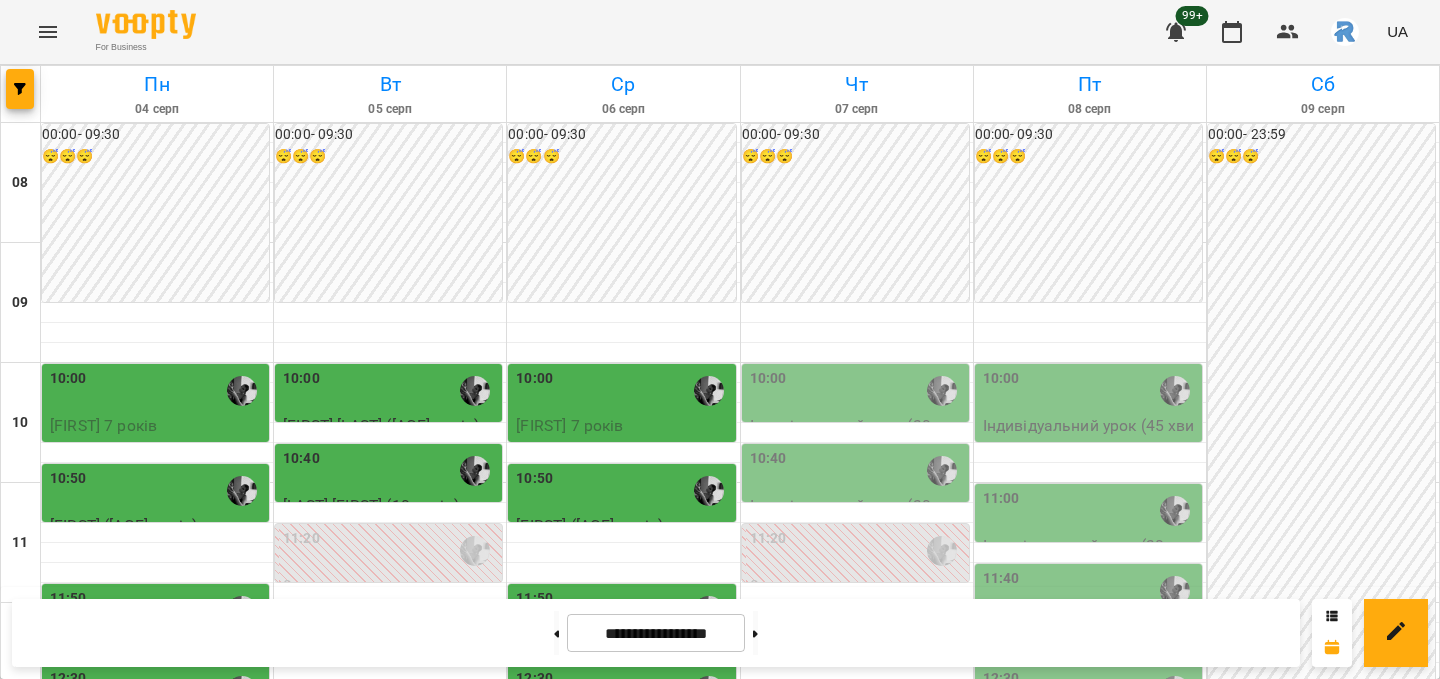 scroll, scrollTop: 469, scrollLeft: 0, axis: vertical 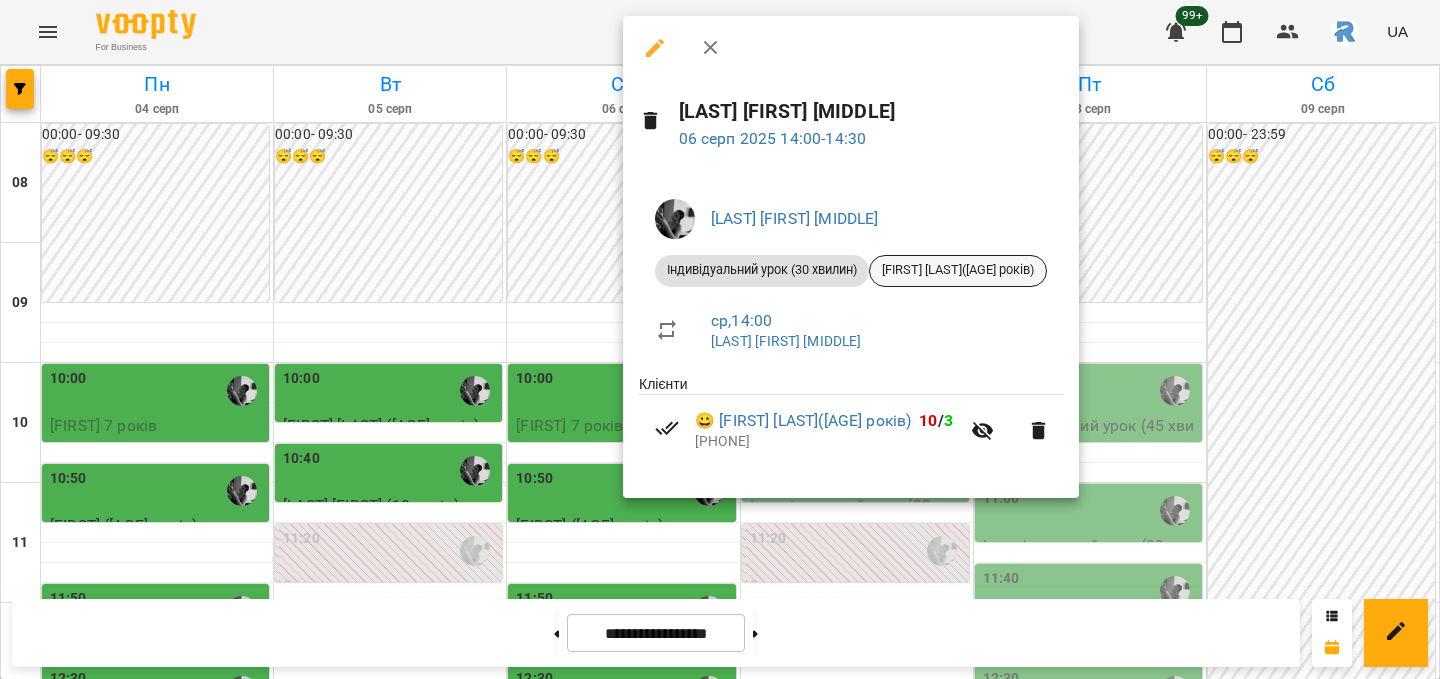 click on "[FIRST] [LAST]([AGE] років)" at bounding box center [958, 270] 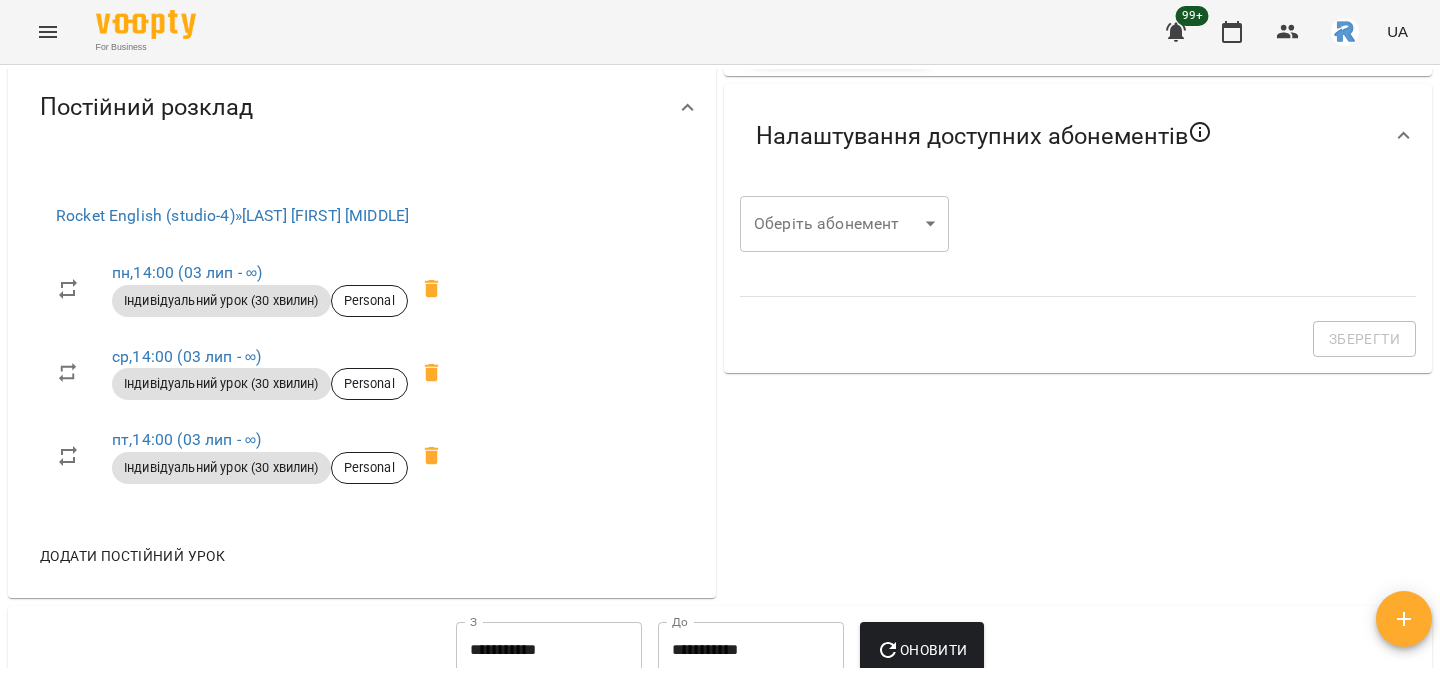 scroll, scrollTop: 642, scrollLeft: 0, axis: vertical 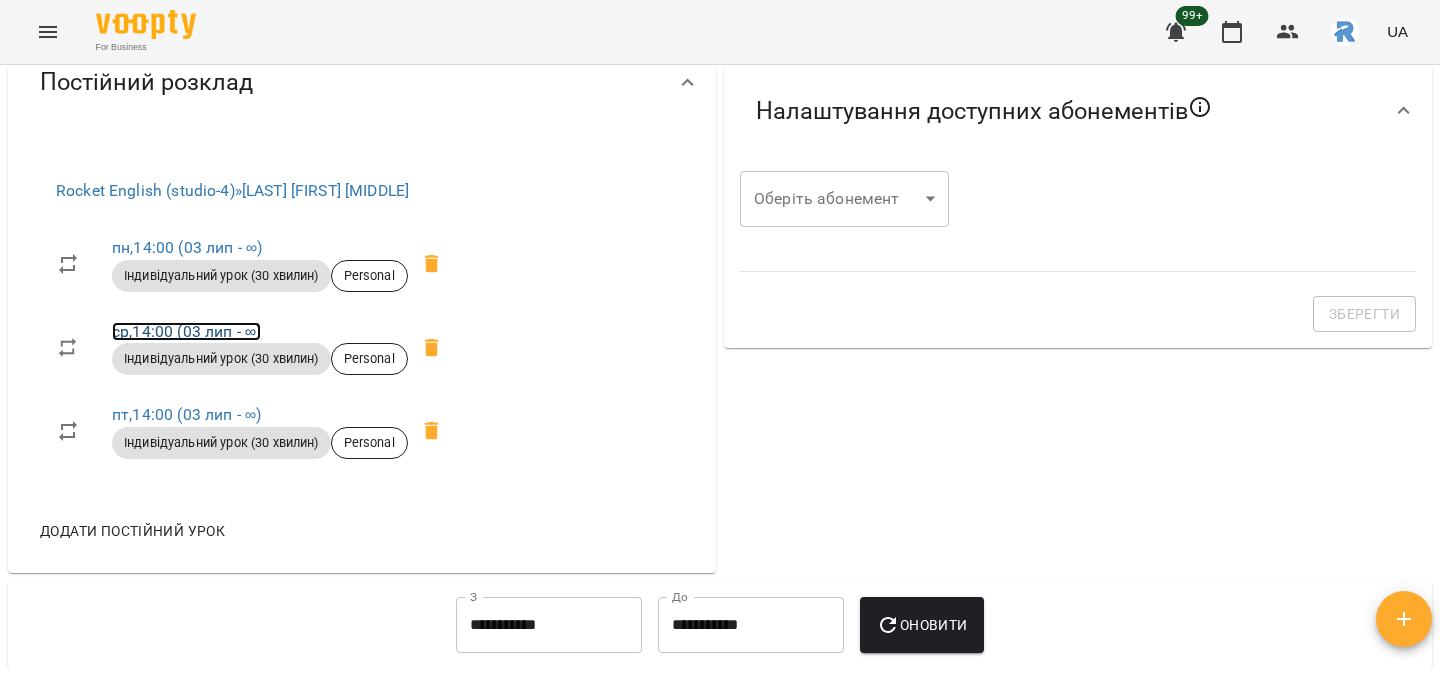 click on "ср , 14:00 (03 лип - ∞)" at bounding box center [186, 331] 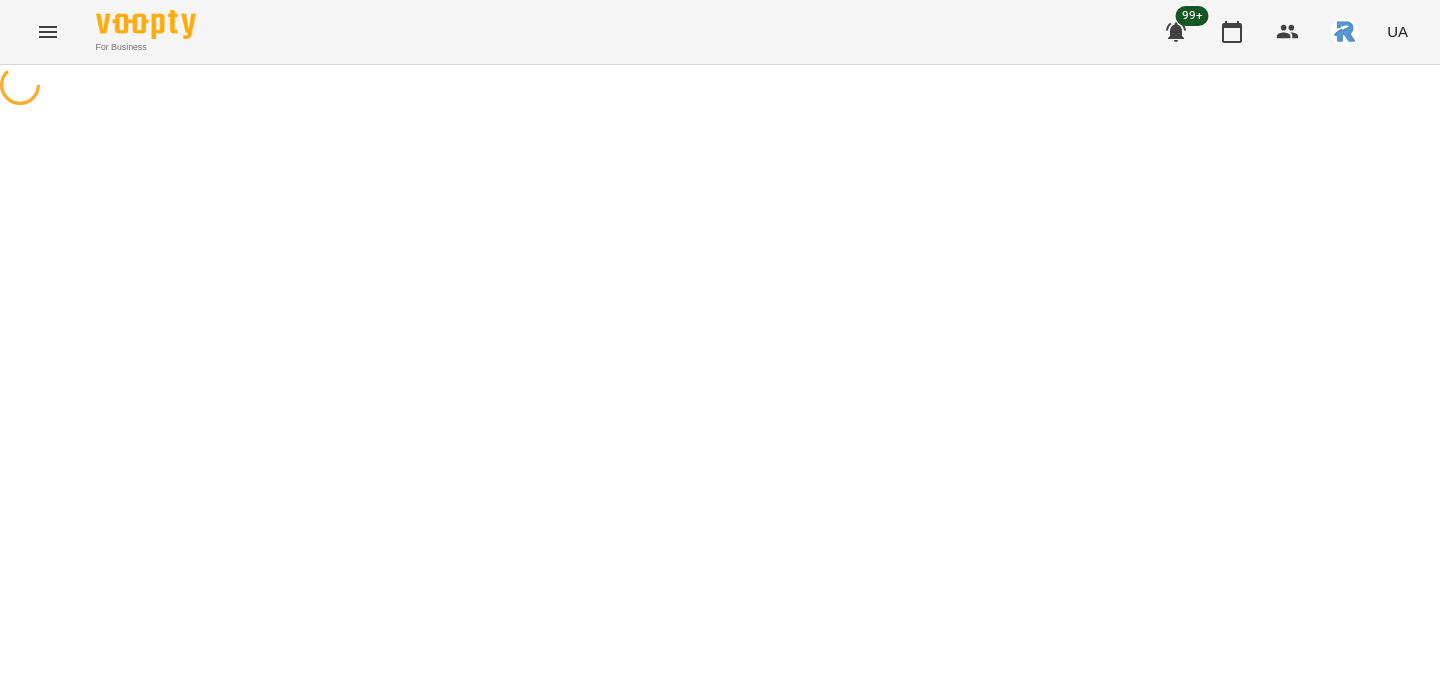select on "*" 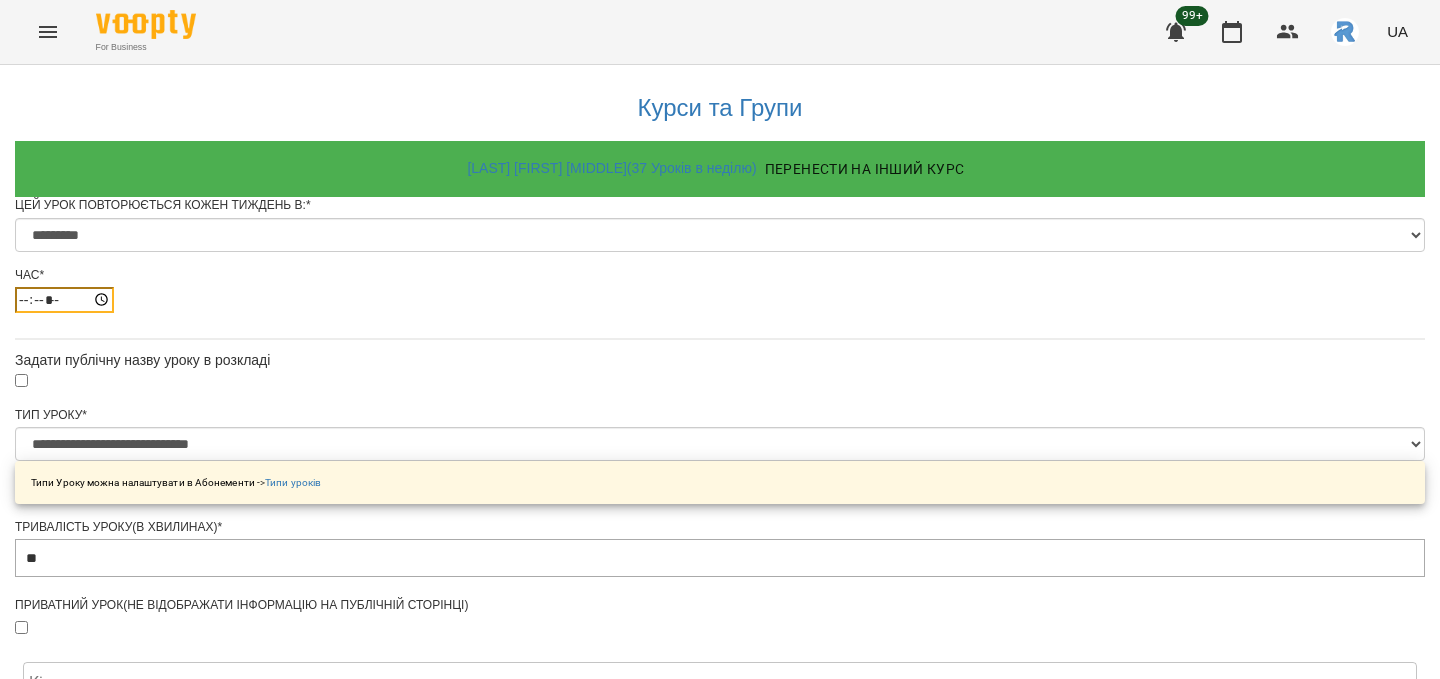 click on "*****" at bounding box center [64, 300] 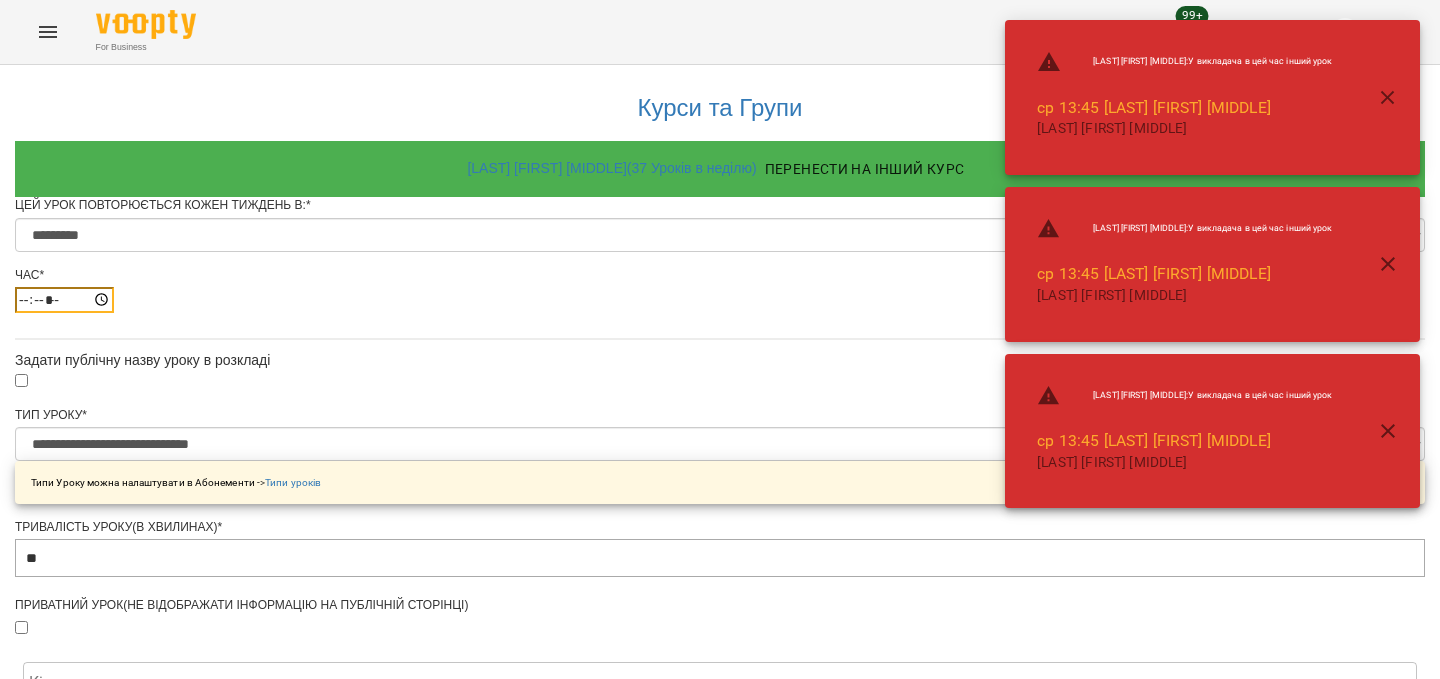 type on "*****" 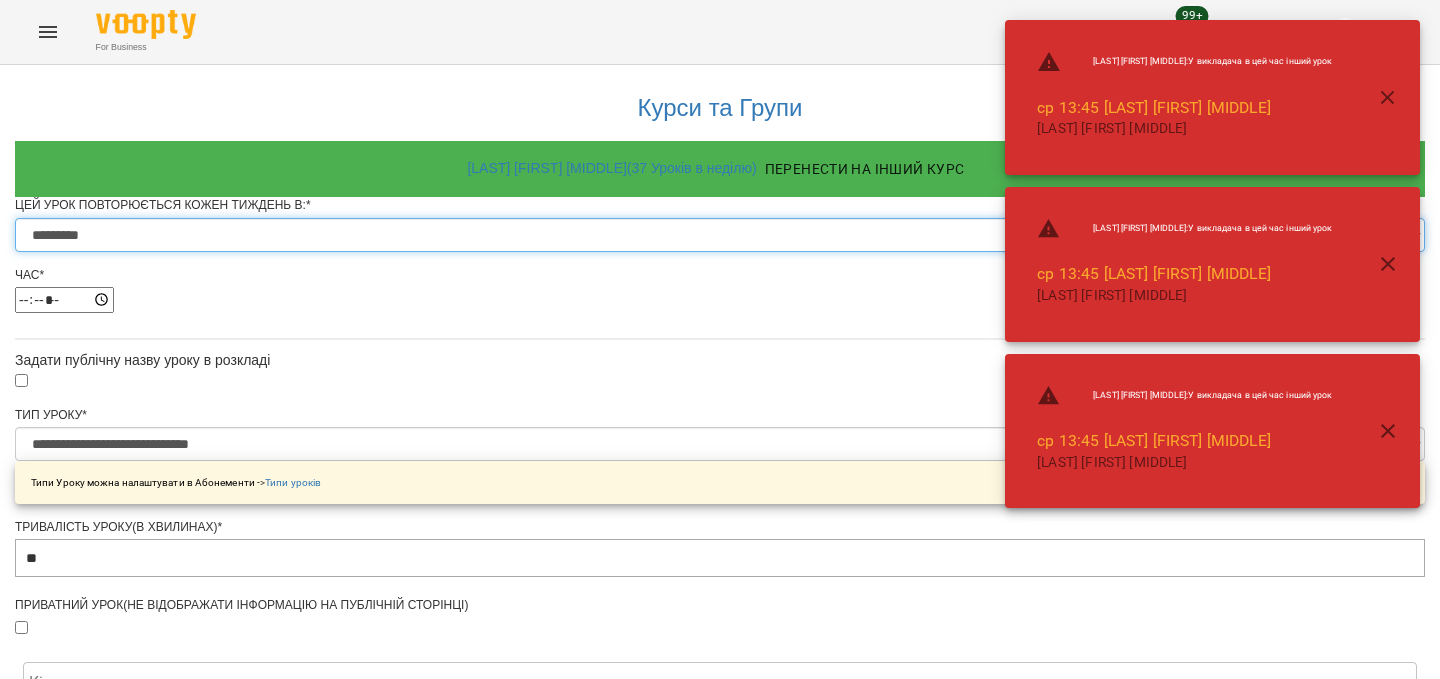 click on "********* ******** ****** ****** ******** ******" at bounding box center [720, 235] 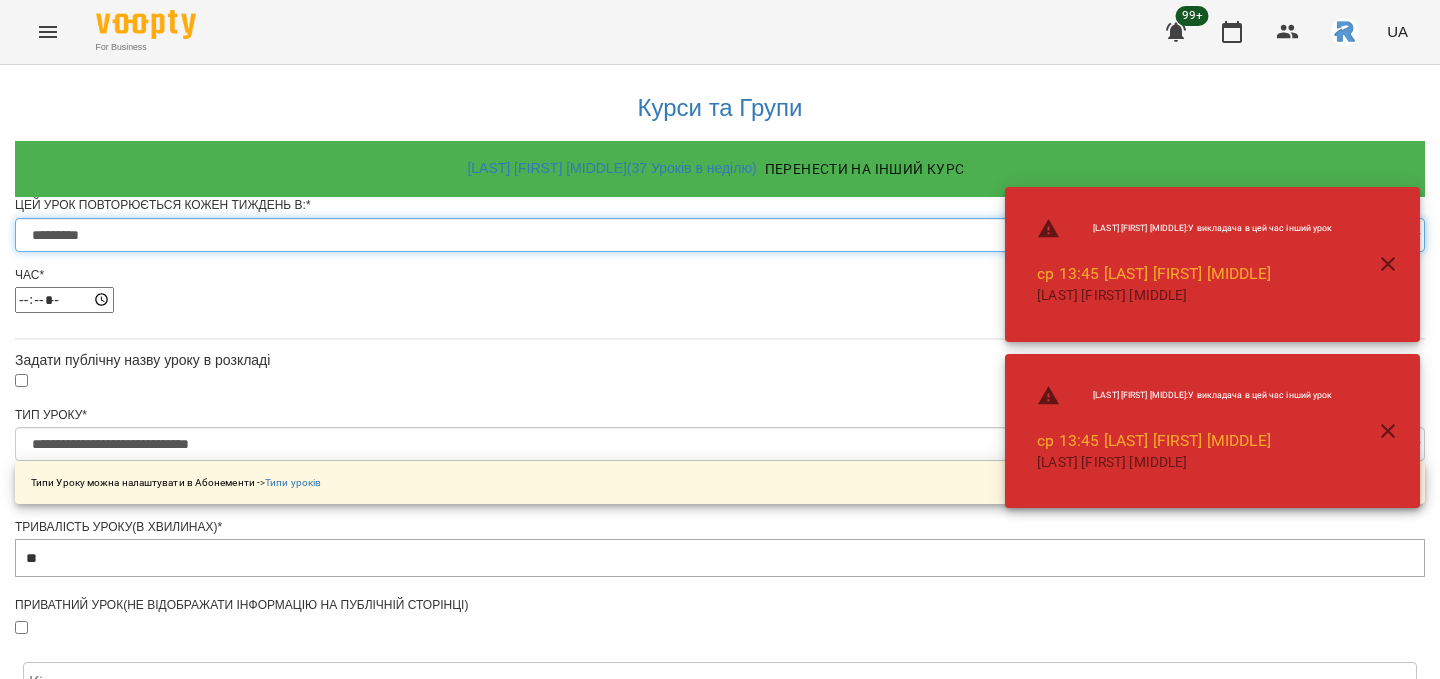 select on "*" 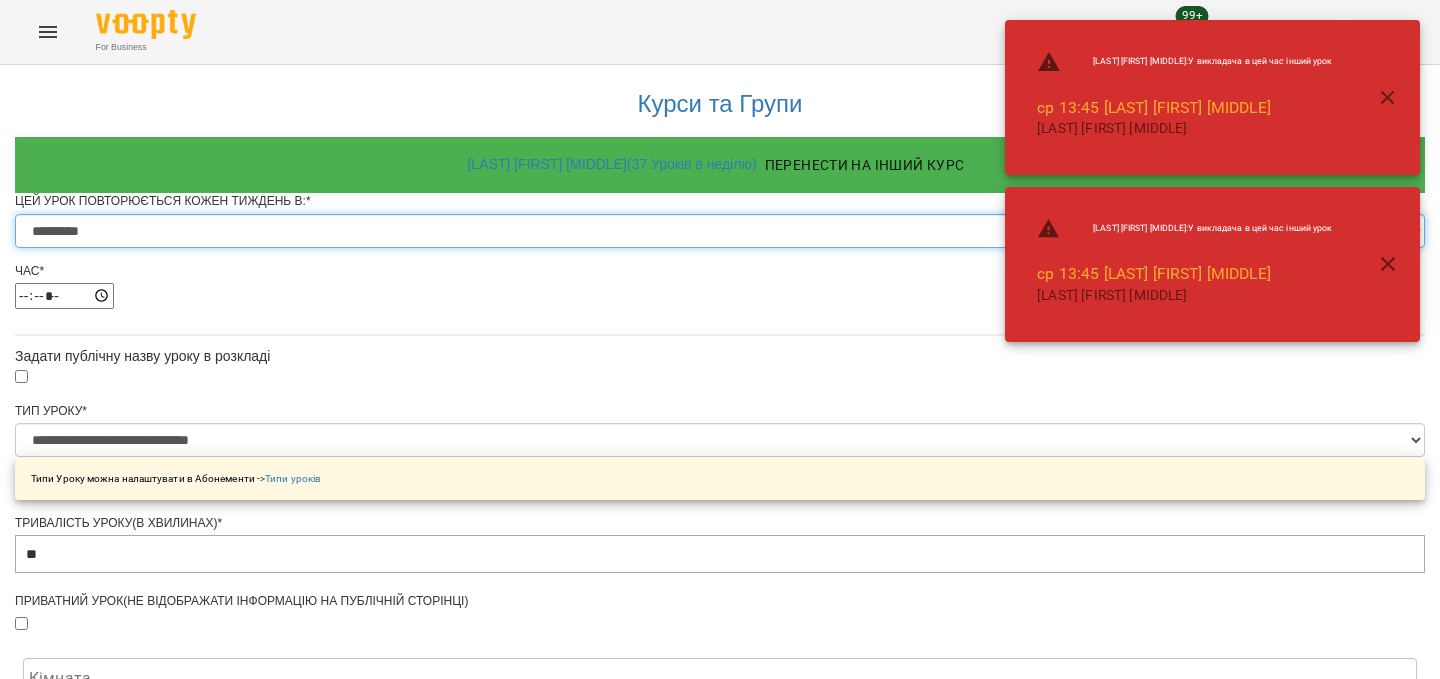 scroll, scrollTop: 937, scrollLeft: 0, axis: vertical 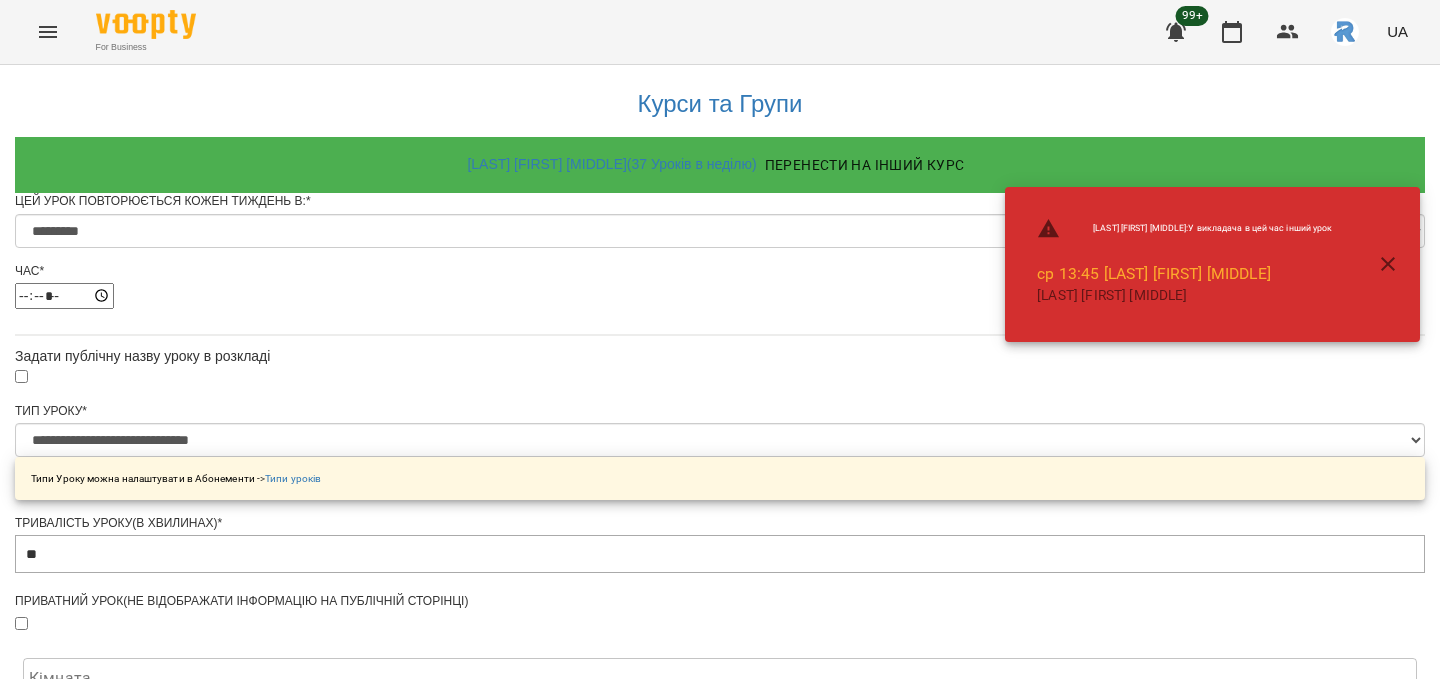click on "Зберегти" at bounding box center (720, 1359) 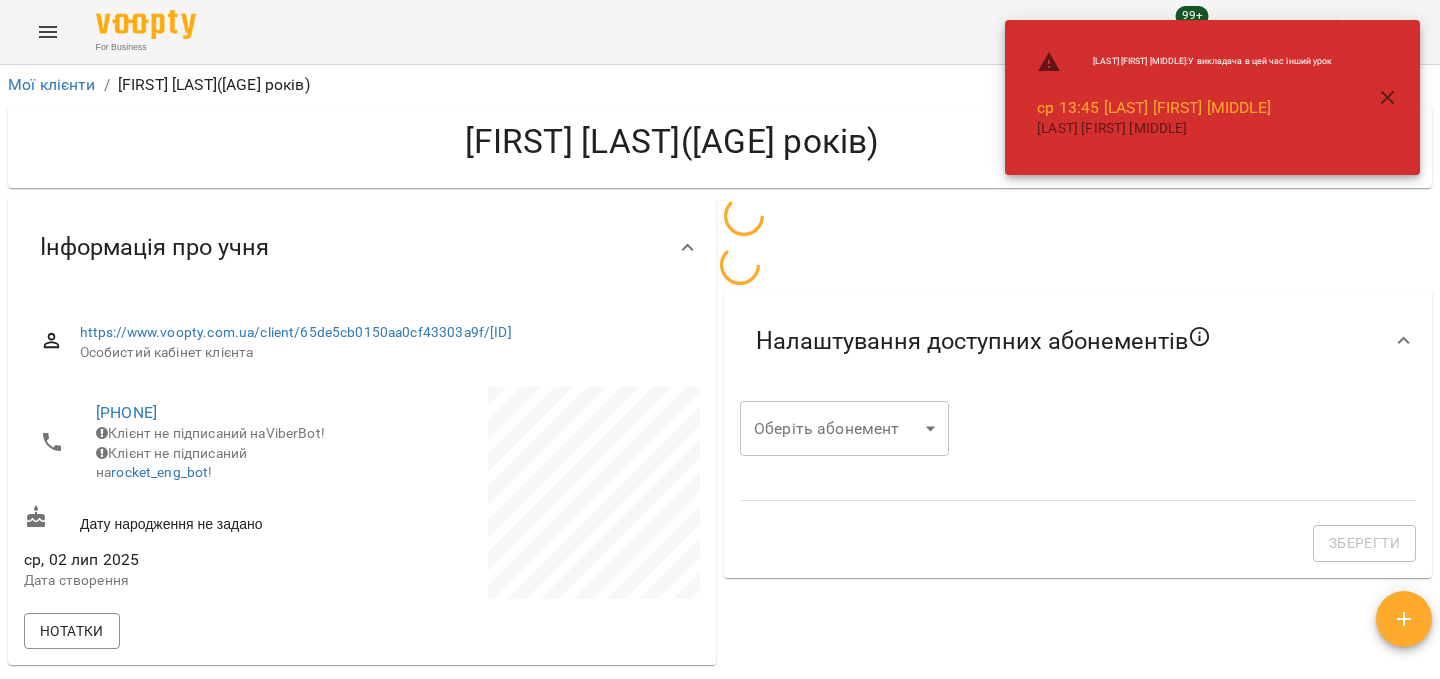 click at bounding box center [1388, 98] 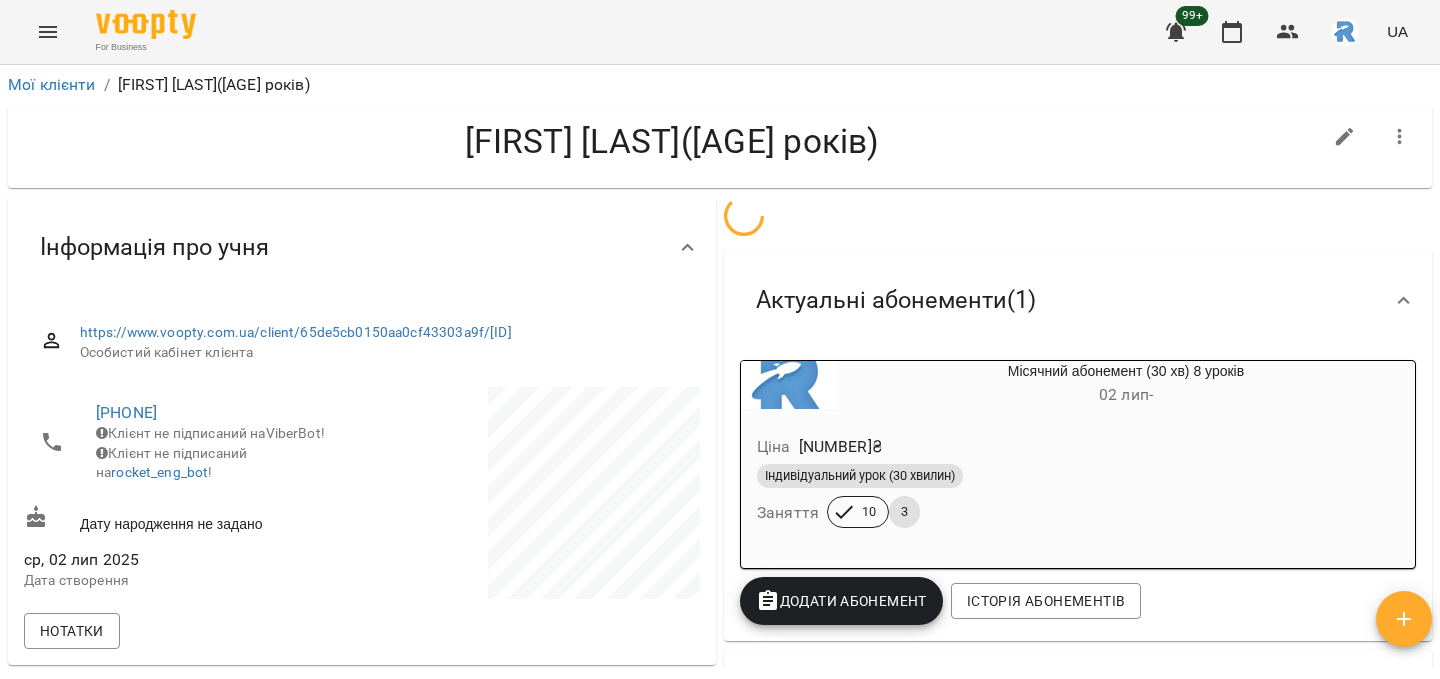 click 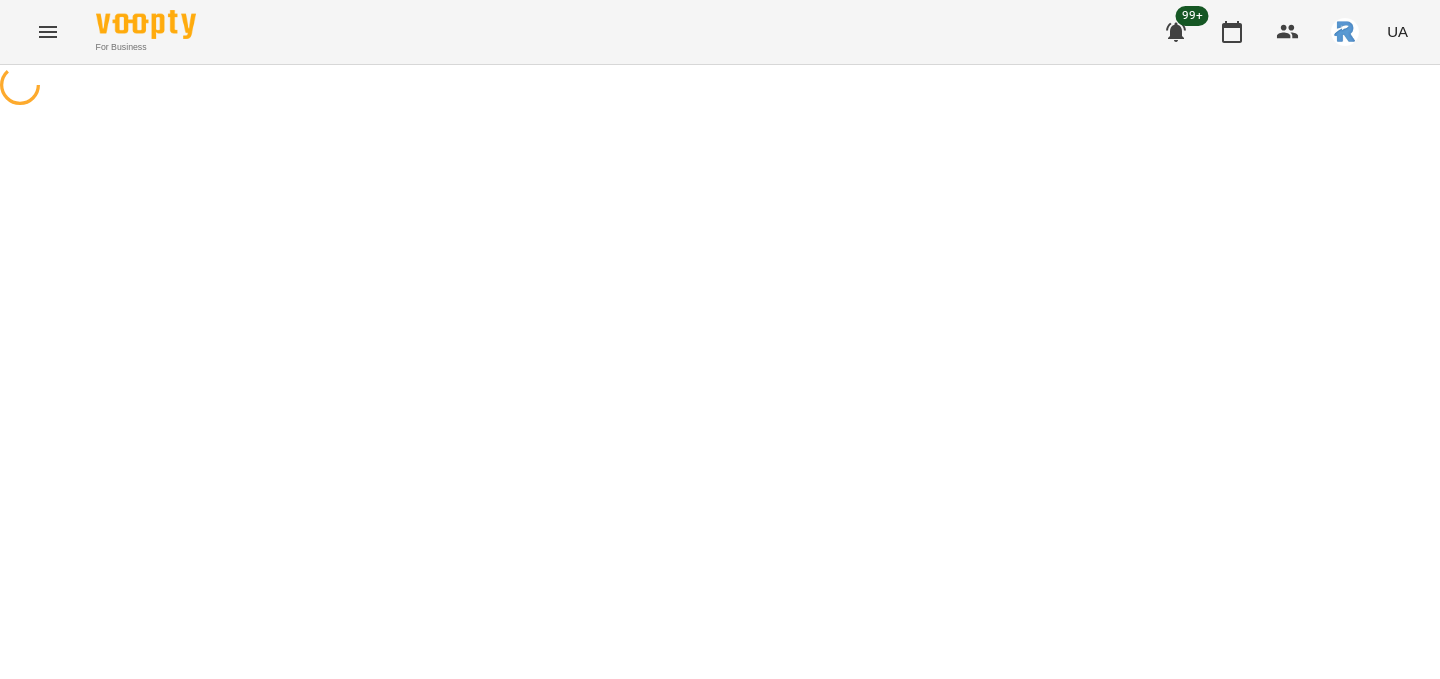 scroll, scrollTop: 0, scrollLeft: 0, axis: both 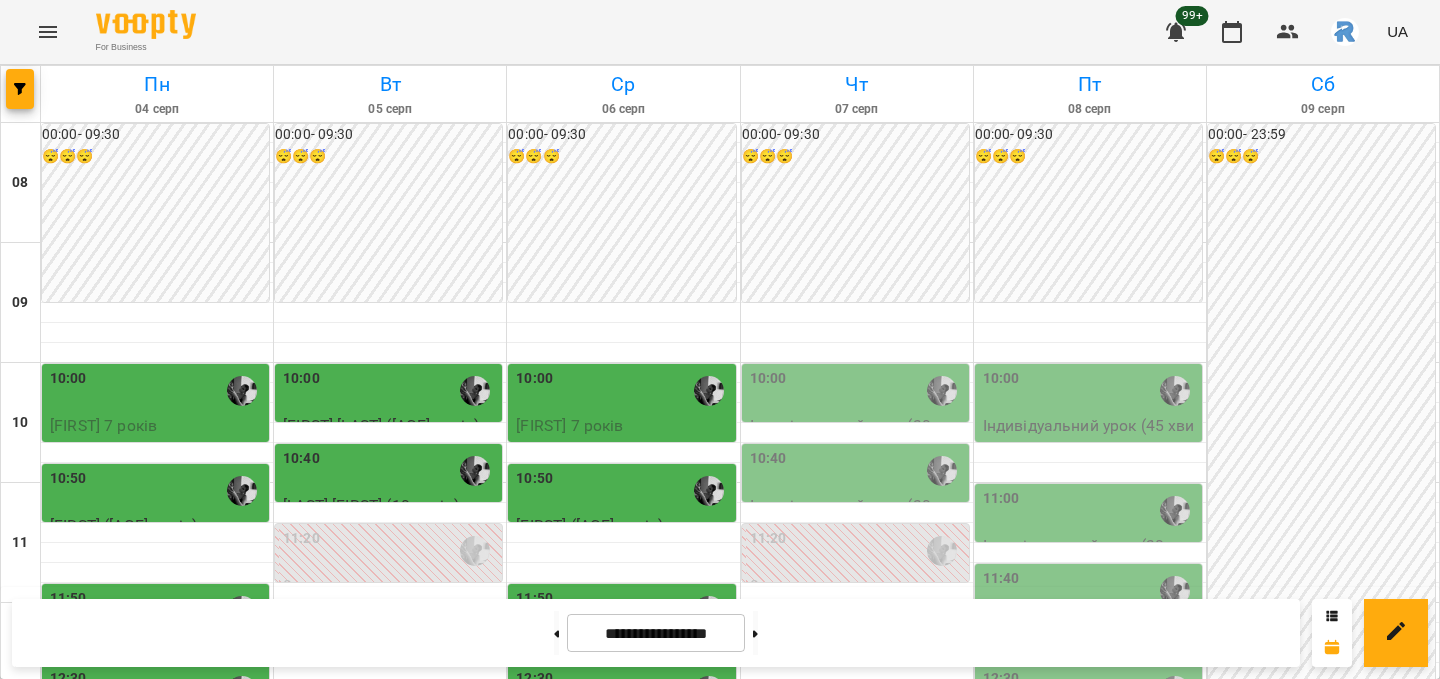 click on "14:10" at bounding box center (817, 891) 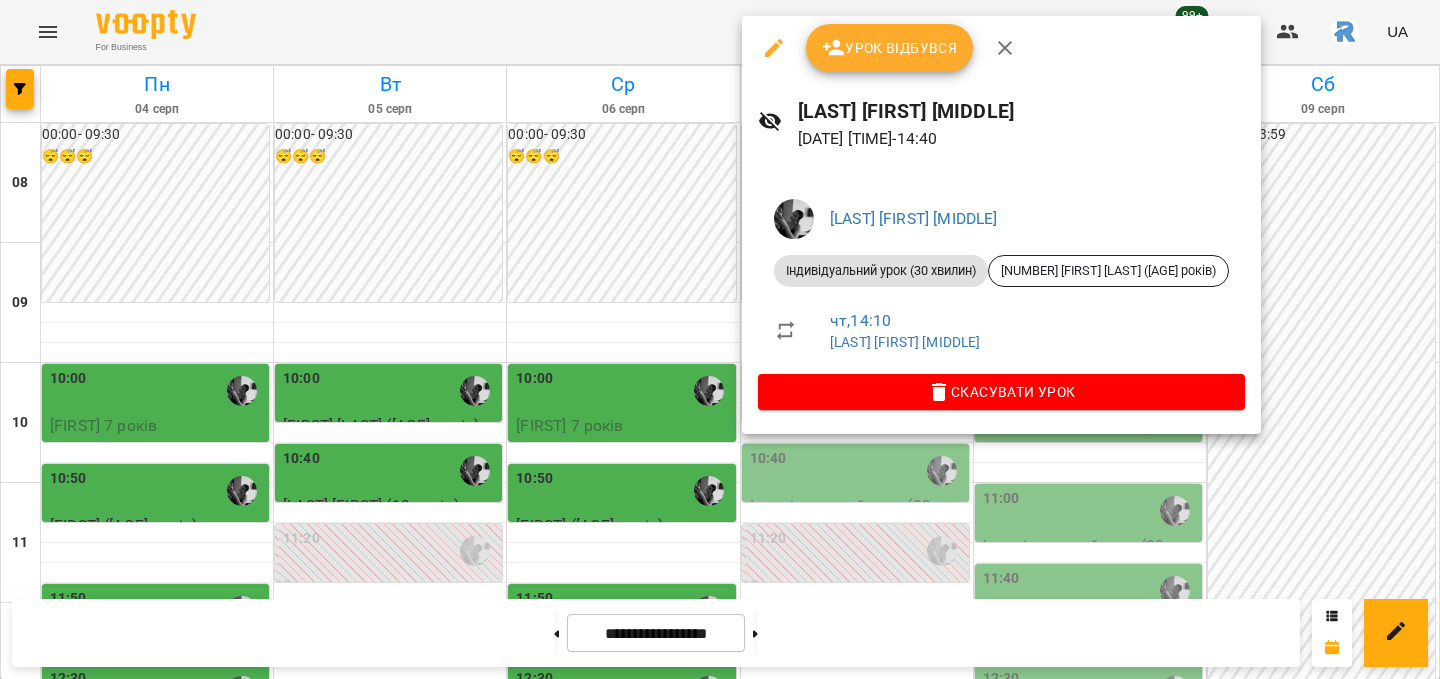 click at bounding box center [720, 339] 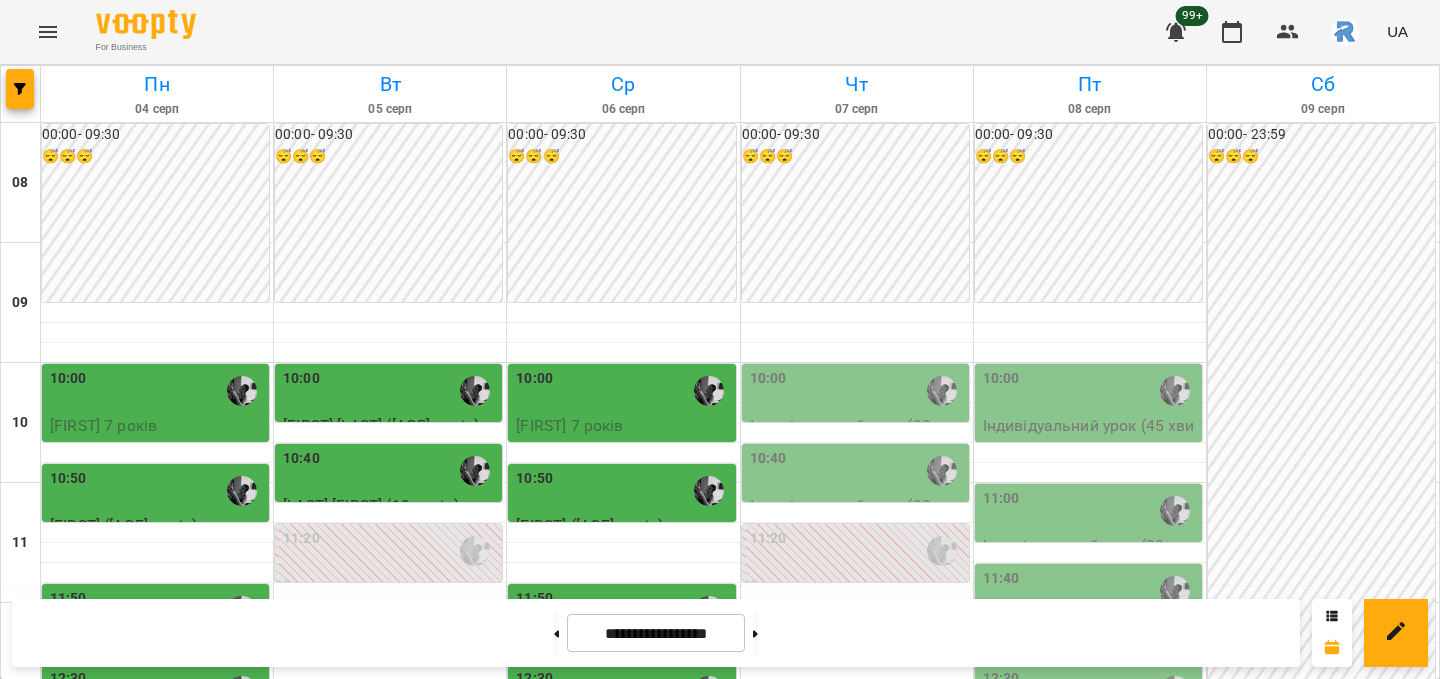 click on "14:00" at bounding box center (649, 859) 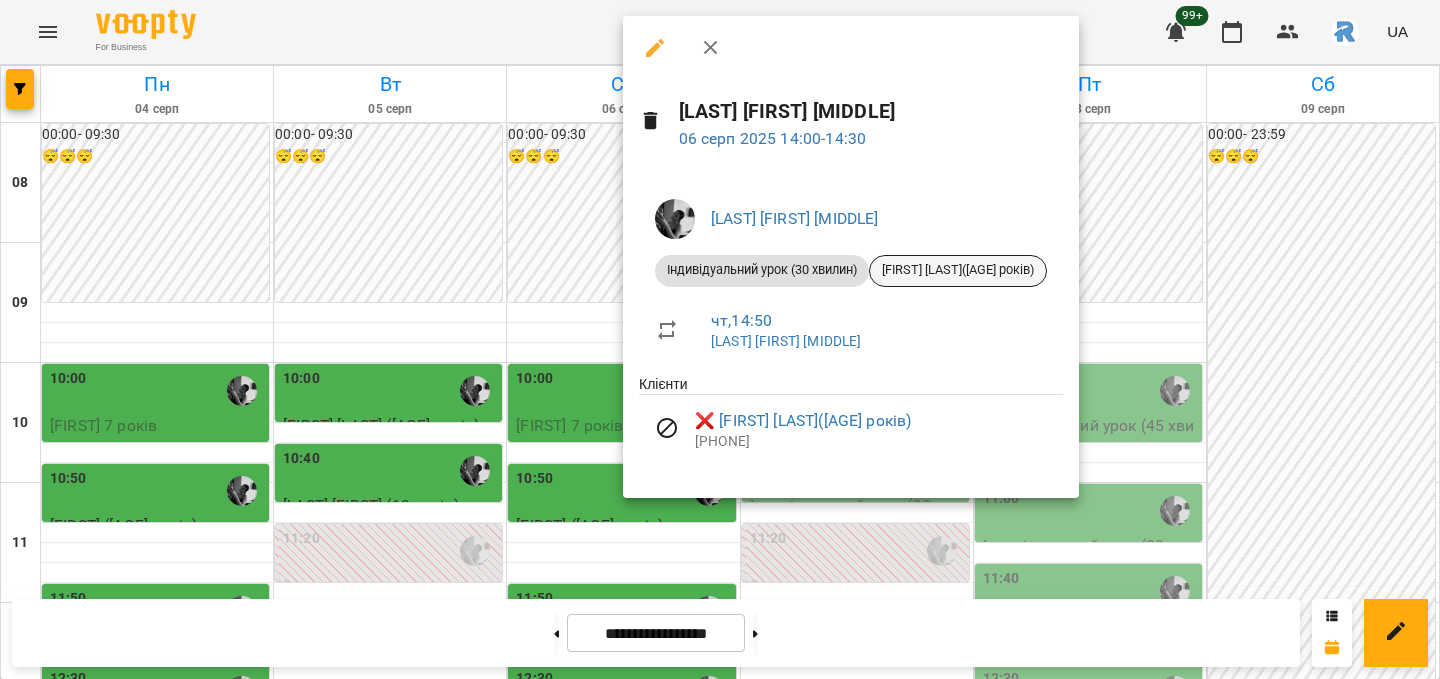 click on "[FIRST] [LAST]([AGE] років)" at bounding box center (958, 270) 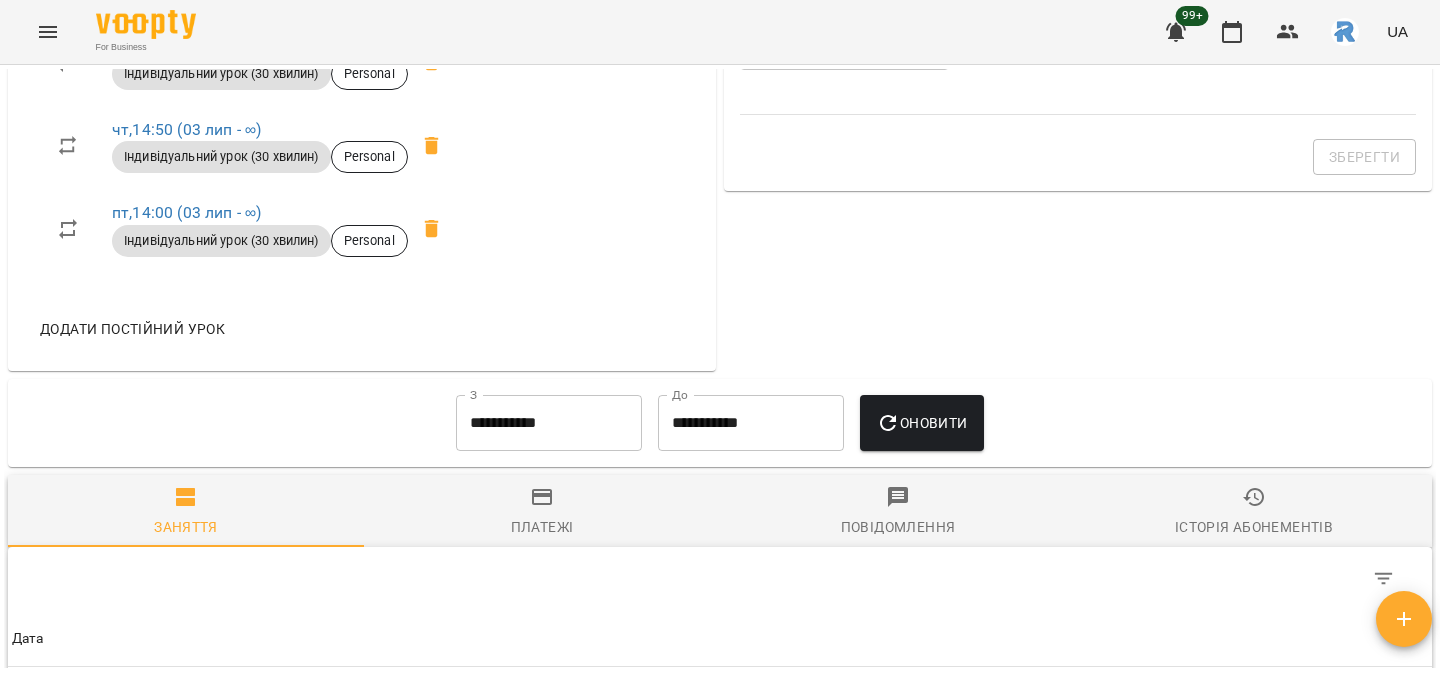 scroll, scrollTop: 797, scrollLeft: 0, axis: vertical 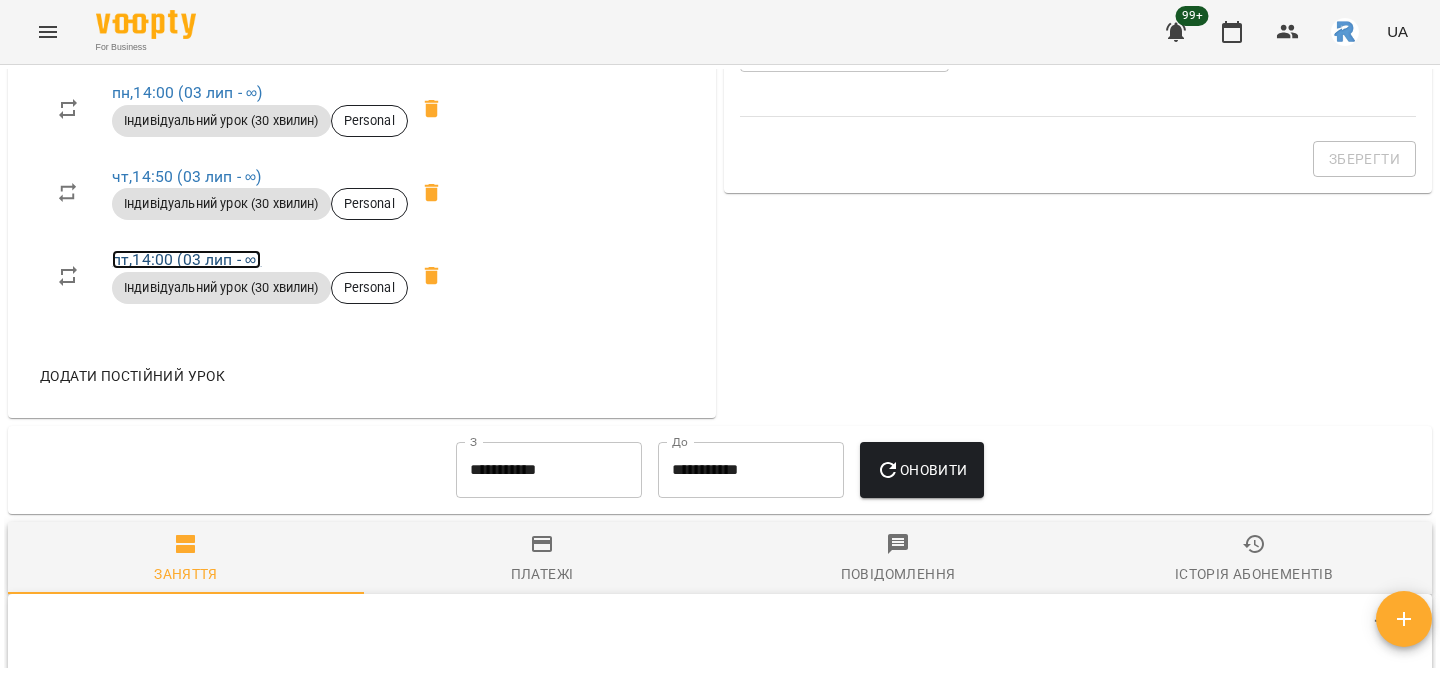 click on "[DAY] , [TIME] ([DATE] - ∞)" at bounding box center [186, 259] 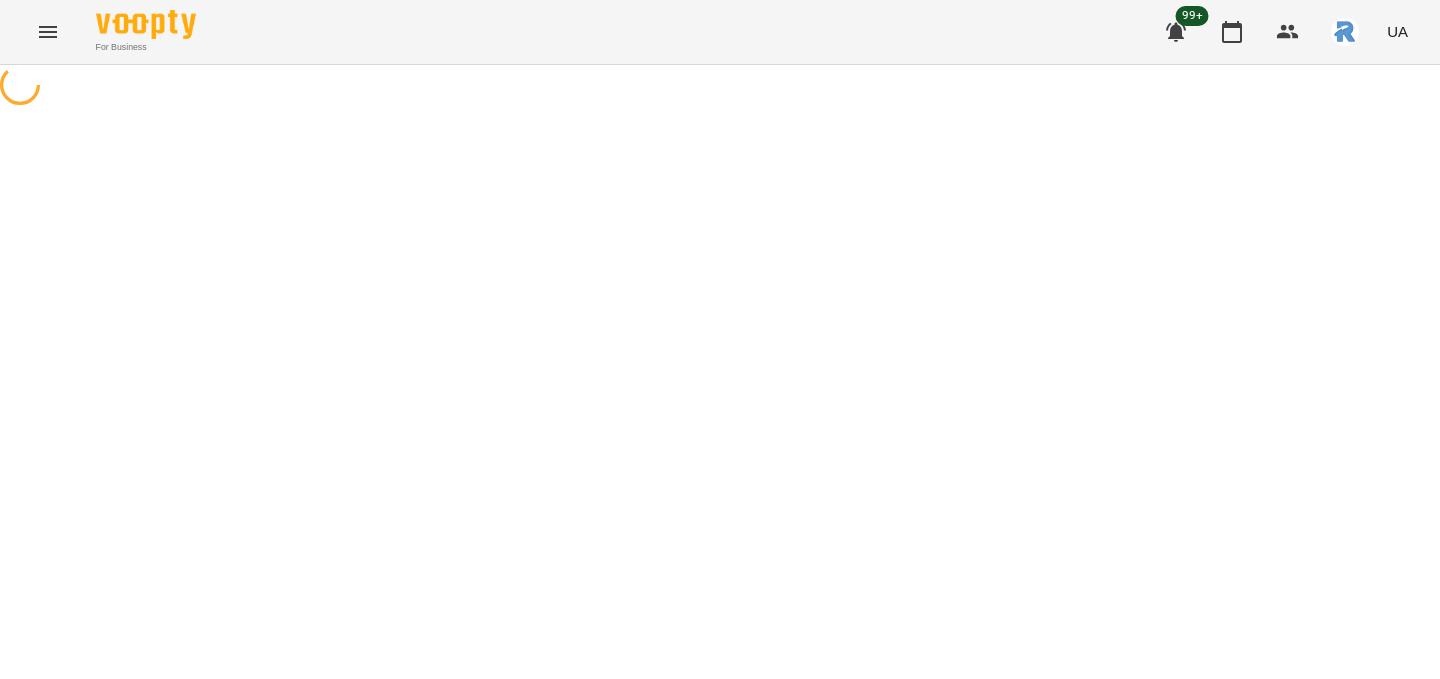 select on "*" 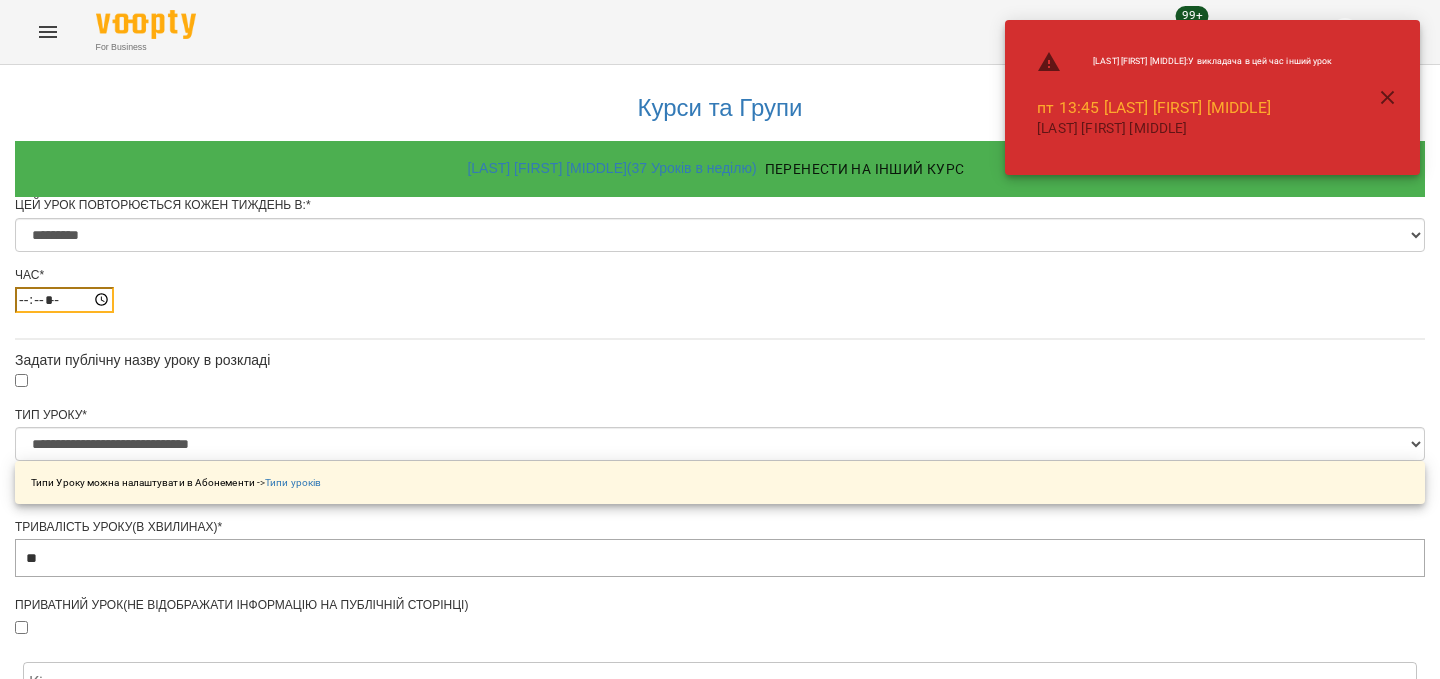 click on "*****" at bounding box center [64, 300] 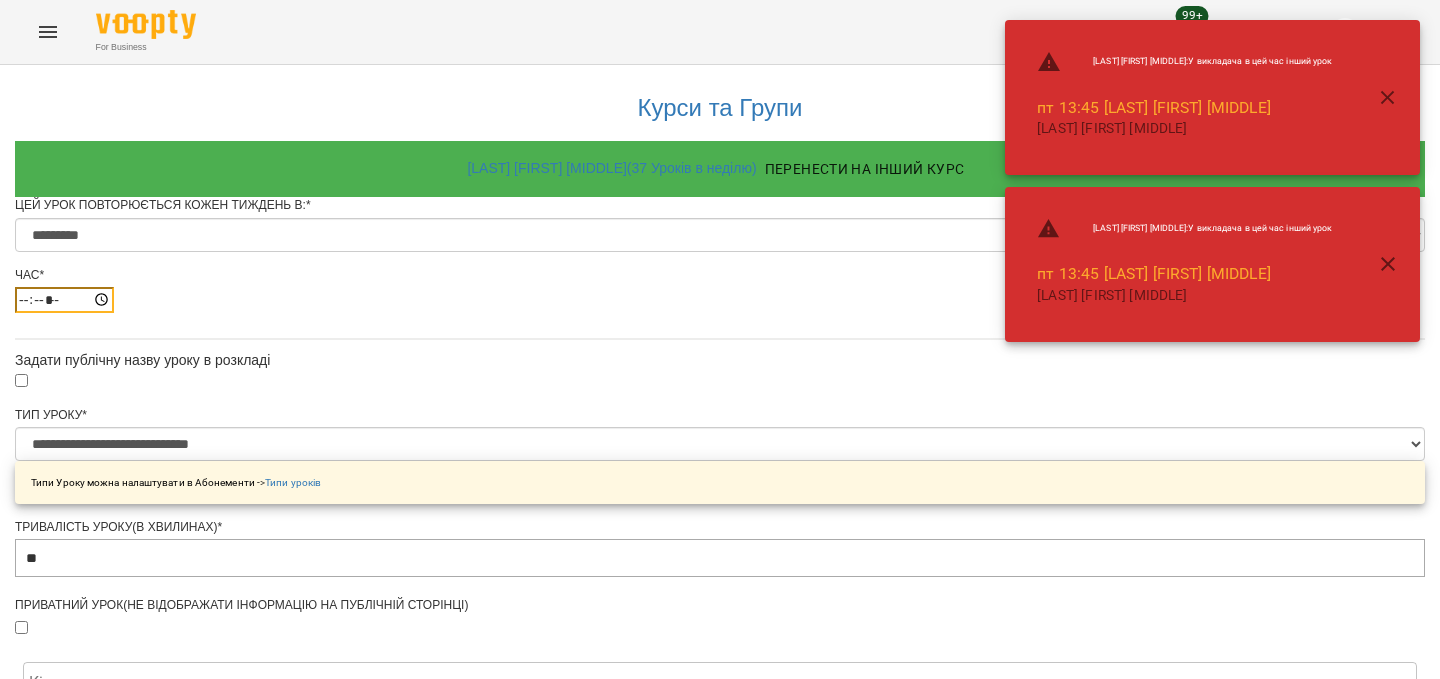 type on "*****" 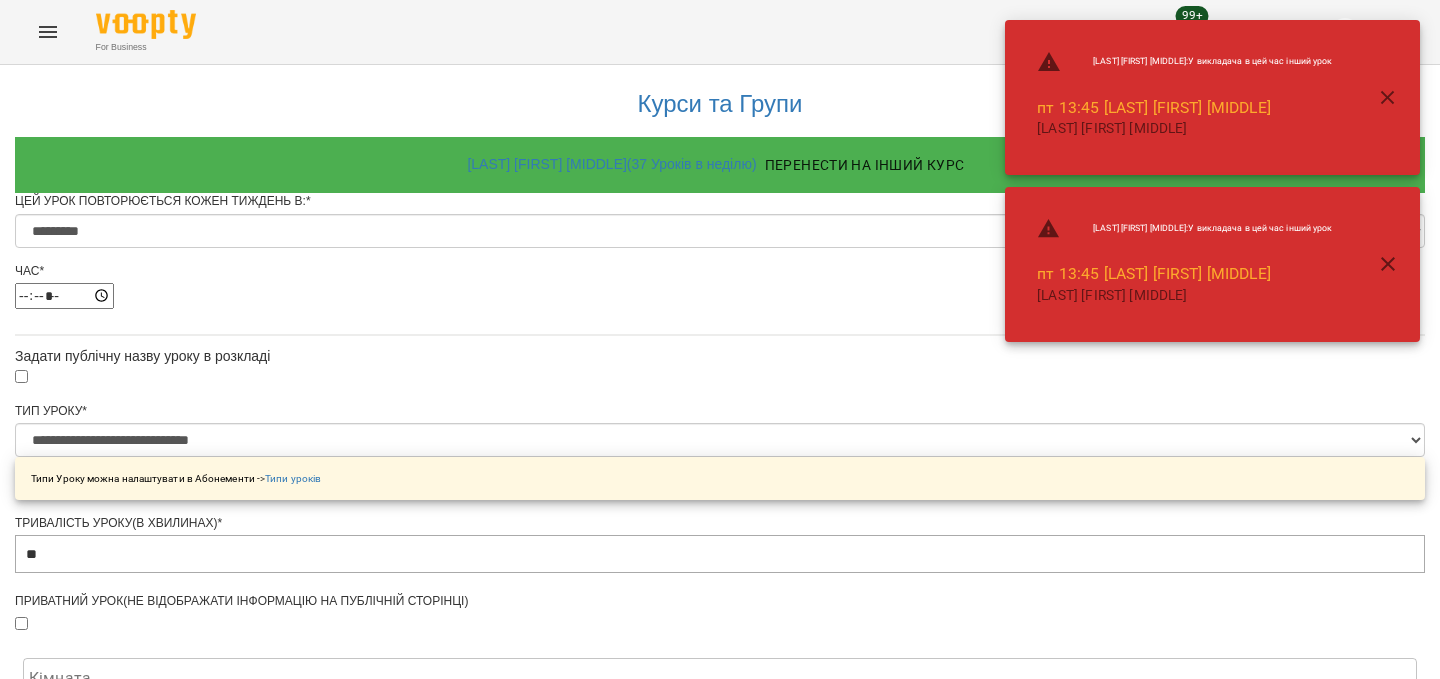click on "Зберегти" at bounding box center (720, 1359) 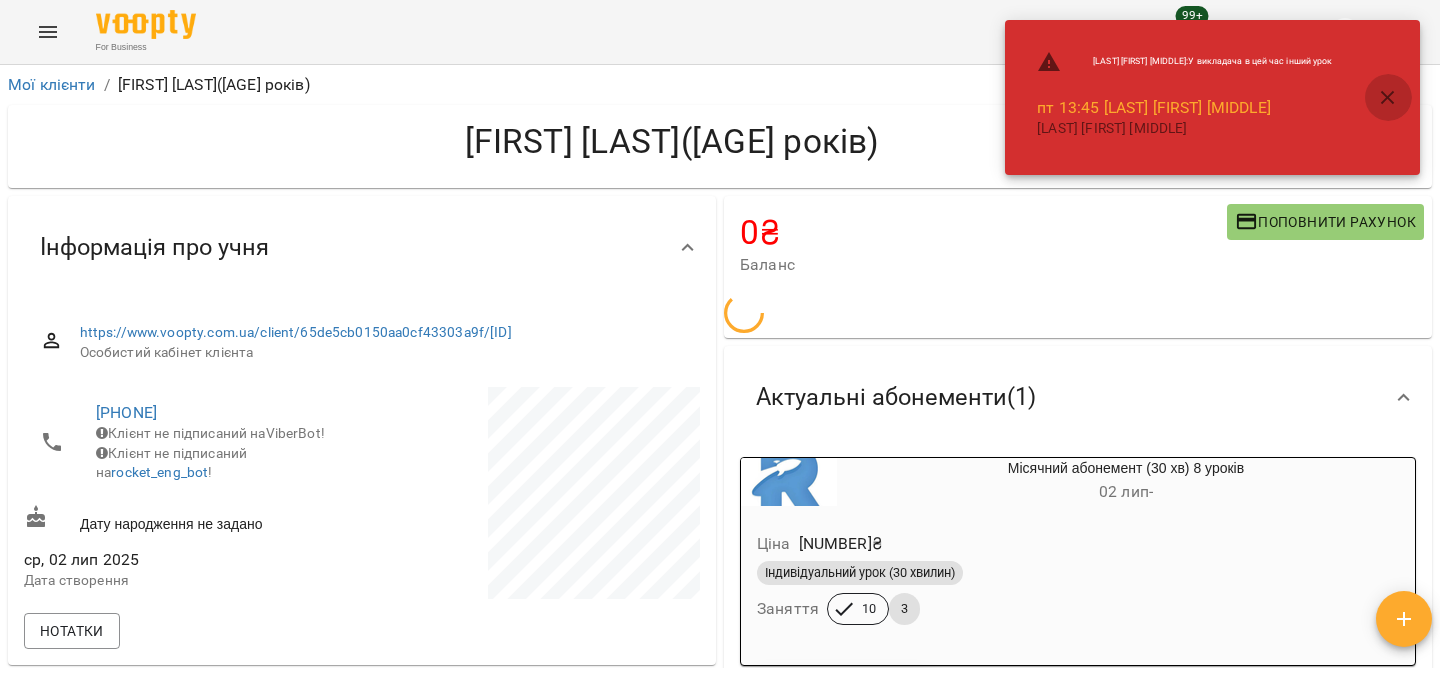 click at bounding box center [1388, 98] 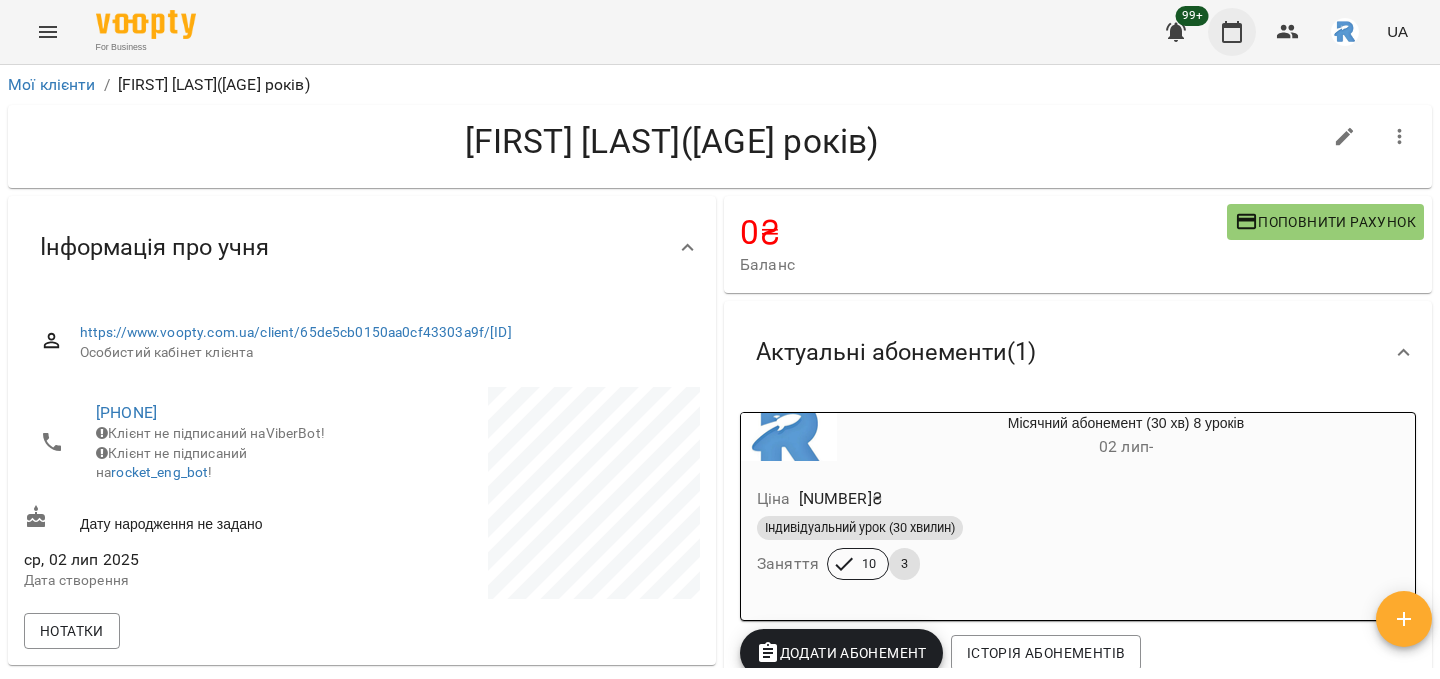 click 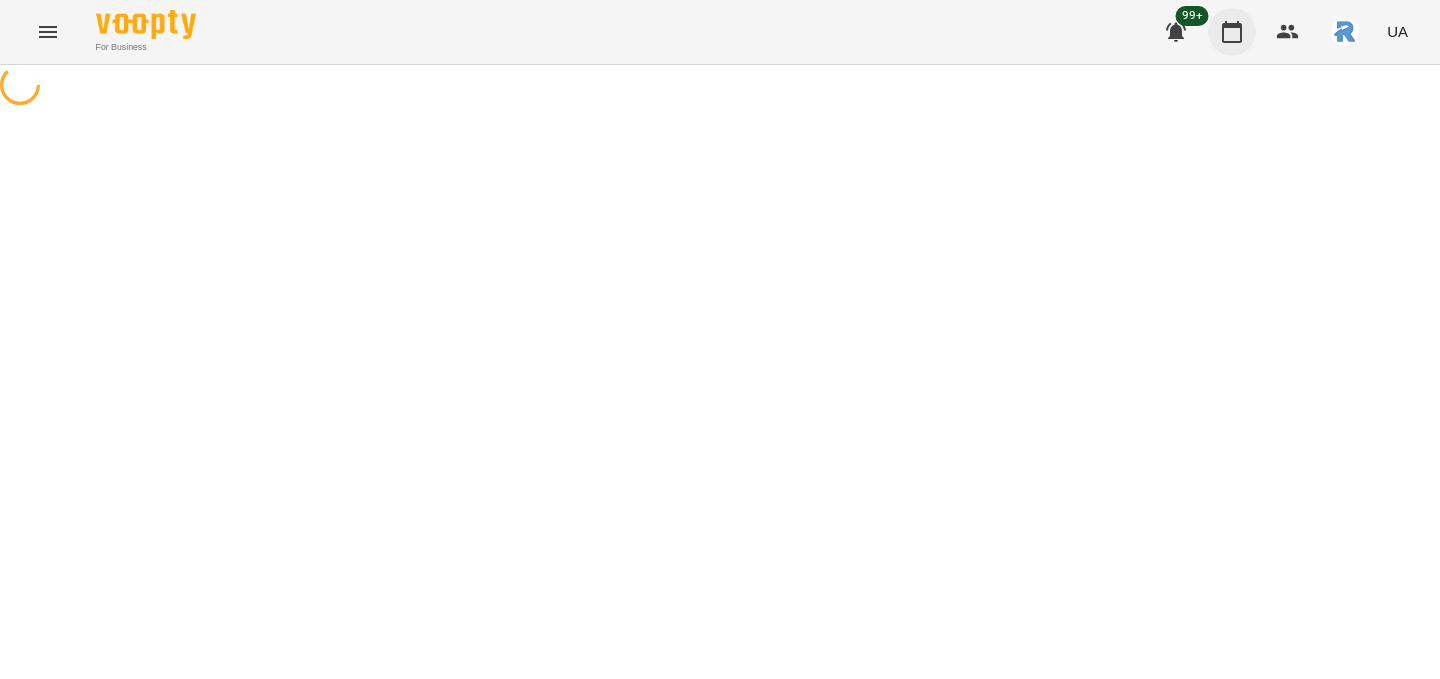 scroll, scrollTop: 0, scrollLeft: 0, axis: both 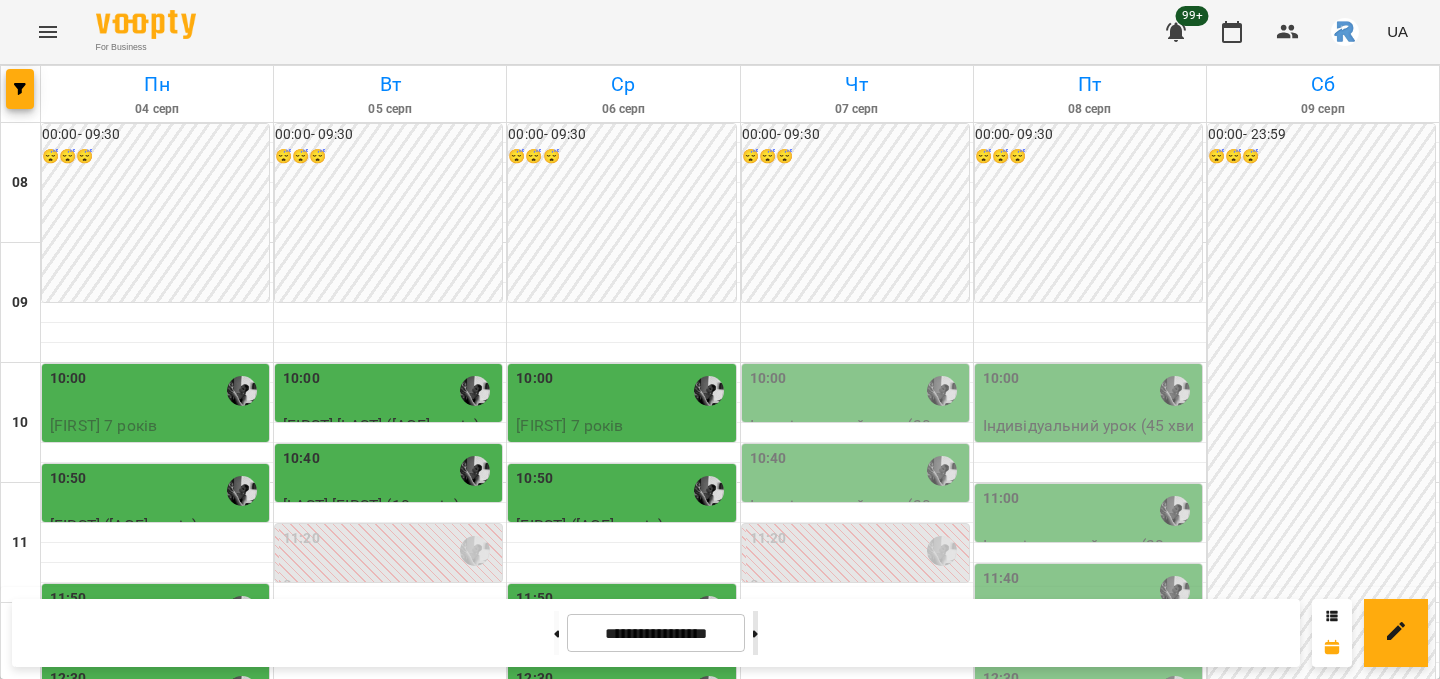 click at bounding box center [755, 633] 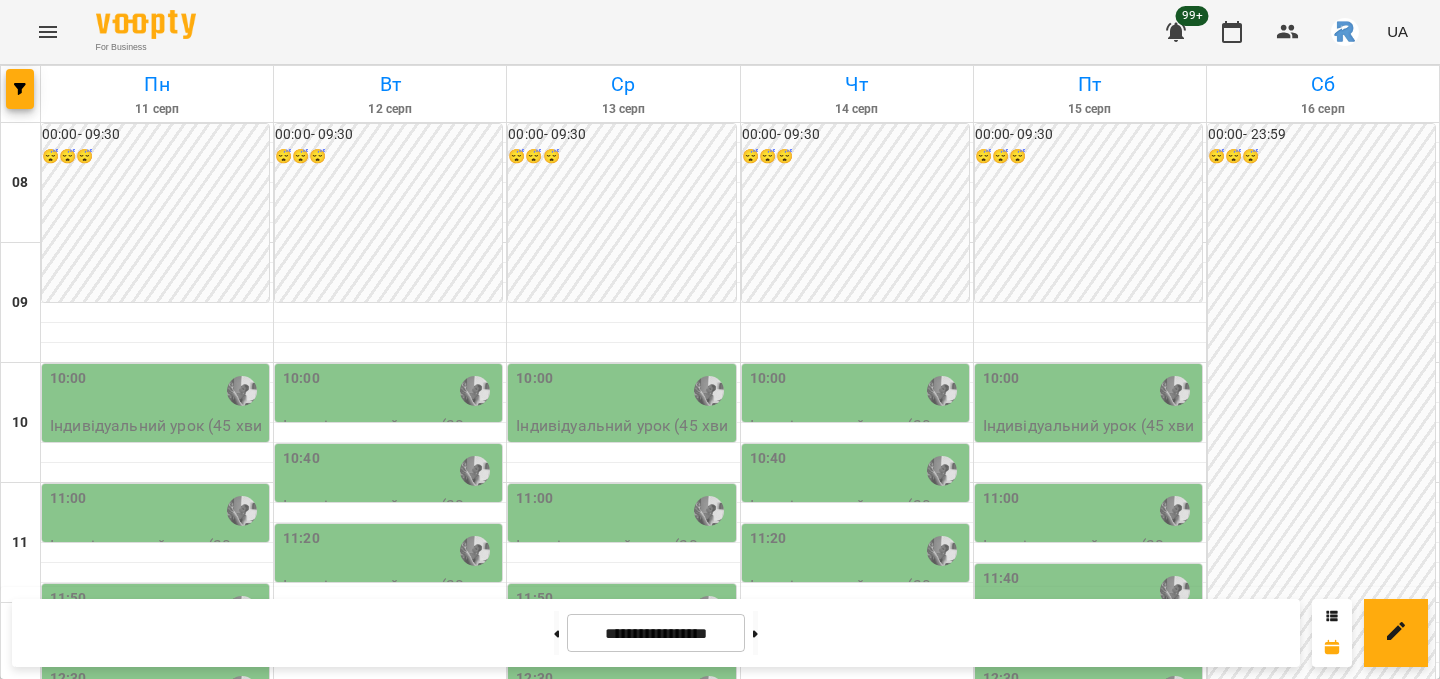 scroll, scrollTop: 435, scrollLeft: 0, axis: vertical 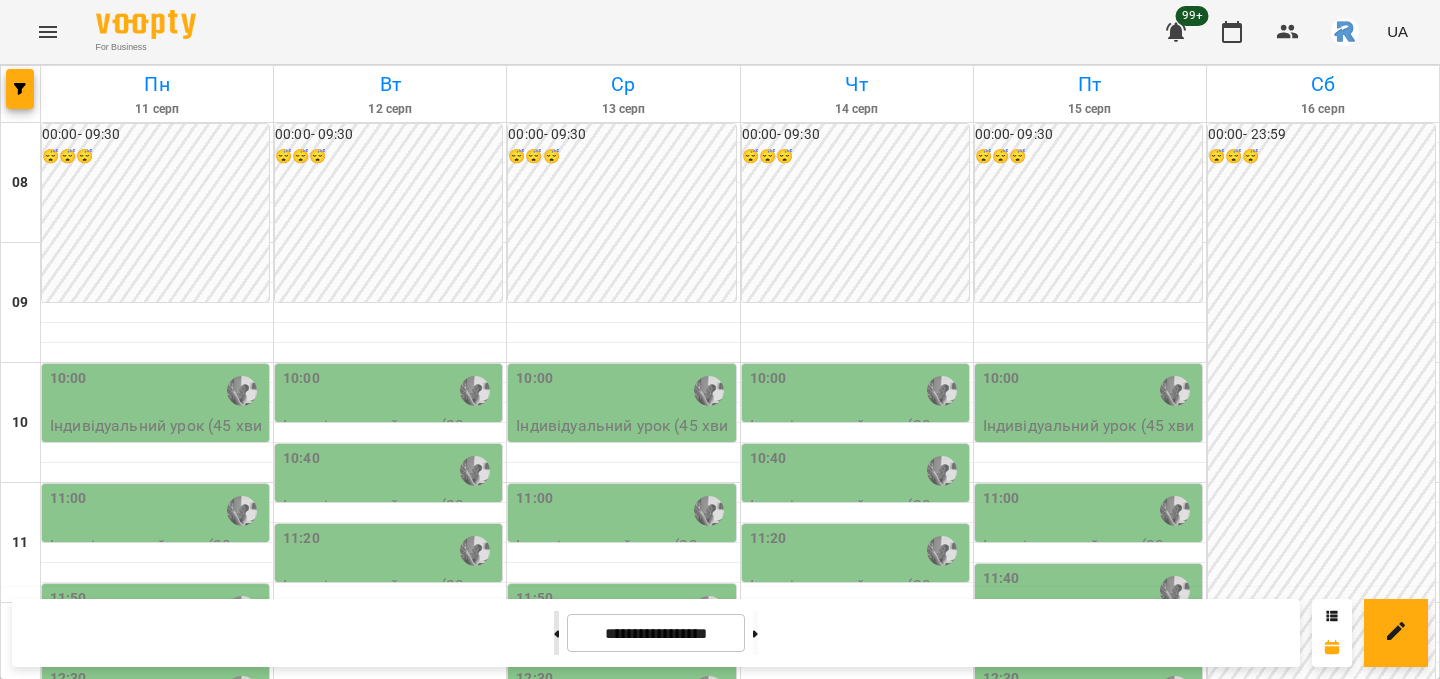 click at bounding box center (556, 633) 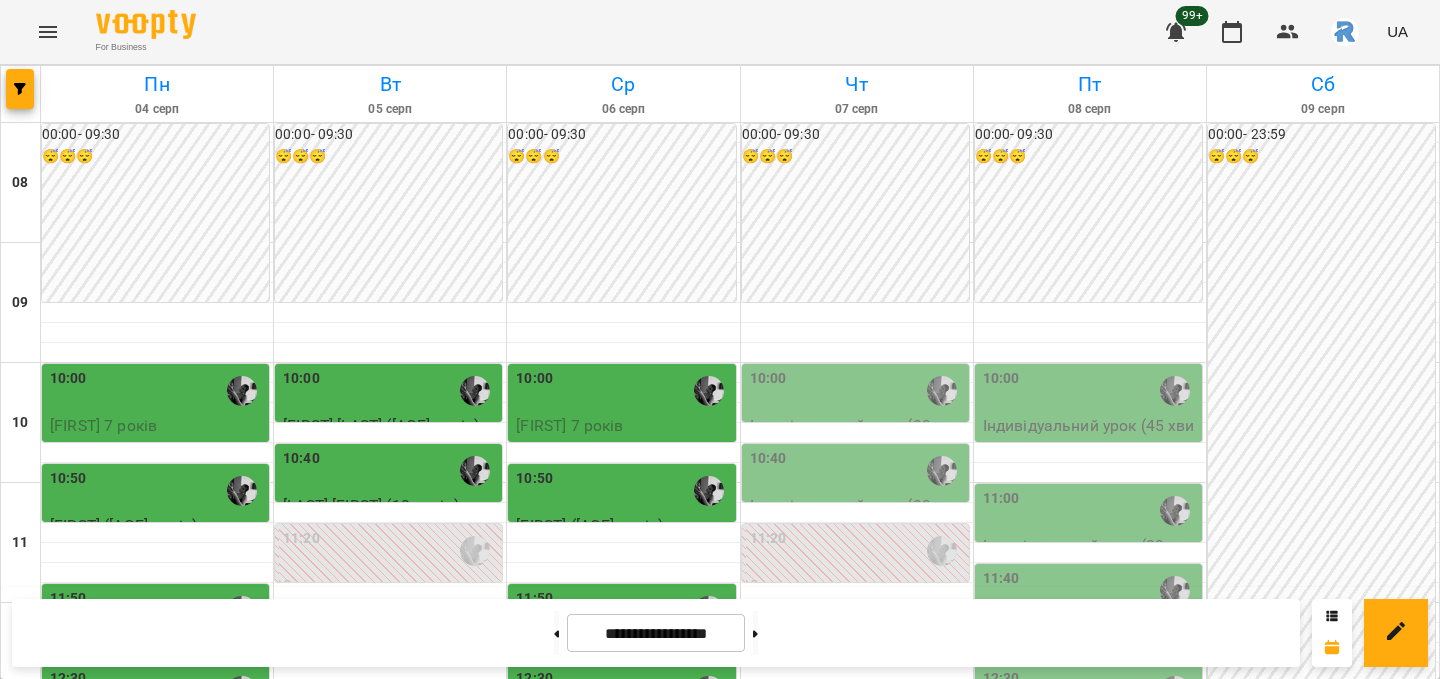 scroll, scrollTop: 647, scrollLeft: 0, axis: vertical 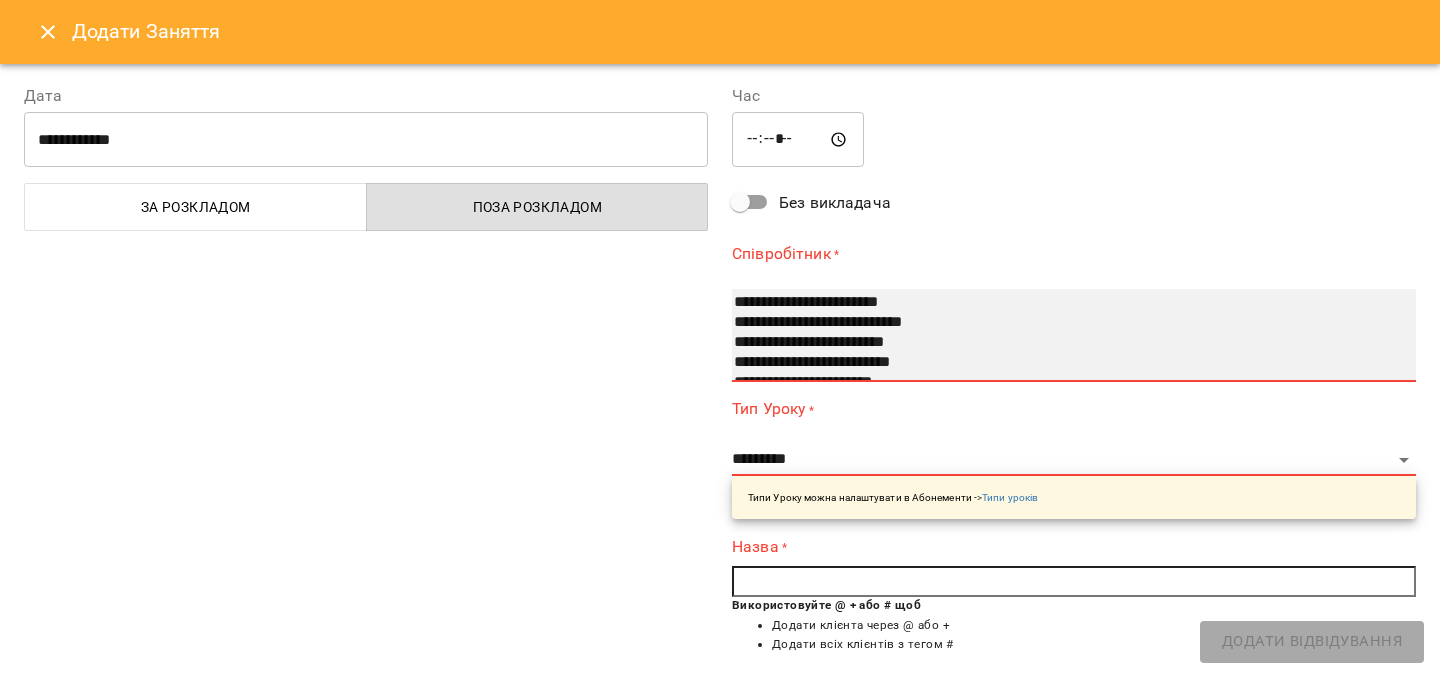 select on "**********" 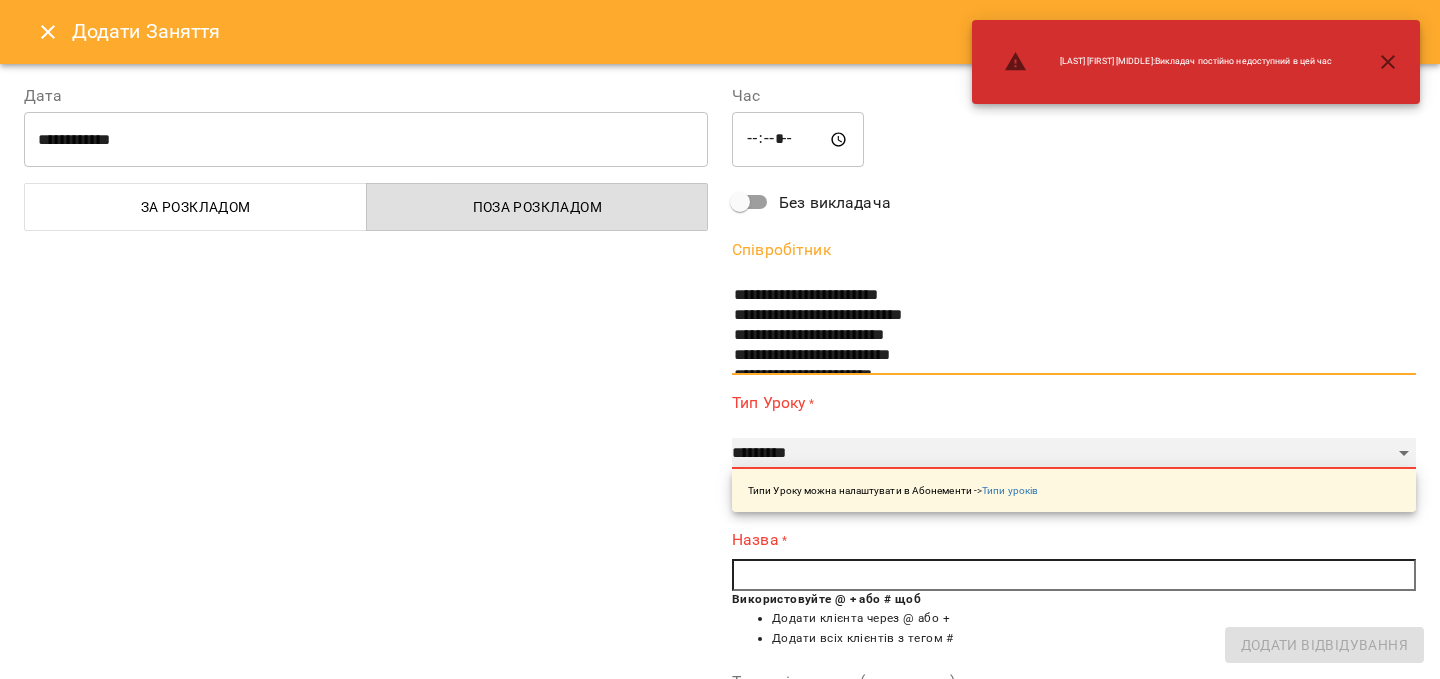click on "**********" at bounding box center (1074, 454) 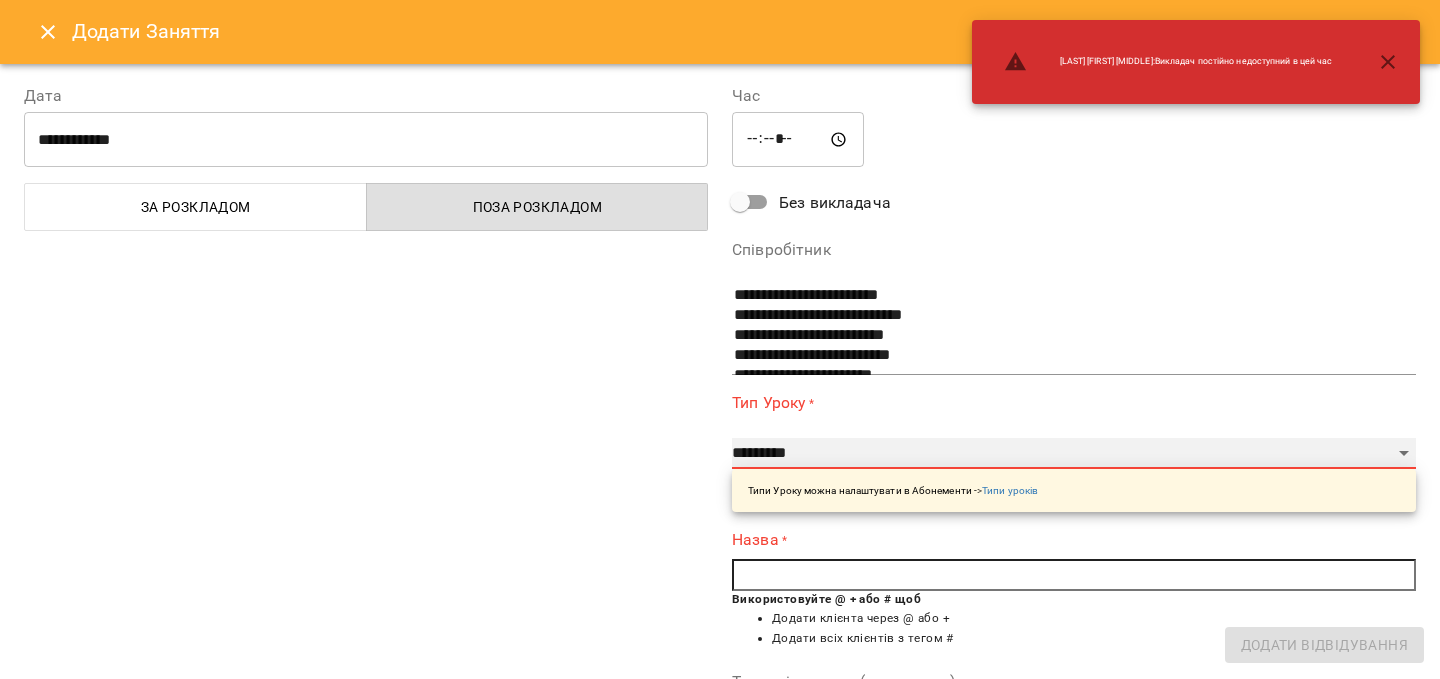select on "**********" 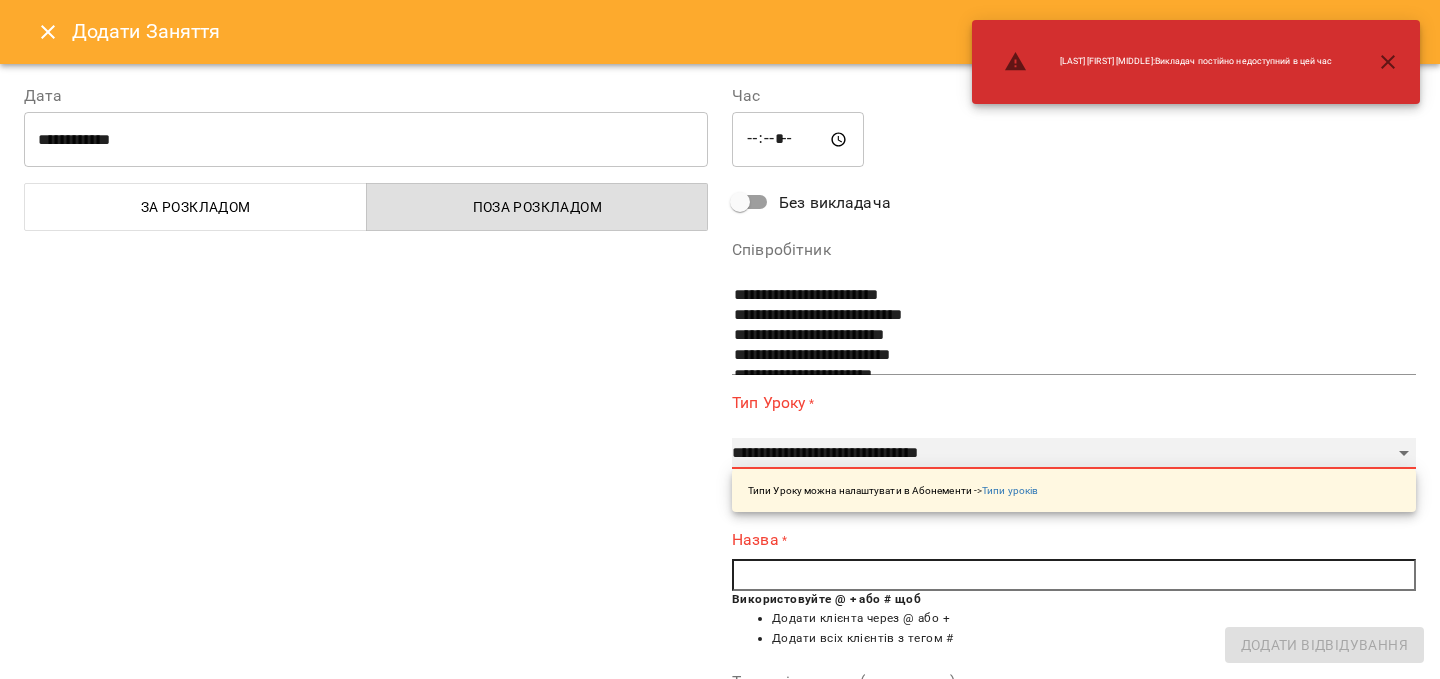 type on "**" 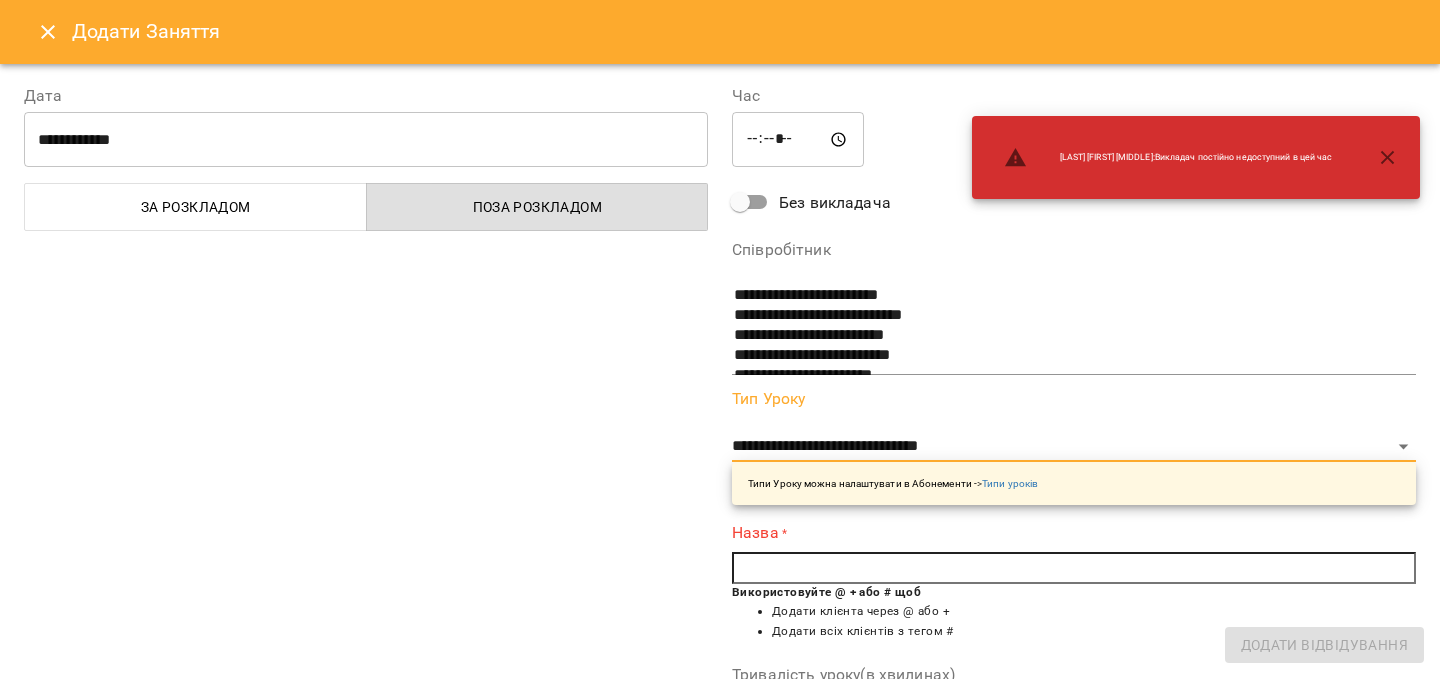 click at bounding box center (1074, 568) 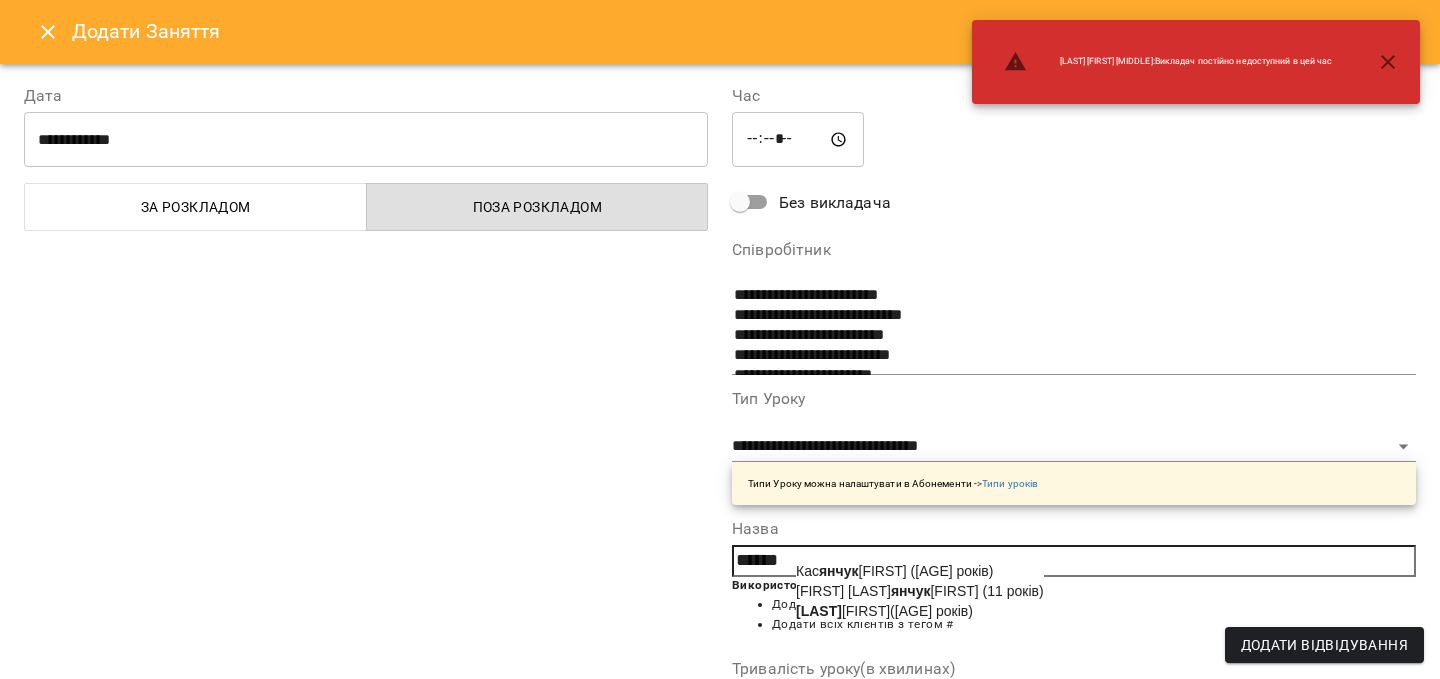 click on "[FIRST] [LAST]([AGE] років)" at bounding box center [884, 611] 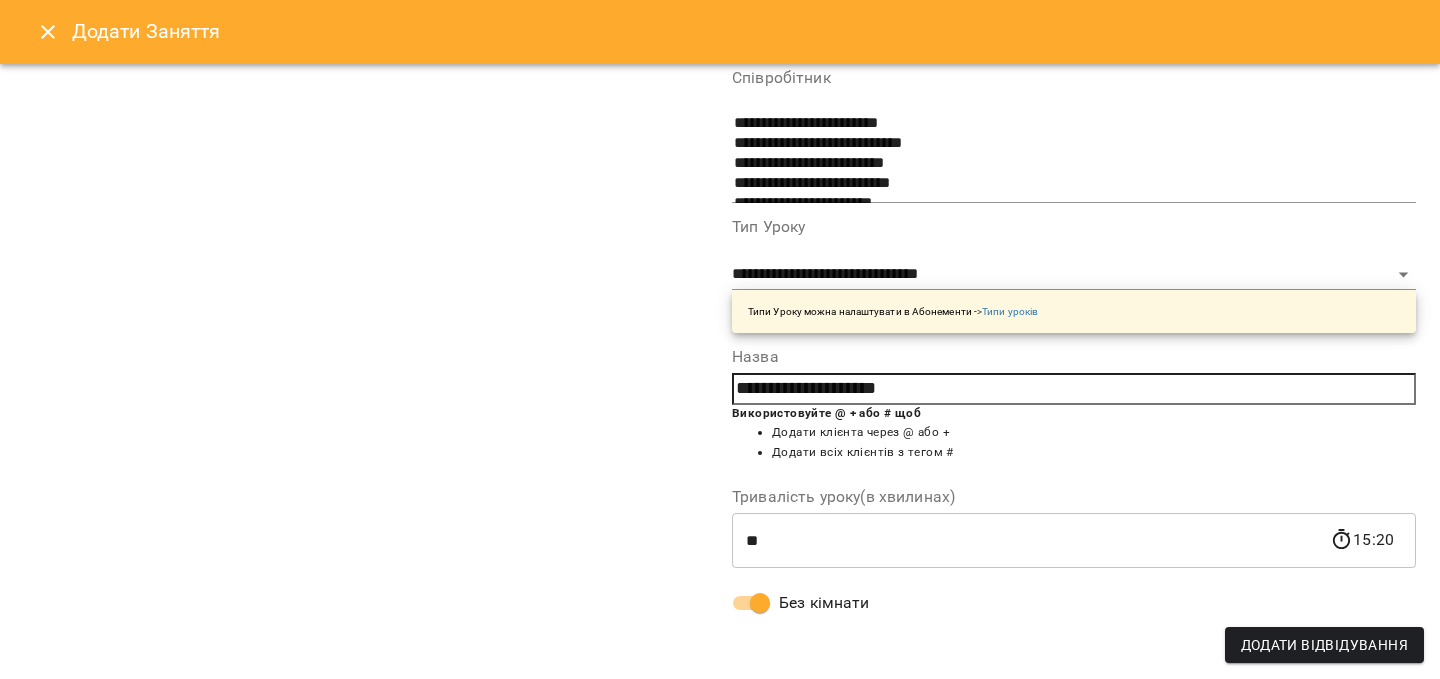 scroll, scrollTop: 0, scrollLeft: 0, axis: both 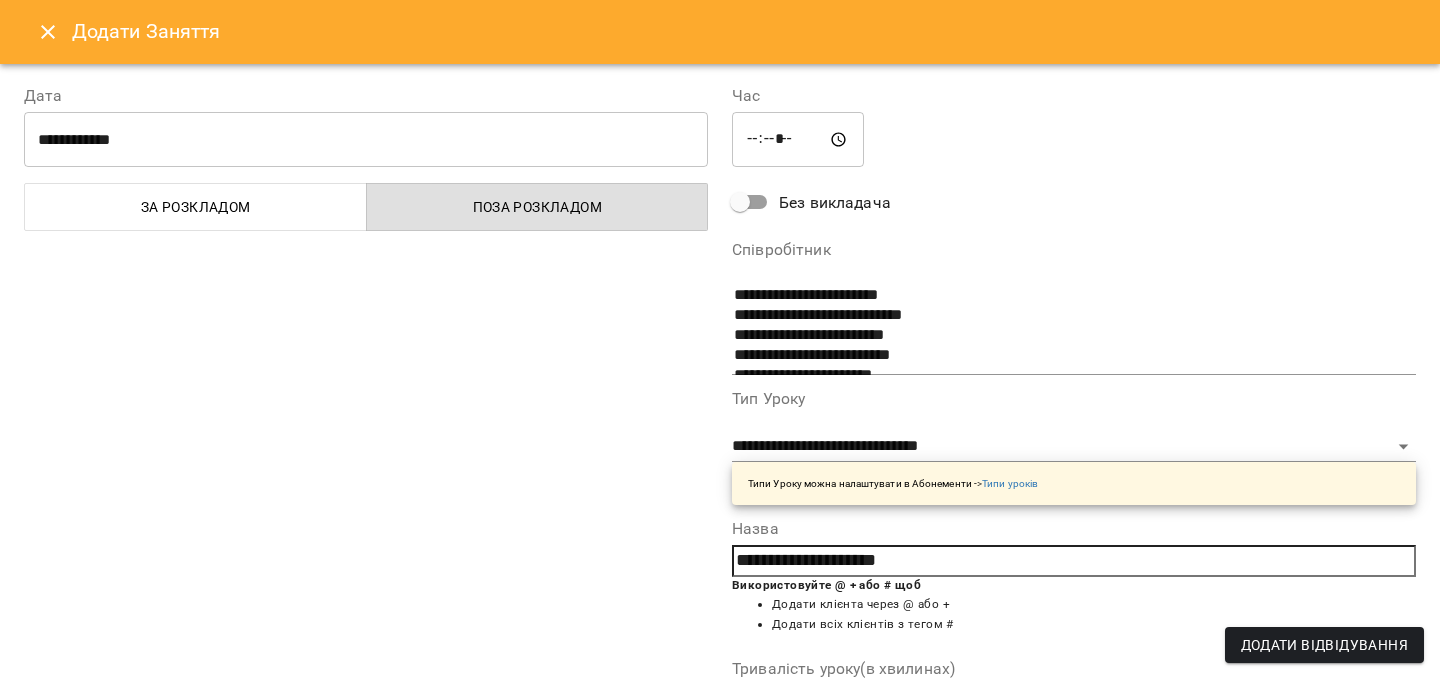 click on "Додати Відвідування" at bounding box center (1324, 645) 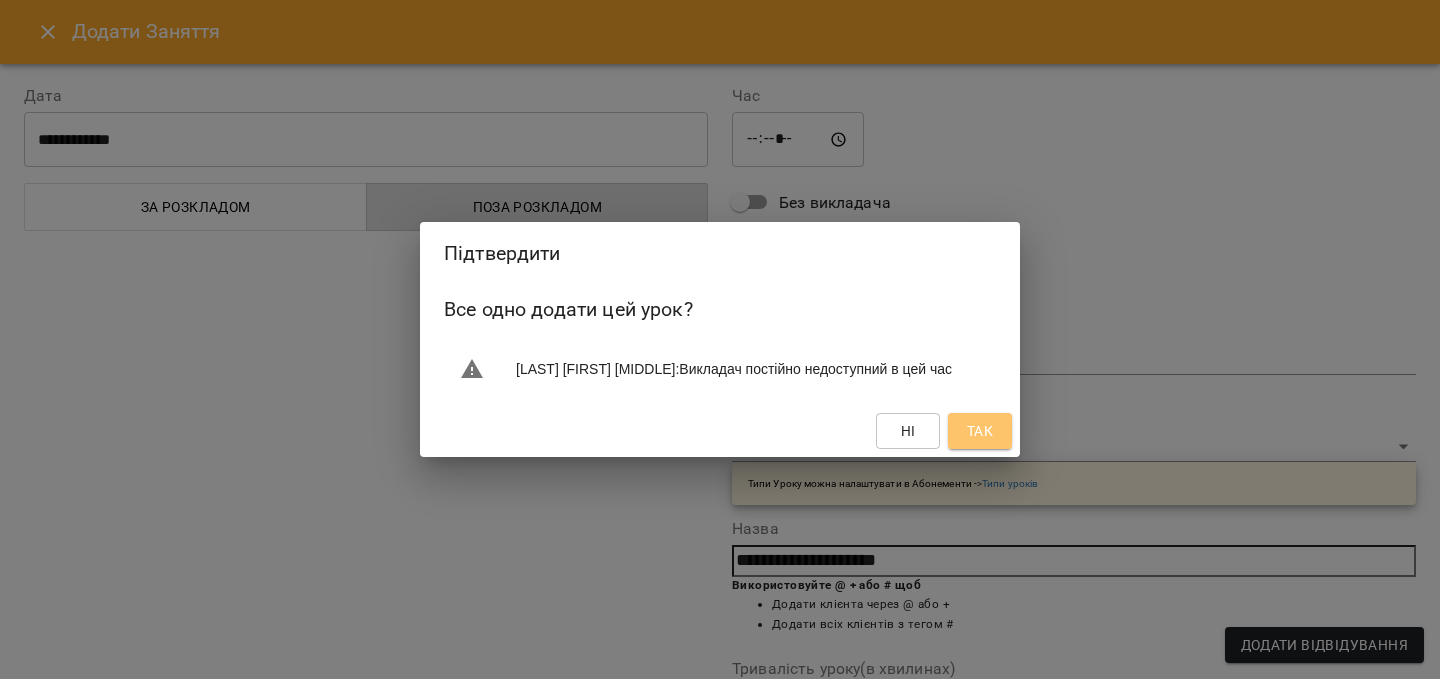 click on "Так" at bounding box center [980, 431] 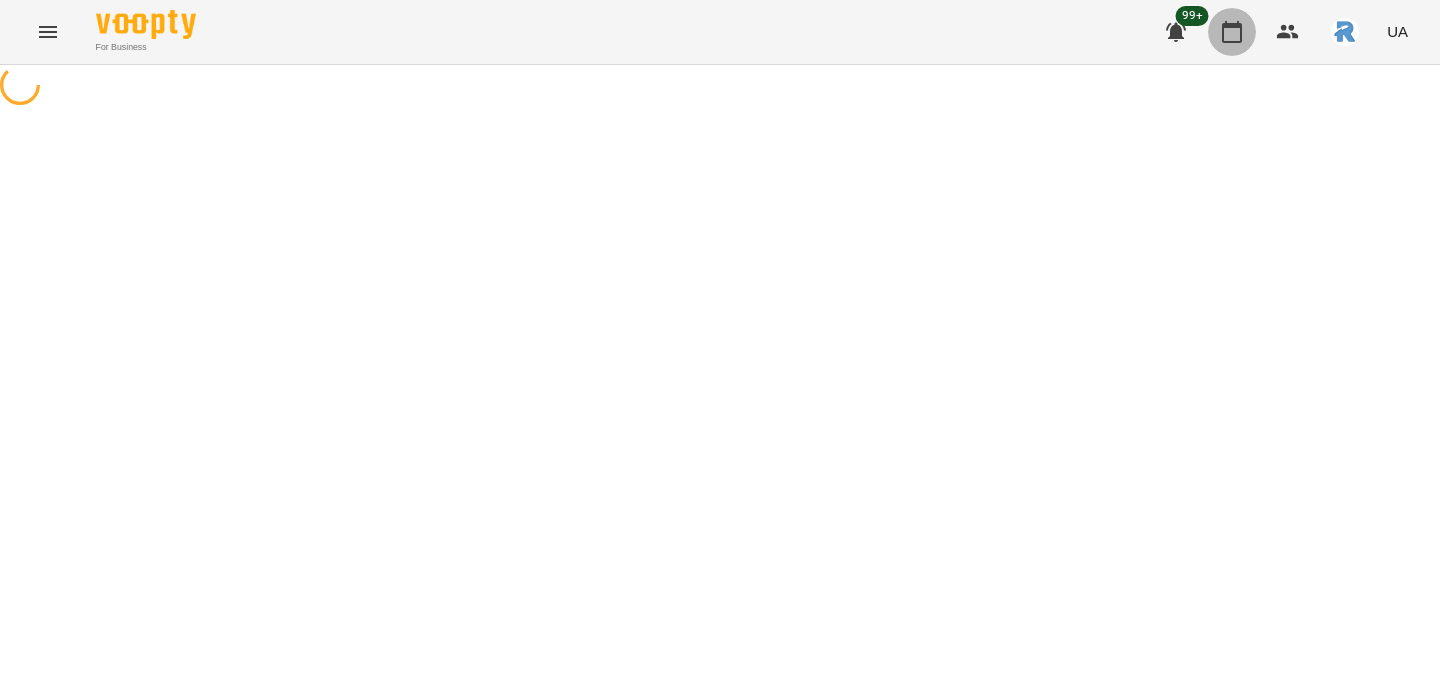 click at bounding box center [1232, 32] 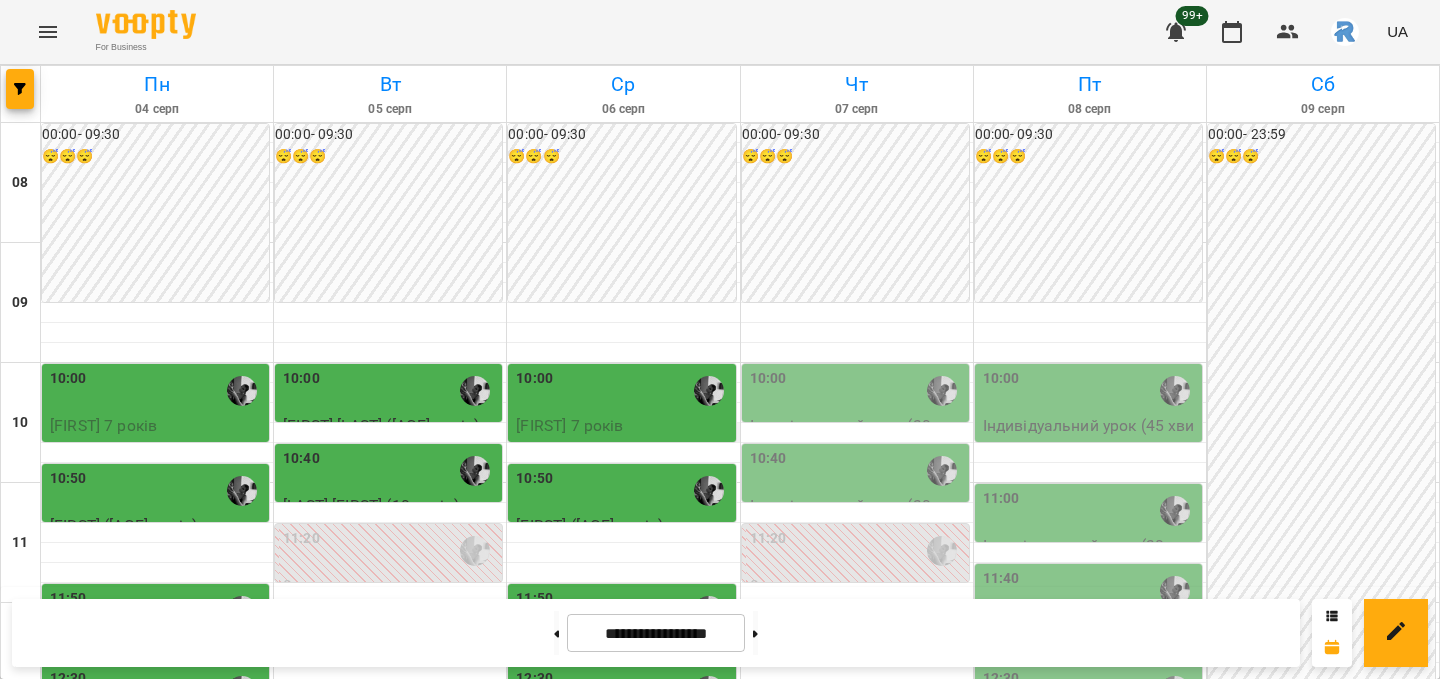 scroll, scrollTop: 417, scrollLeft: 0, axis: vertical 